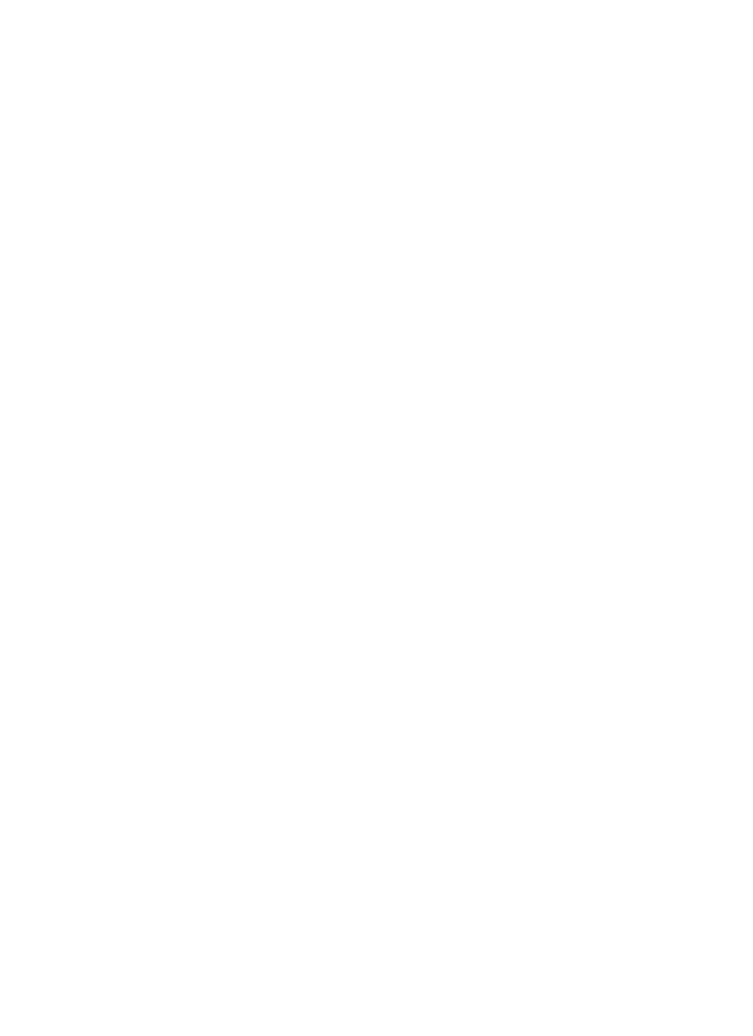 scroll, scrollTop: 0, scrollLeft: 0, axis: both 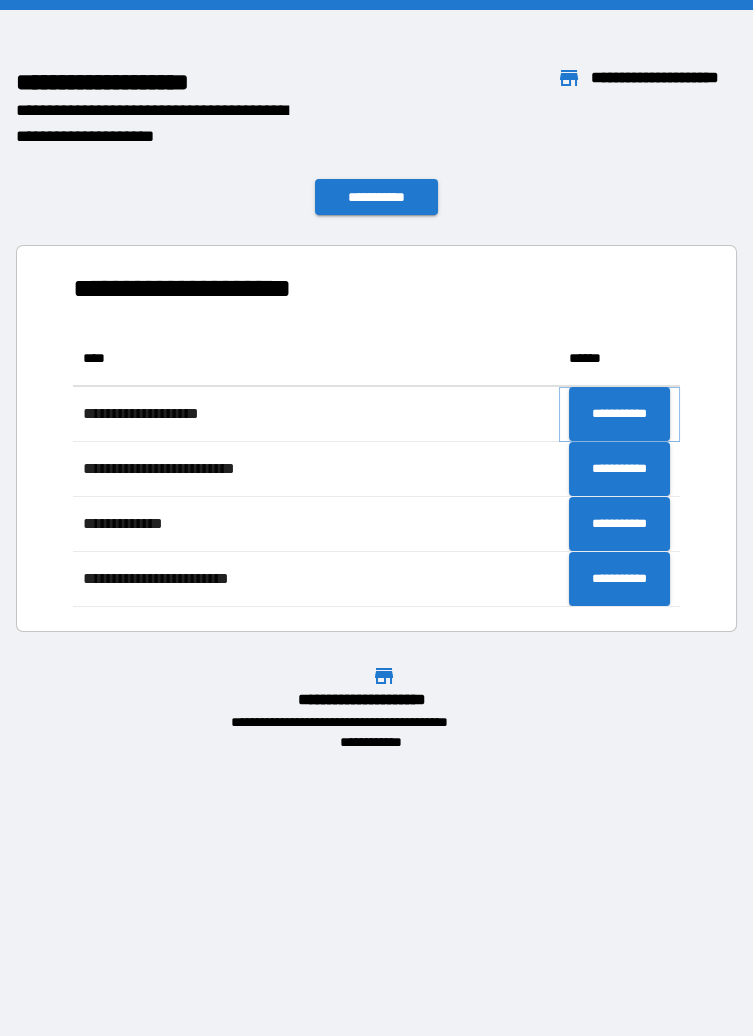 click on "**********" at bounding box center [619, 414] 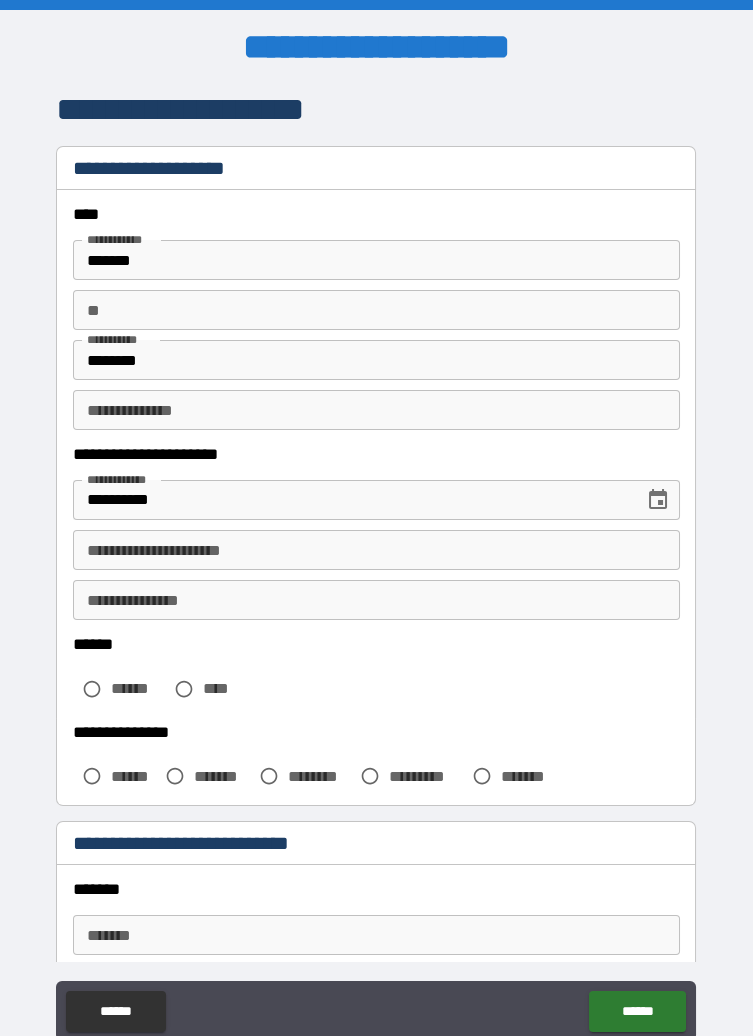 click on "*******" at bounding box center [376, 260] 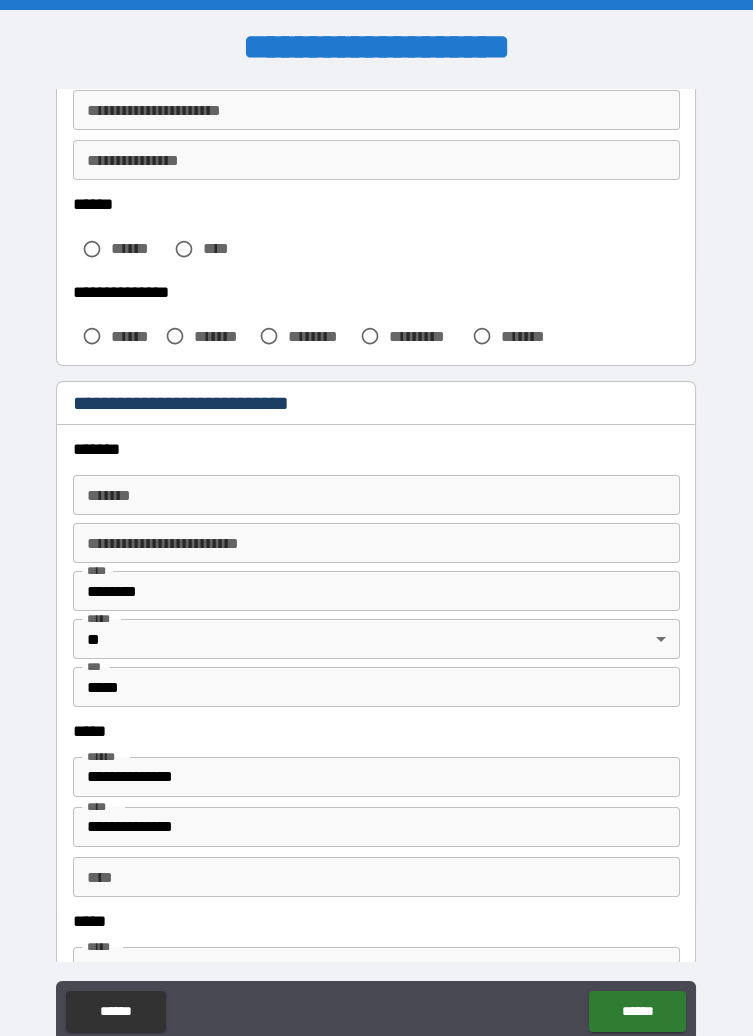 type on "*******" 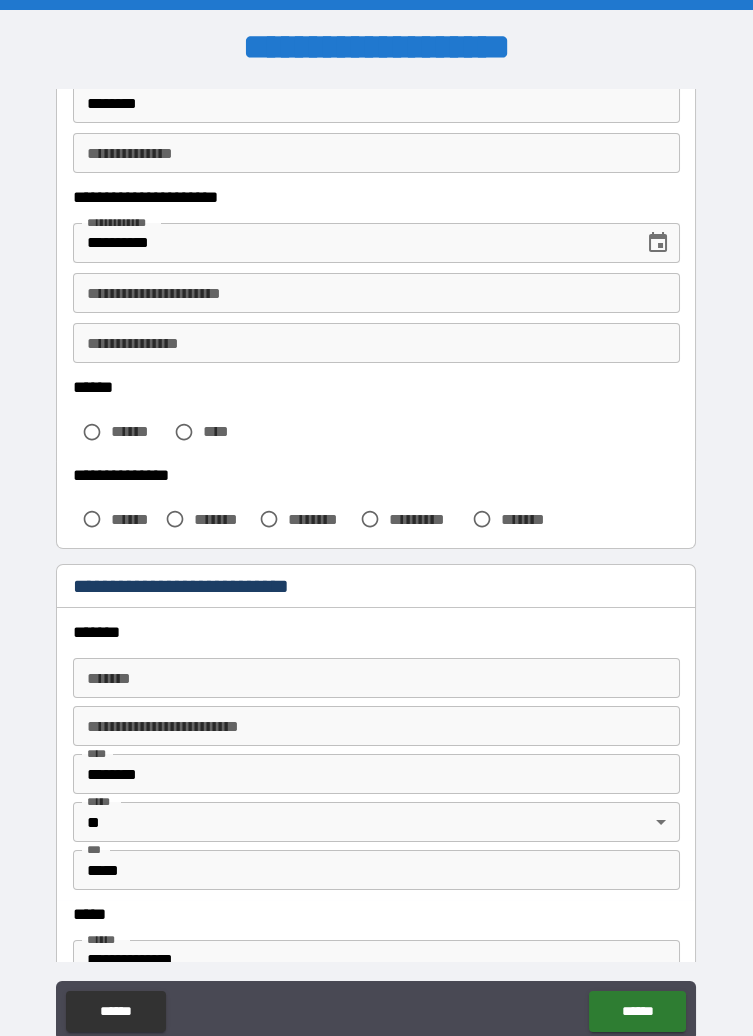 scroll, scrollTop: 259, scrollLeft: 0, axis: vertical 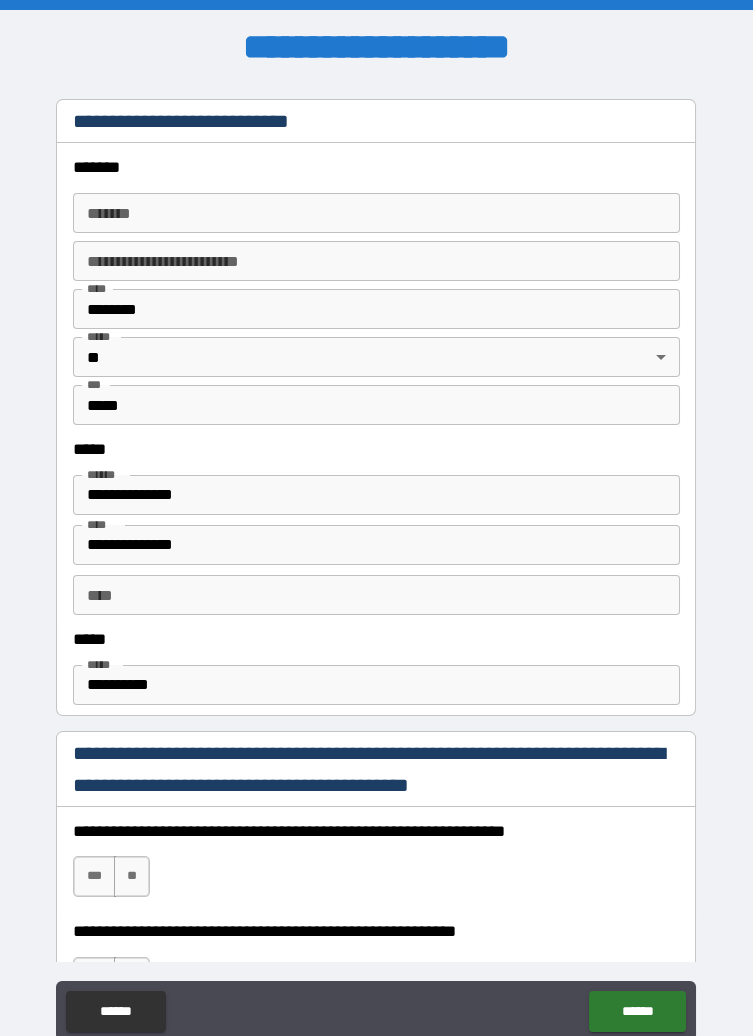 click on "*******" at bounding box center [376, 213] 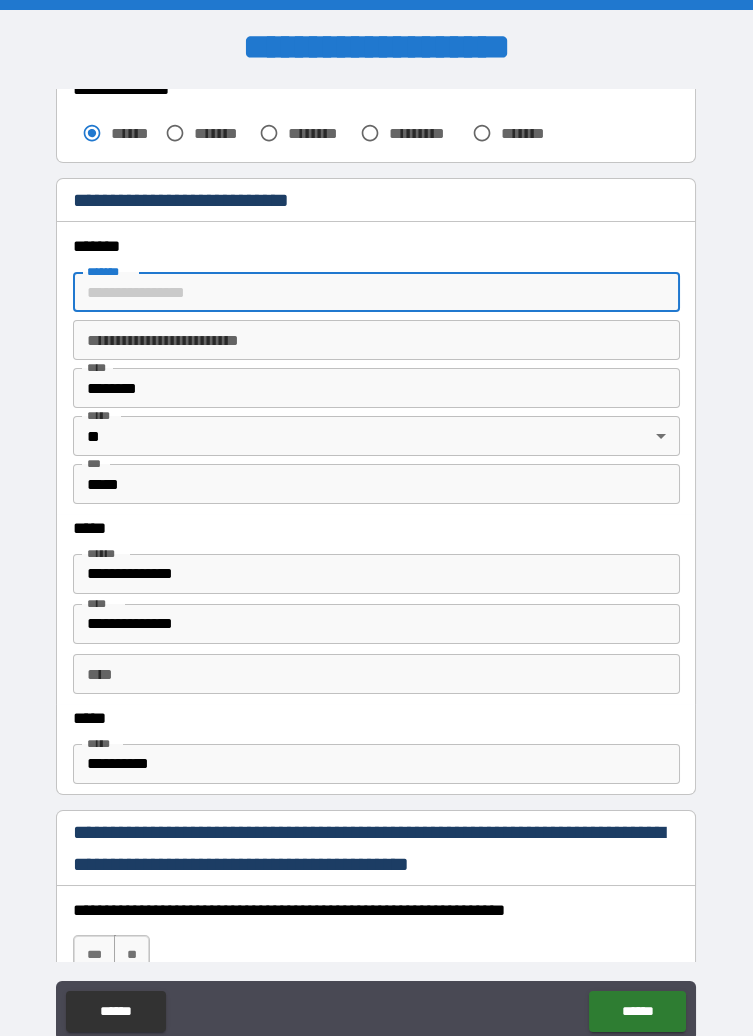 scroll, scrollTop: 664, scrollLeft: 0, axis: vertical 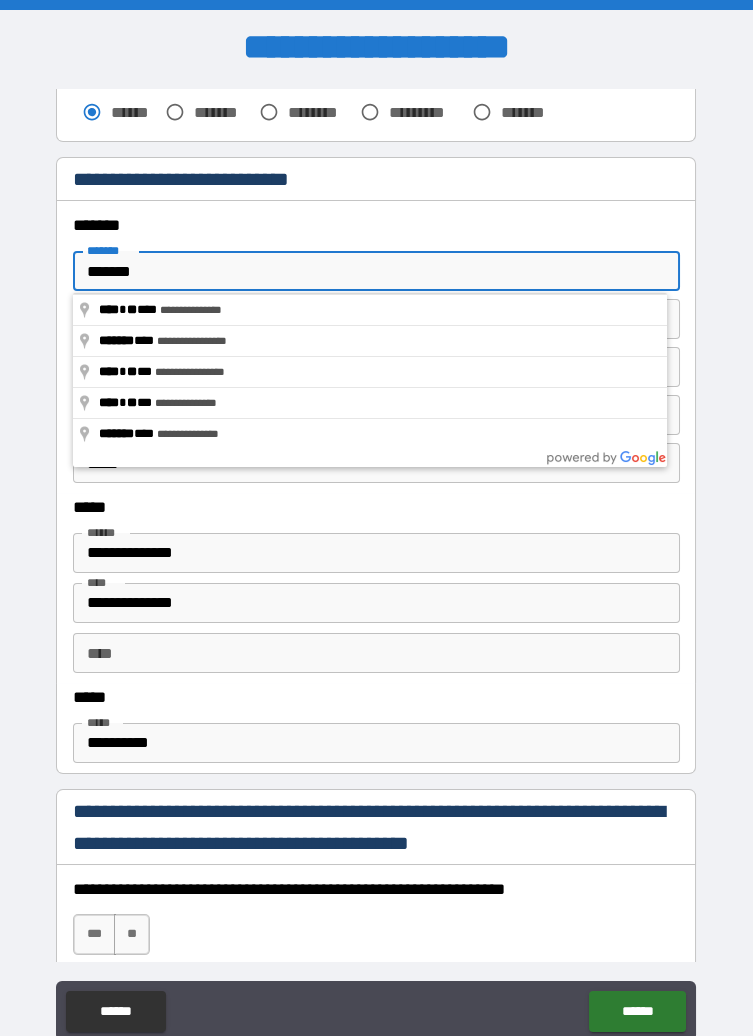 type on "**********" 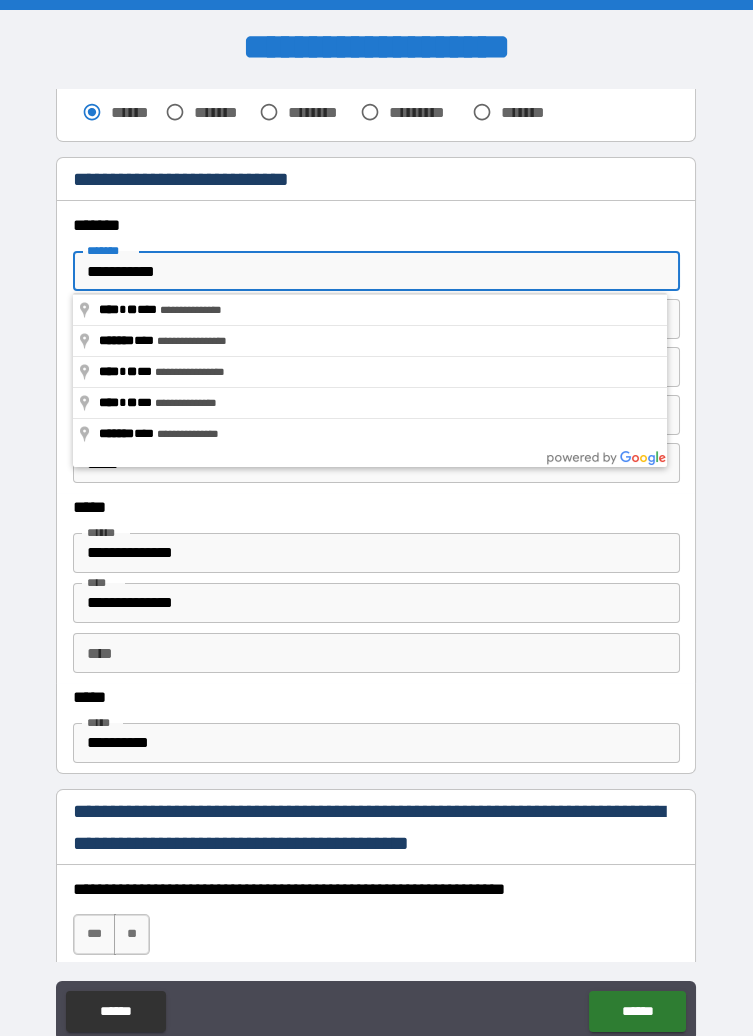 type on "*****" 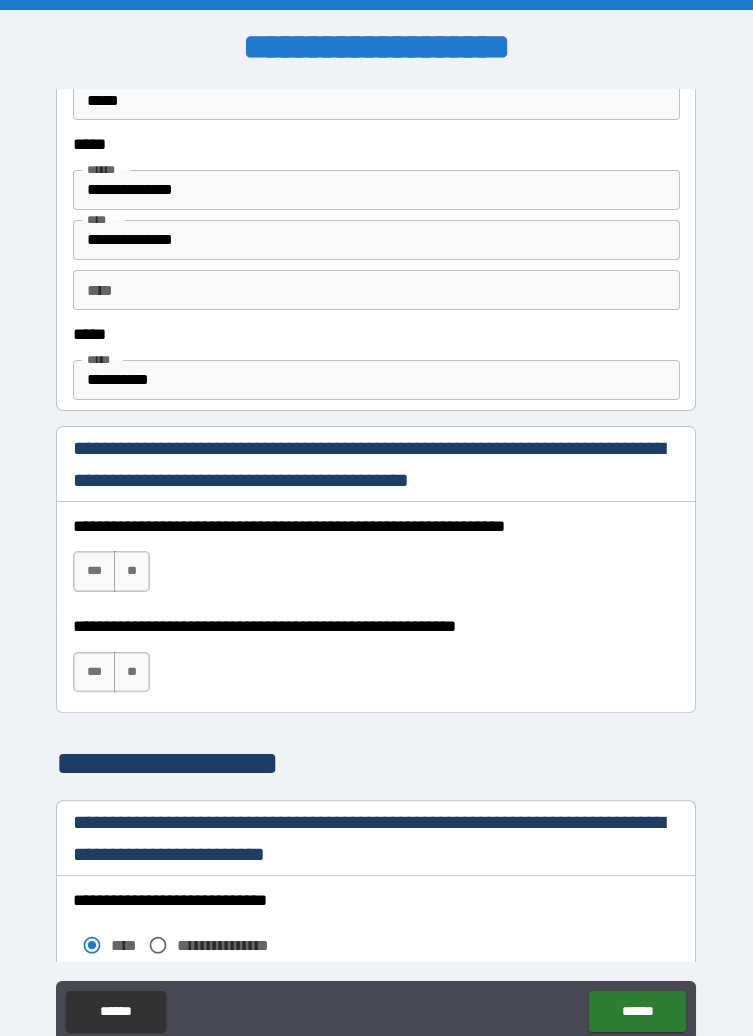scroll, scrollTop: 1029, scrollLeft: 0, axis: vertical 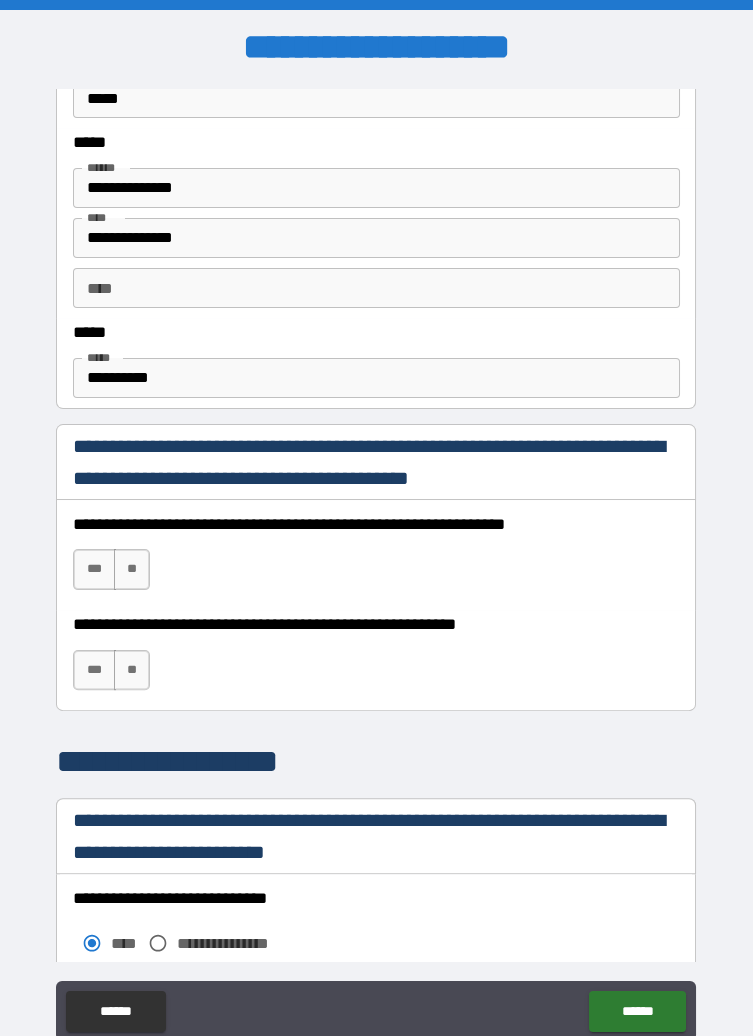 click on "**********" at bounding box center (376, 378) 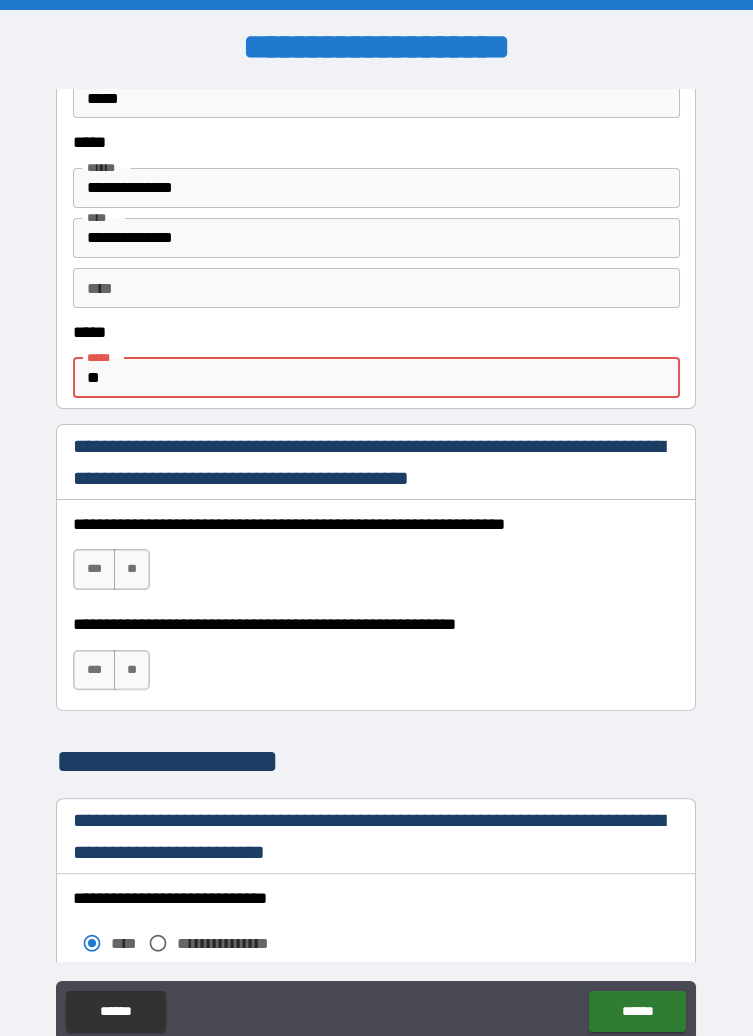 type on "*" 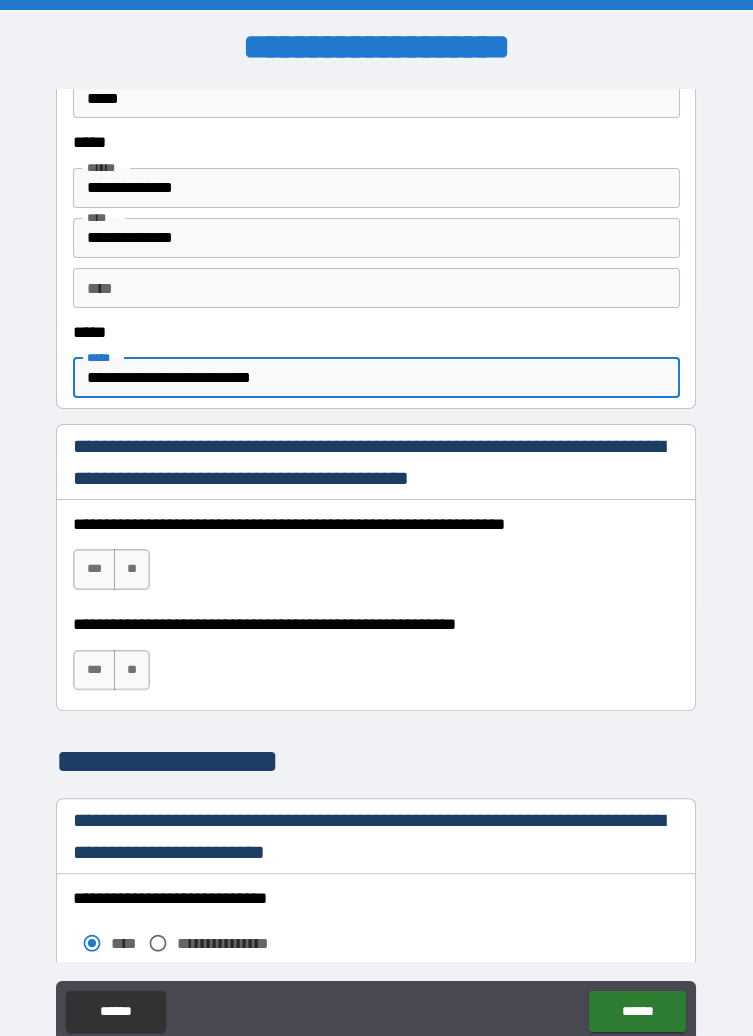 click on "**********" at bounding box center (376, 378) 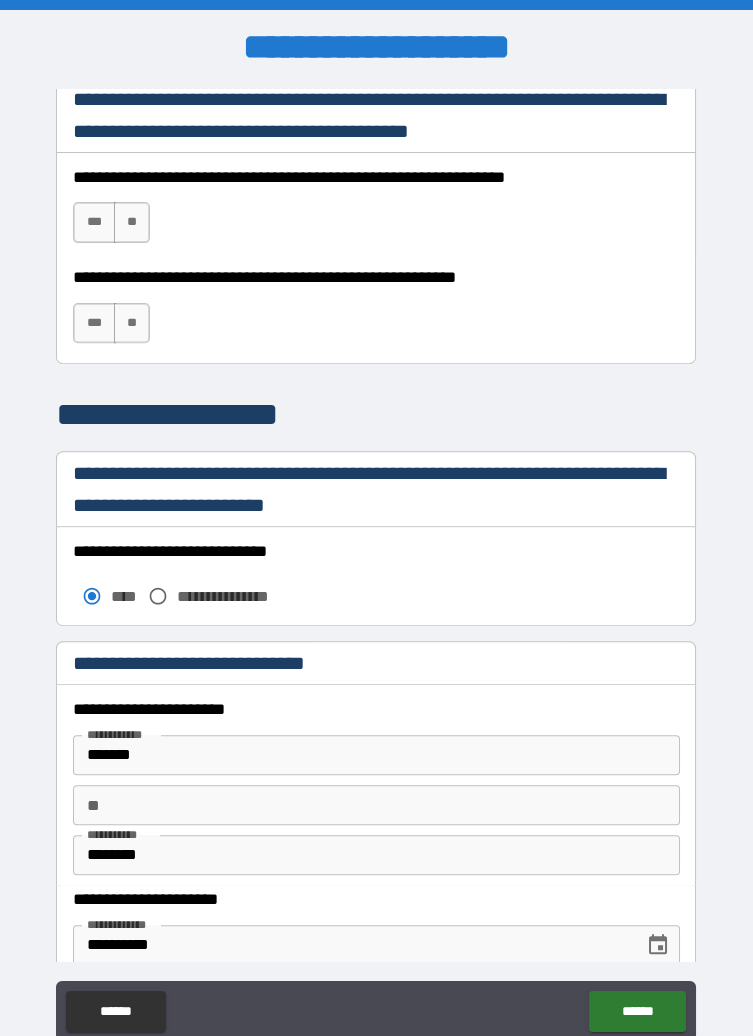 scroll, scrollTop: 1386, scrollLeft: 0, axis: vertical 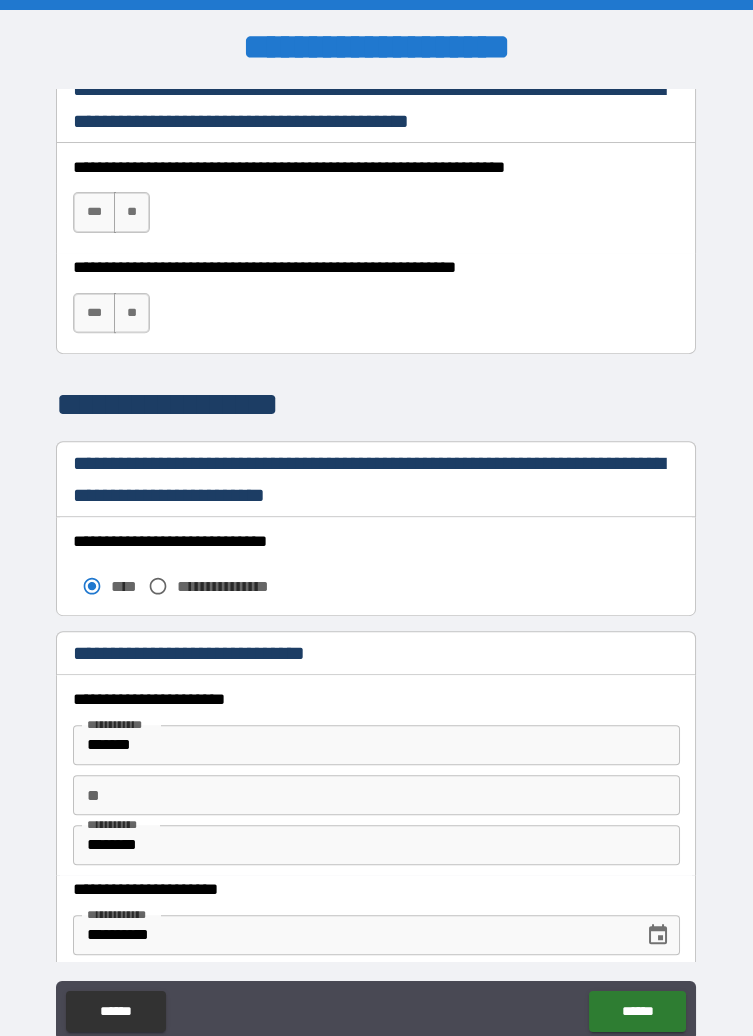 type on "**********" 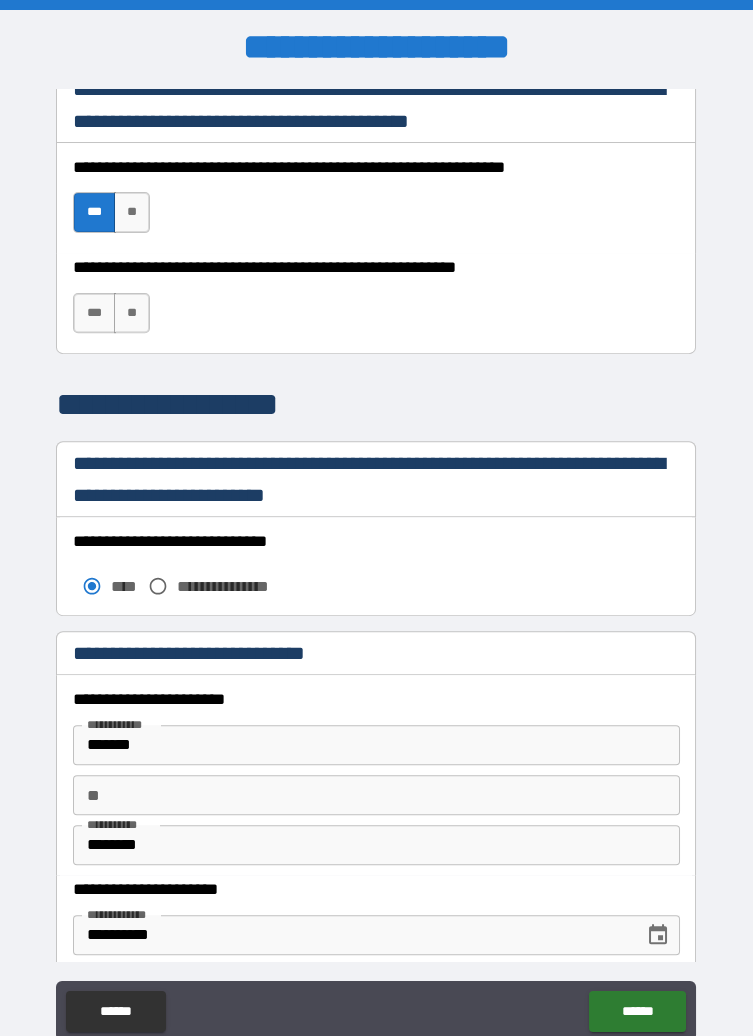 click on "**" at bounding box center [132, 313] 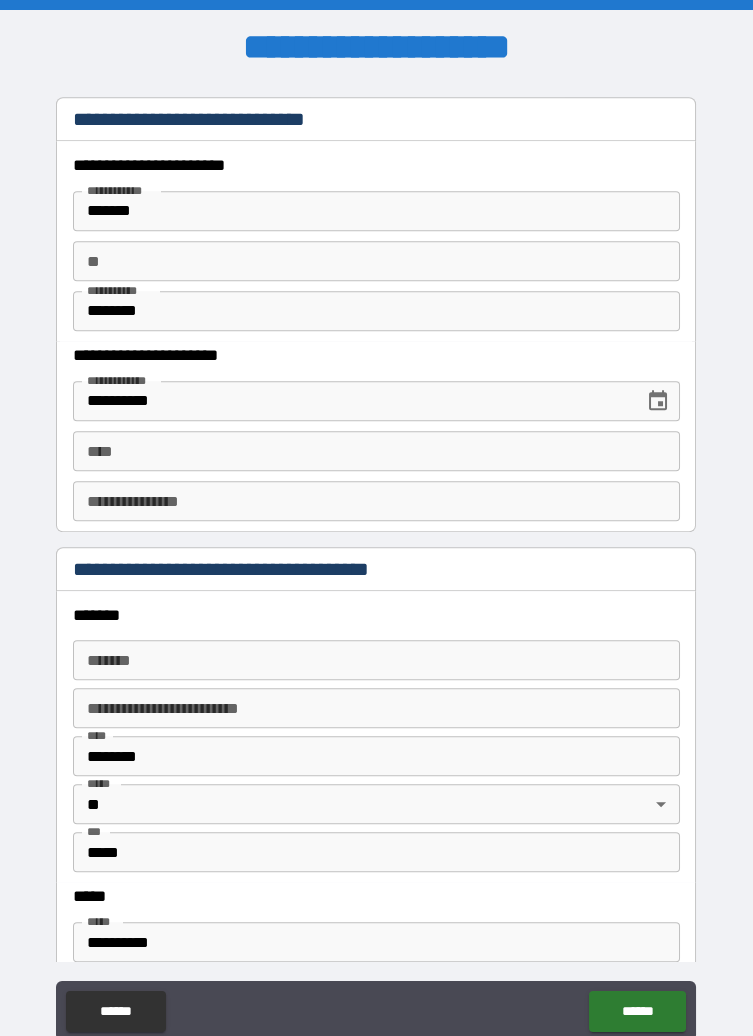 scroll, scrollTop: 1921, scrollLeft: 0, axis: vertical 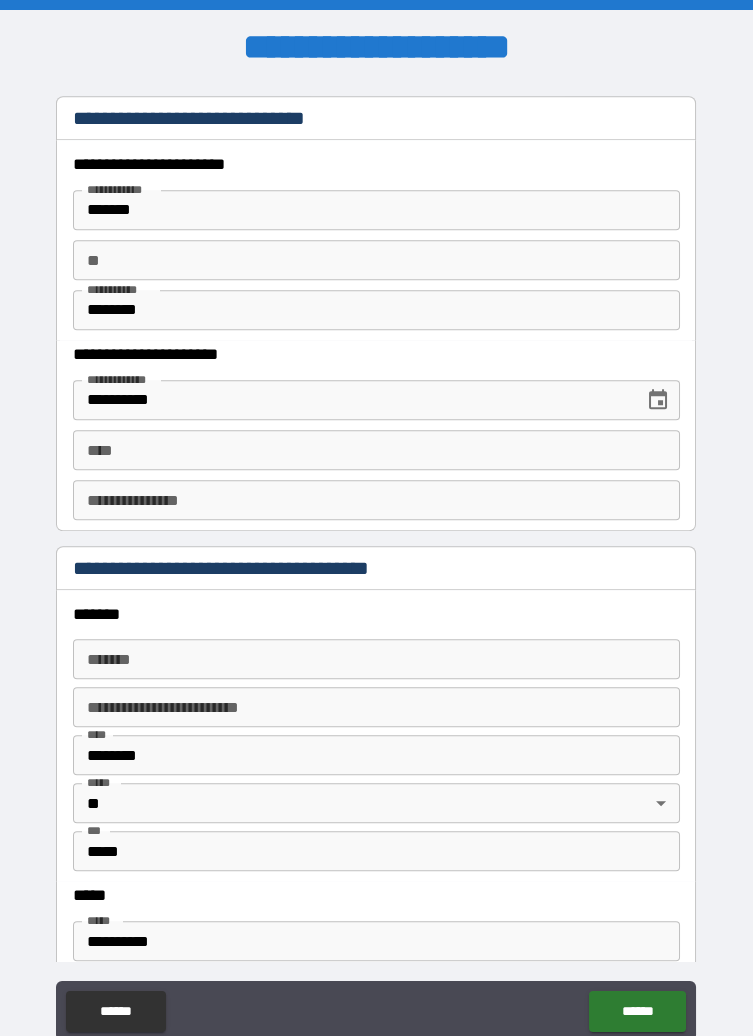 click on "*******" at bounding box center [376, 210] 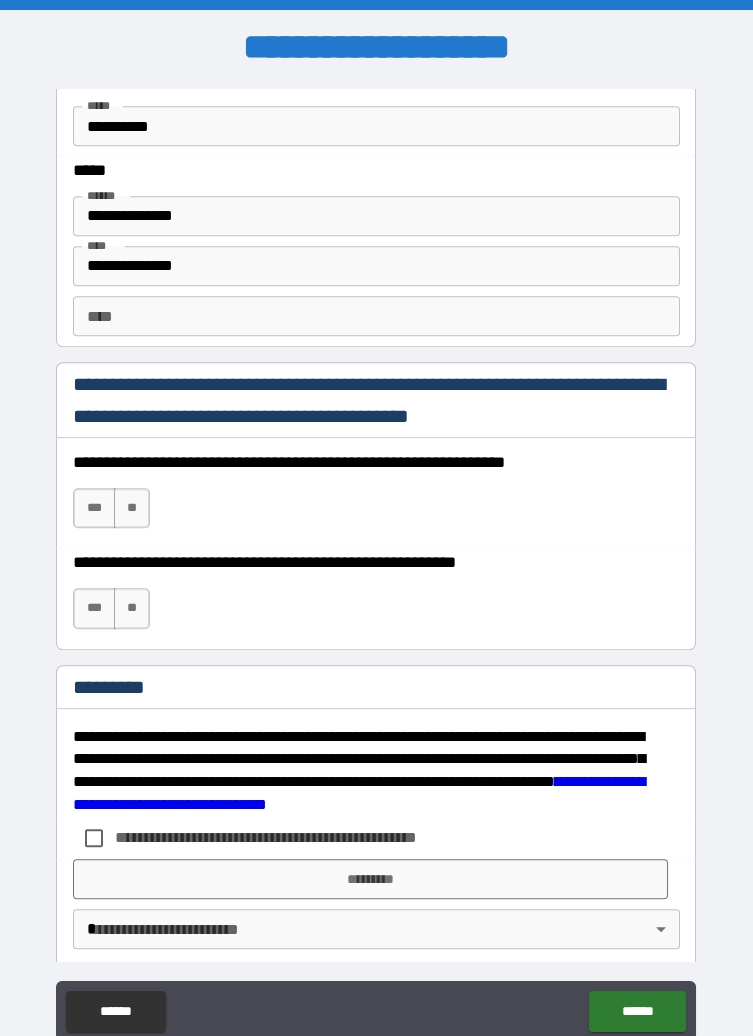 scroll, scrollTop: 2752, scrollLeft: 0, axis: vertical 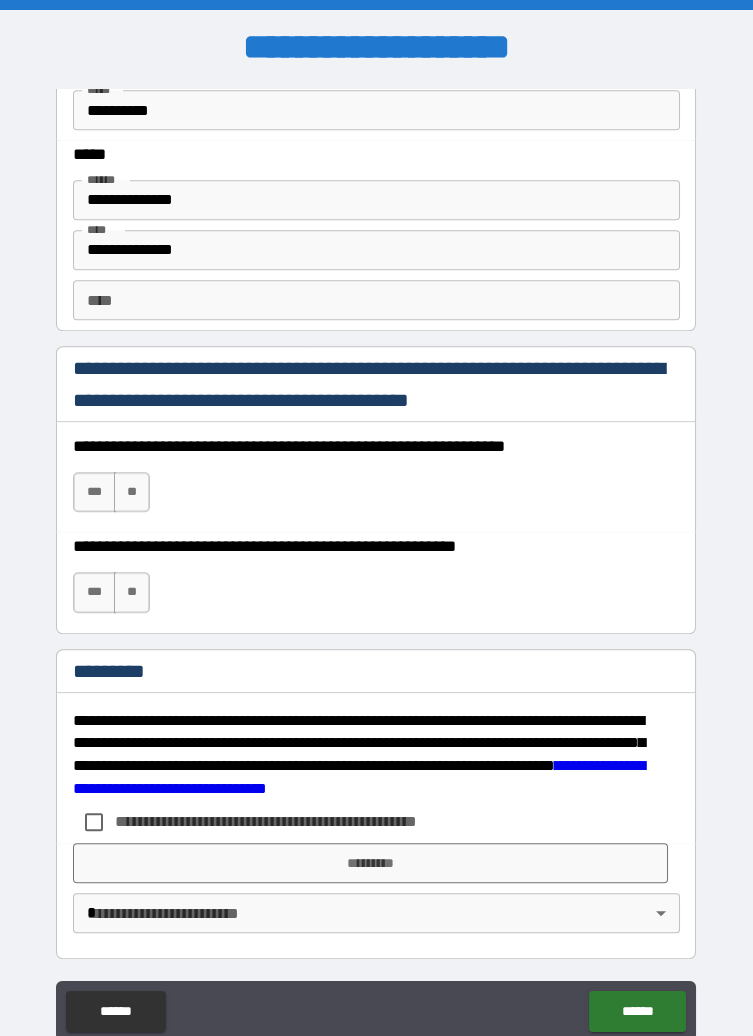 type on "*******" 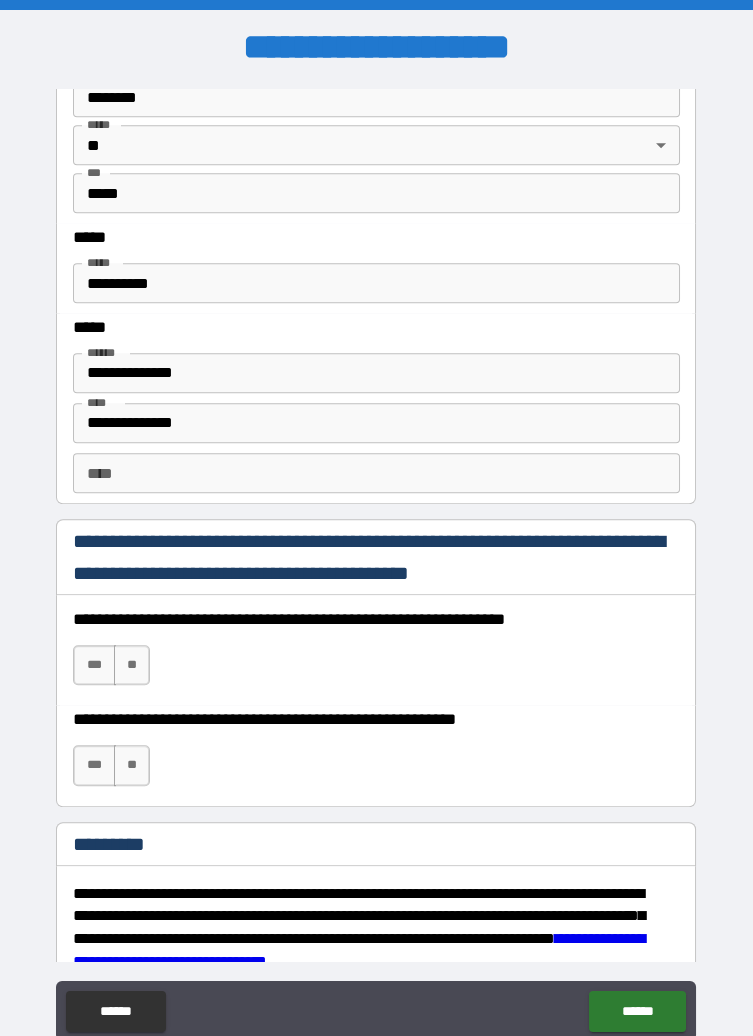 scroll, scrollTop: 2752, scrollLeft: 0, axis: vertical 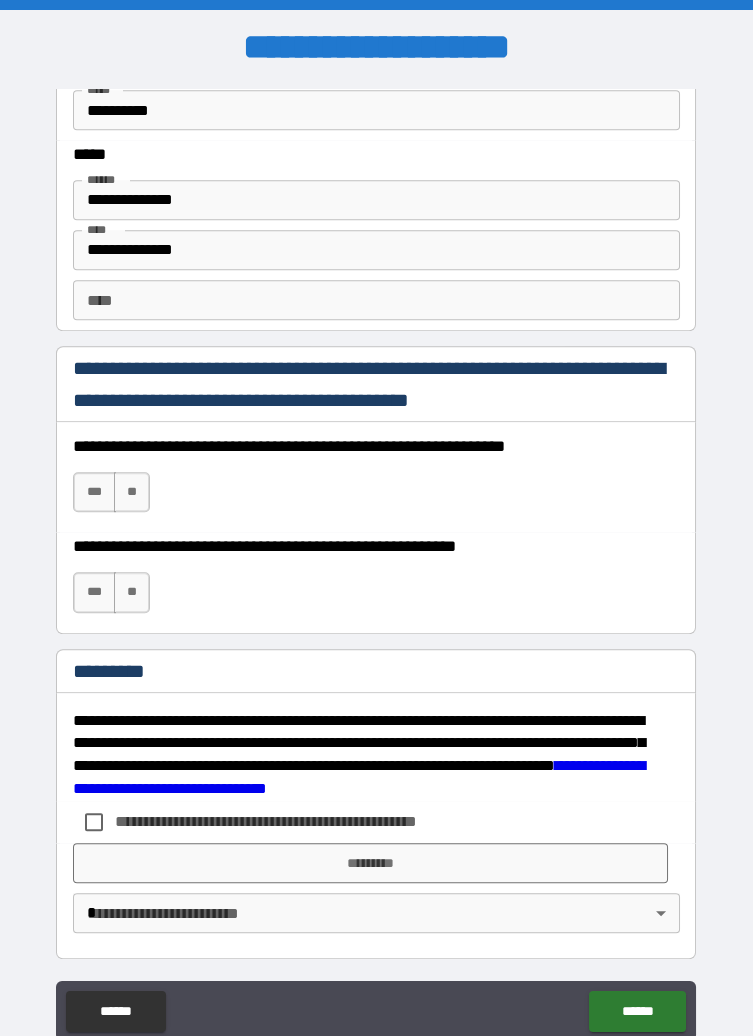 click on "***" at bounding box center [94, 492] 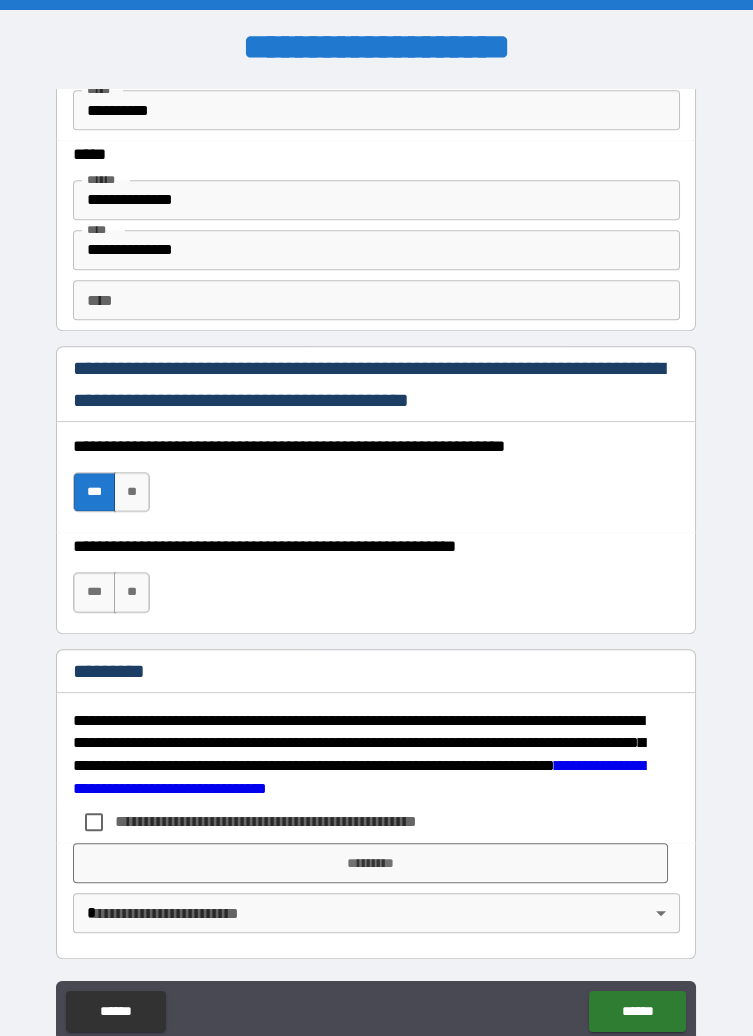 click on "**" at bounding box center (132, 592) 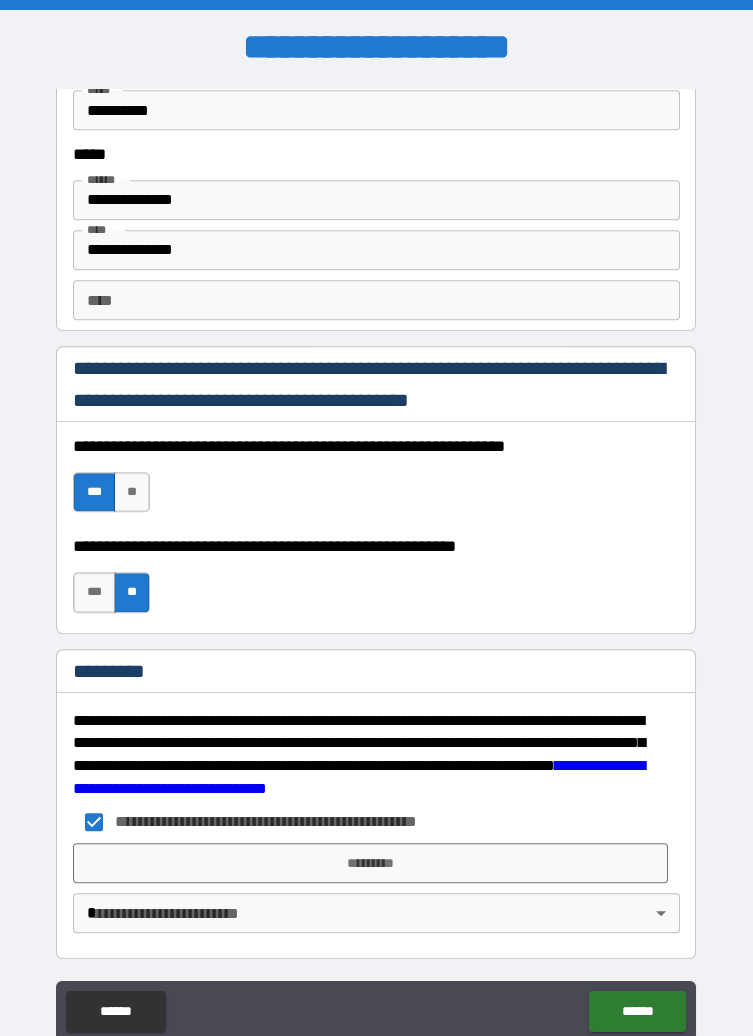 click on "*********" at bounding box center (370, 863) 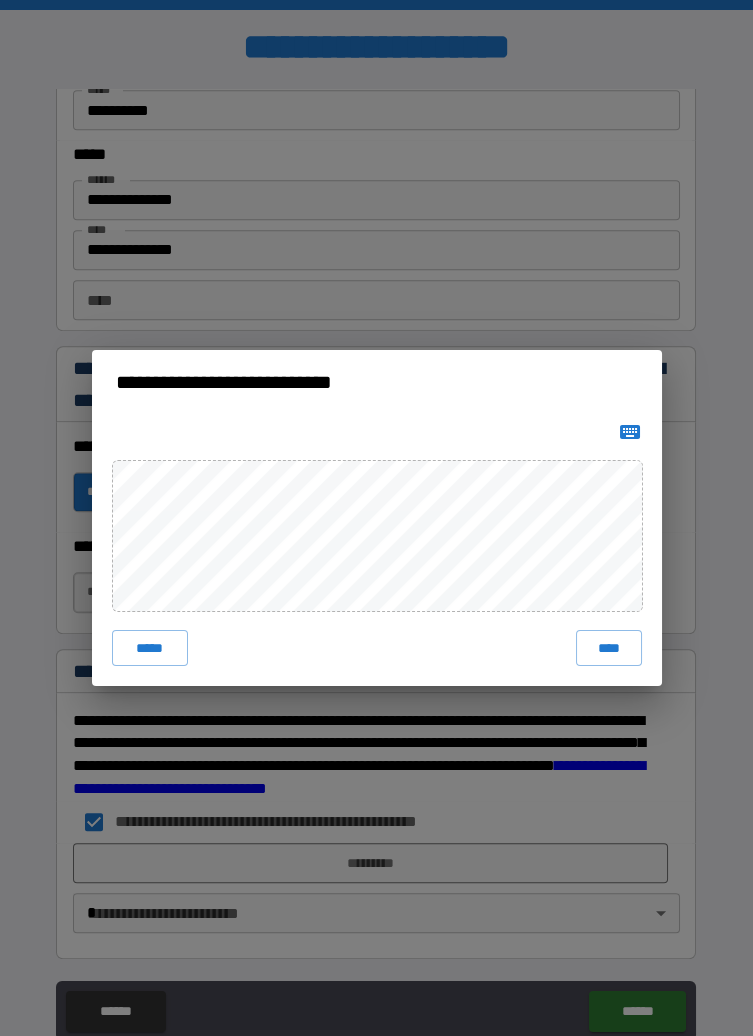 click on "****" at bounding box center (608, 648) 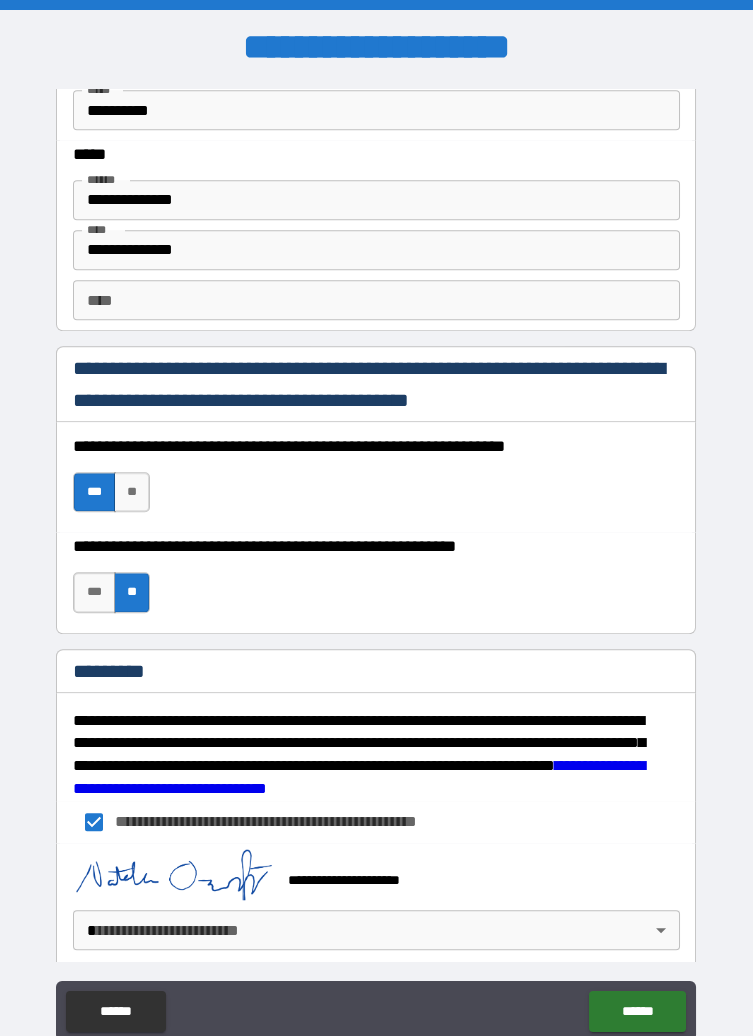 scroll, scrollTop: 2770, scrollLeft: 0, axis: vertical 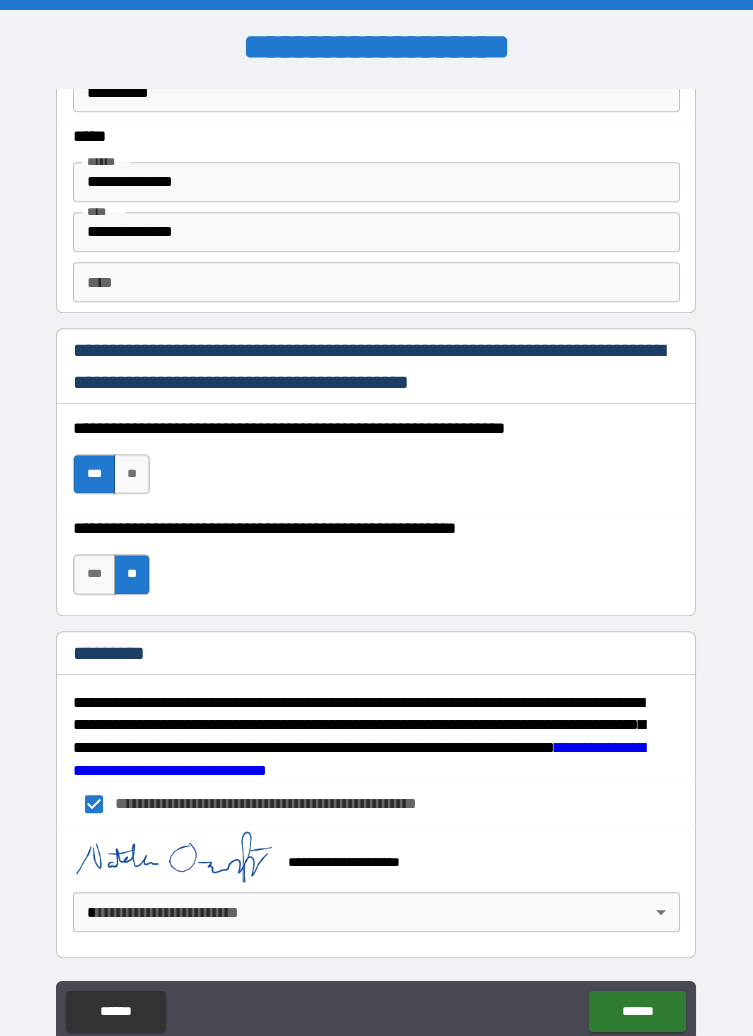 click on "**********" at bounding box center [376, 566] 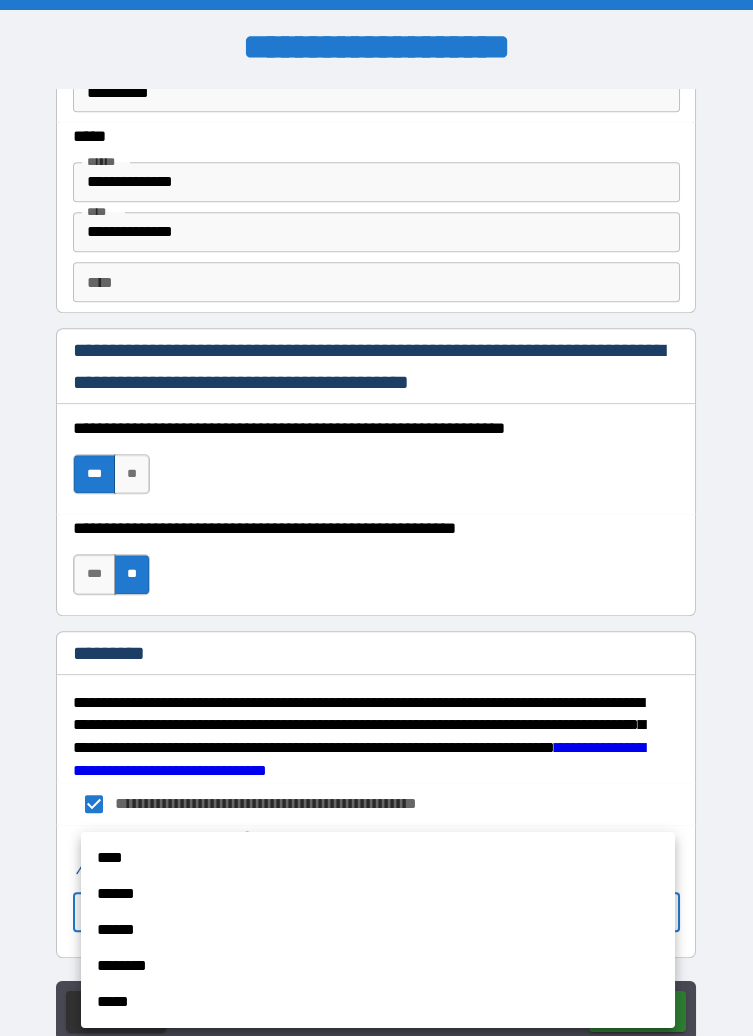 click on "****" at bounding box center [378, 858] 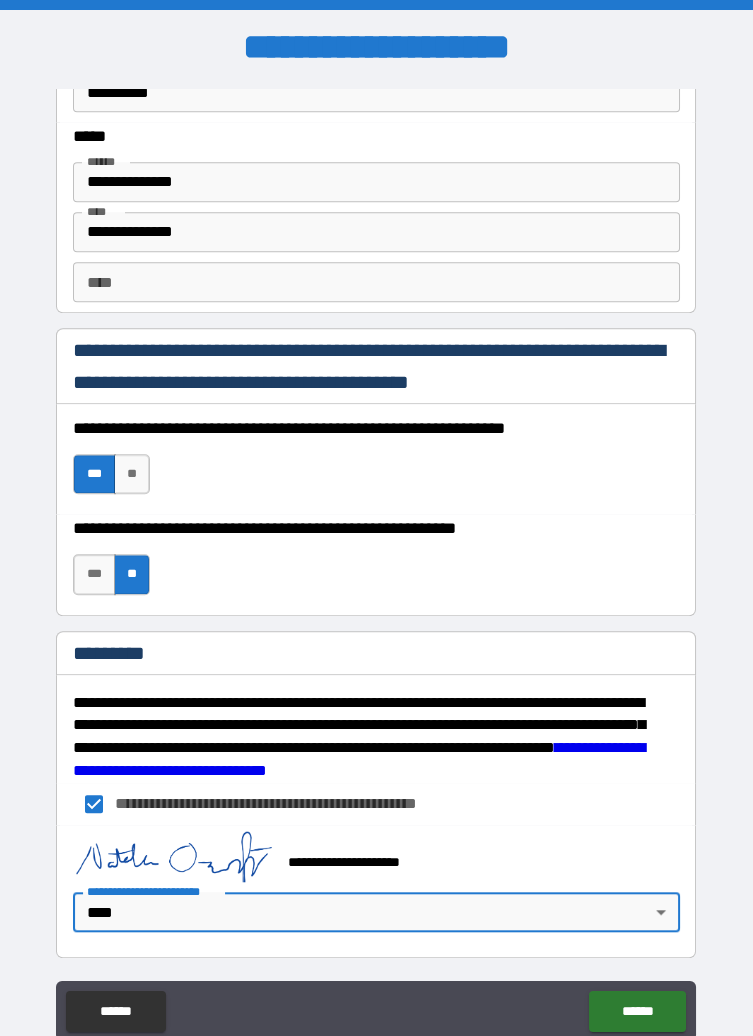 click on "******" at bounding box center [637, 1011] 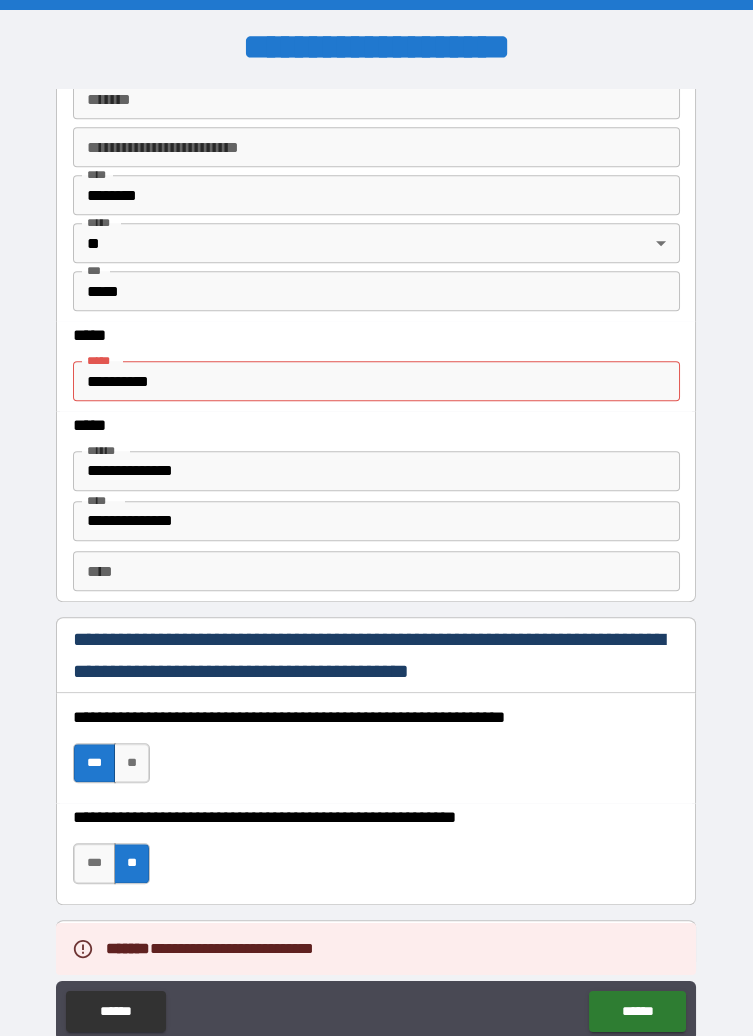 scroll, scrollTop: 2454, scrollLeft: 0, axis: vertical 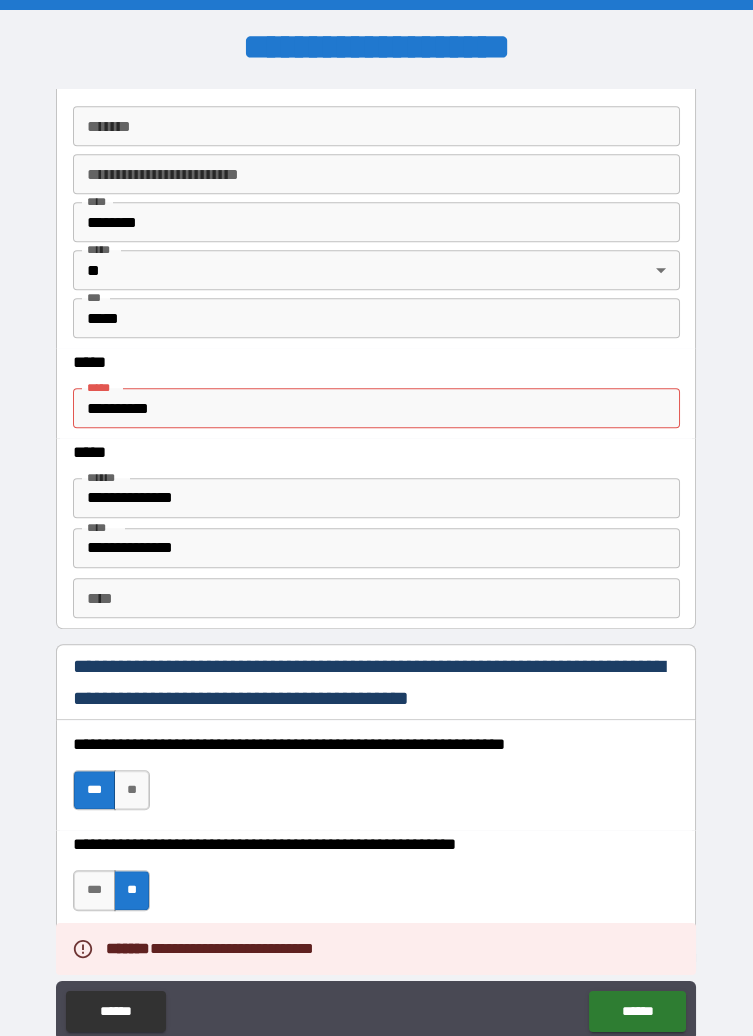 click on "**********" at bounding box center (376, 408) 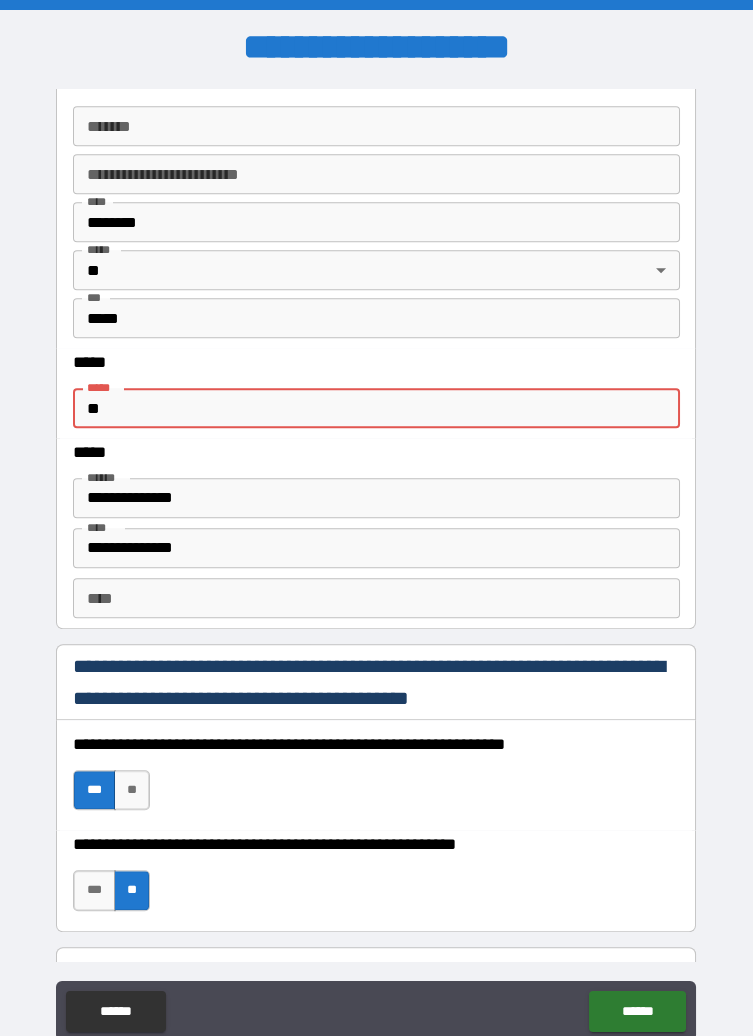 type on "*" 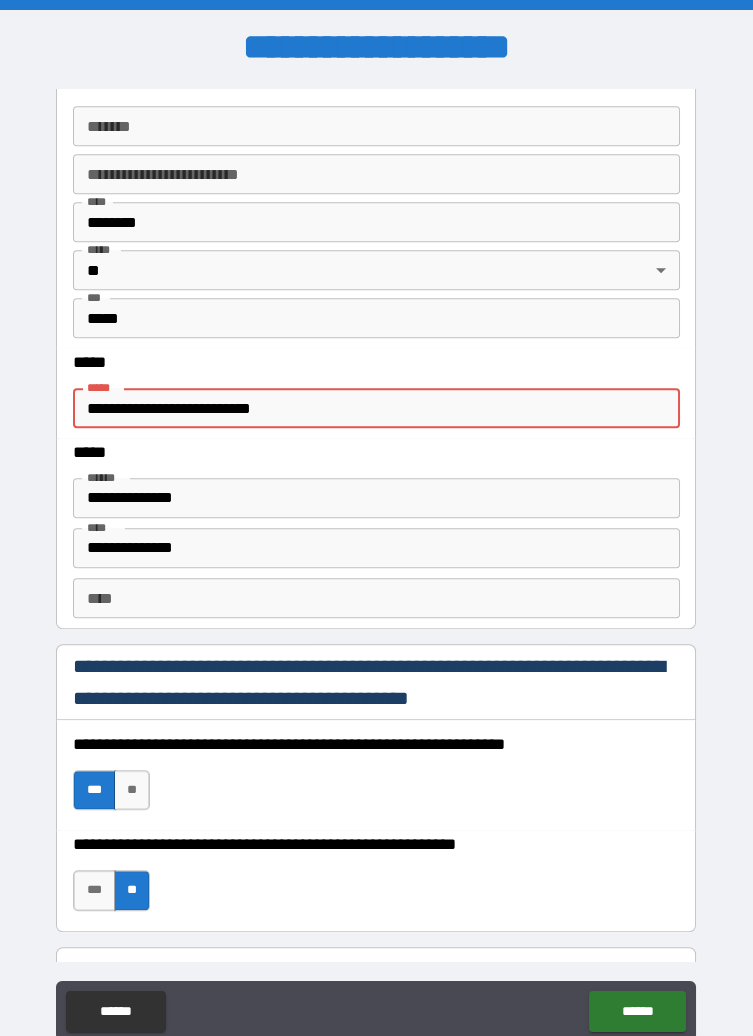 type on "**********" 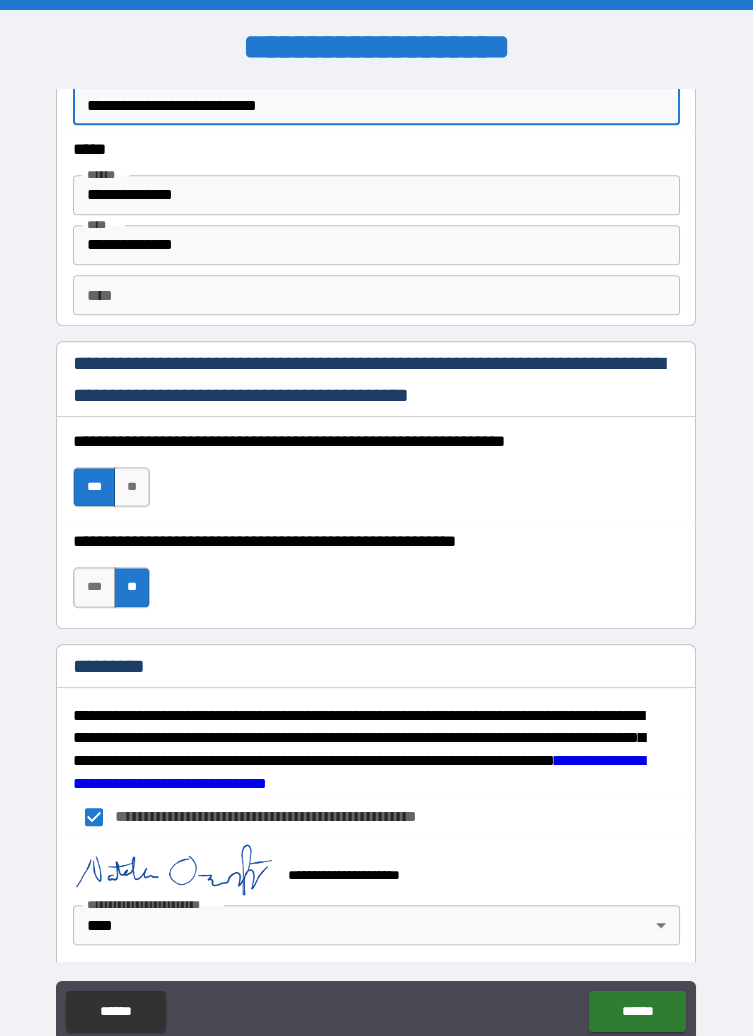 scroll, scrollTop: 2770, scrollLeft: 0, axis: vertical 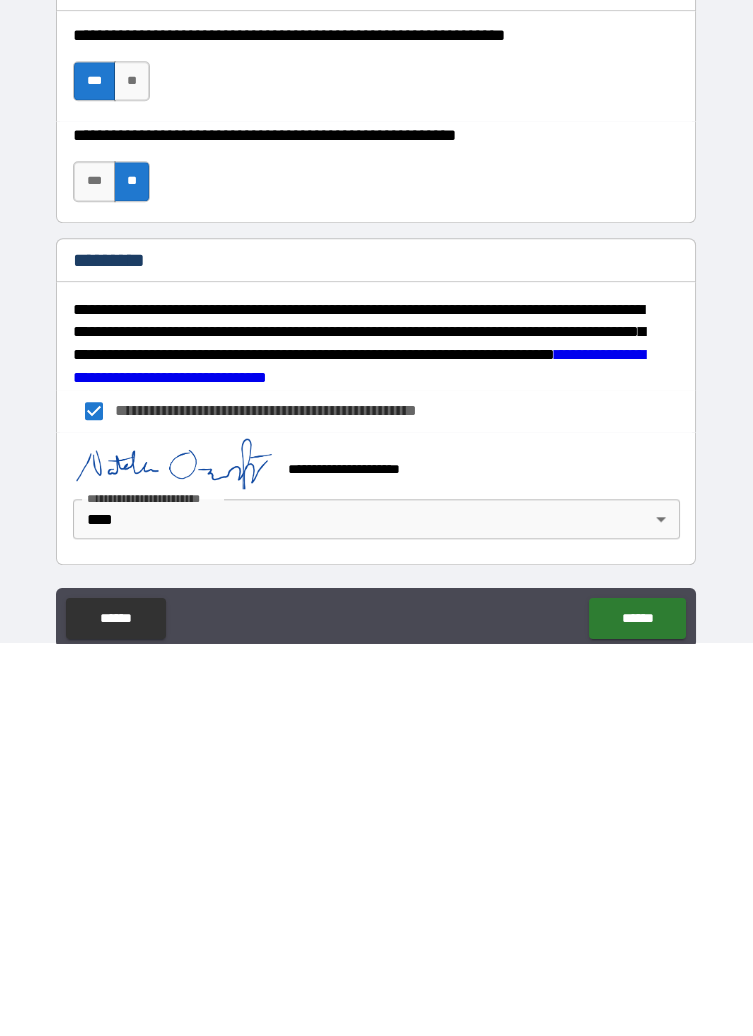 click on "******" at bounding box center [637, 1011] 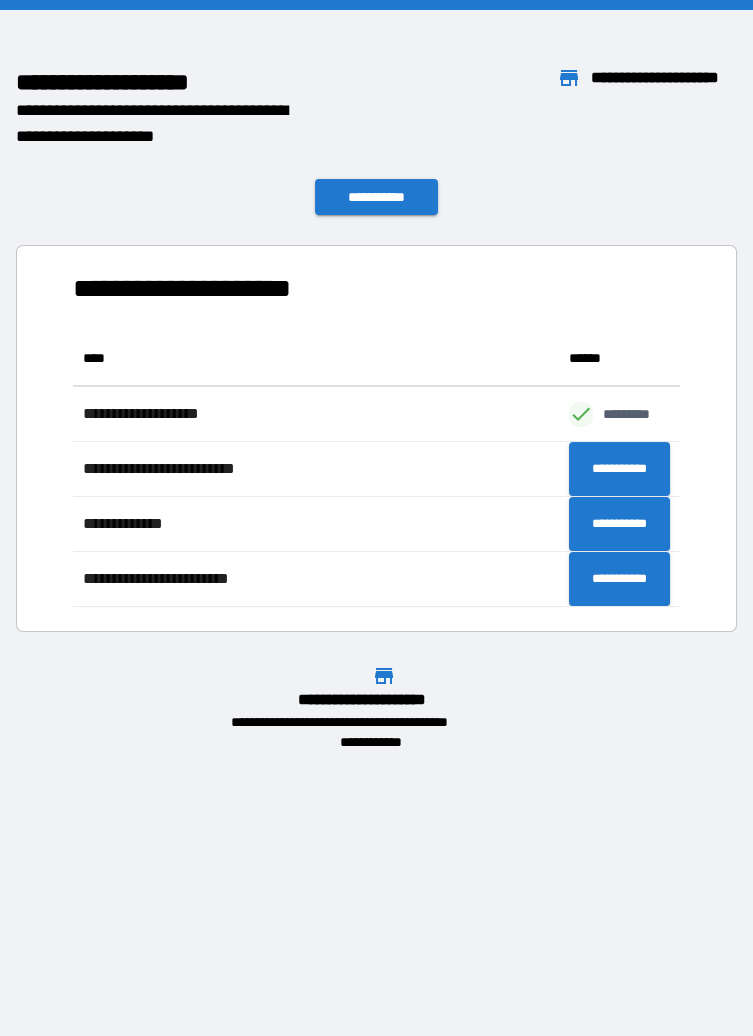 scroll, scrollTop: 0, scrollLeft: 0, axis: both 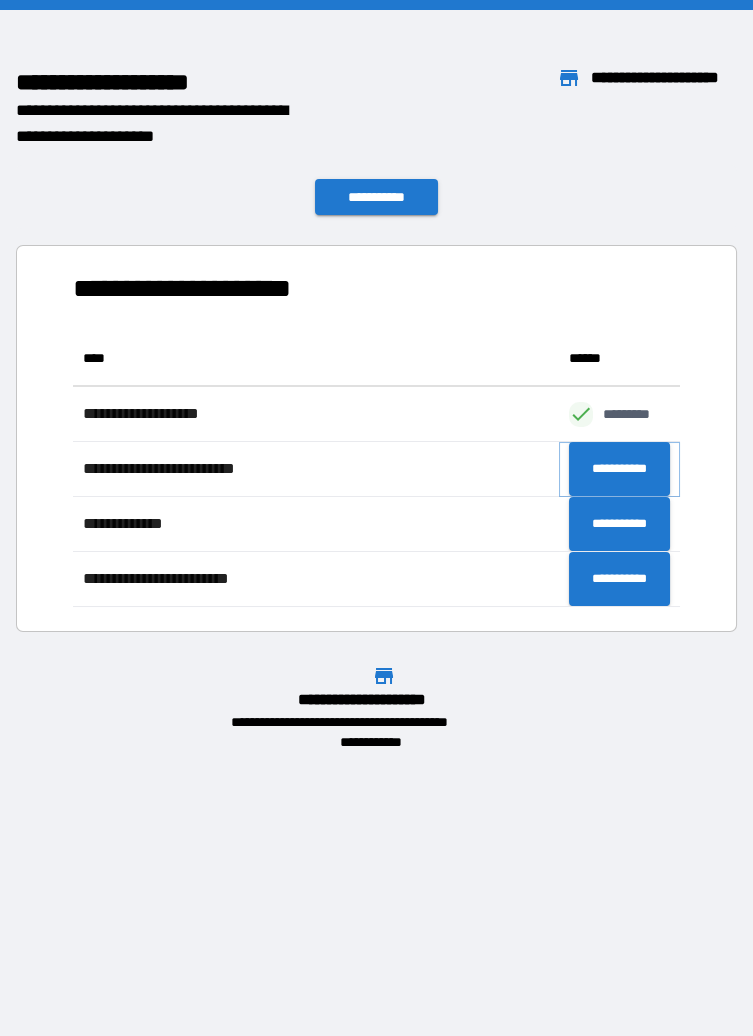 click on "**********" at bounding box center (619, 469) 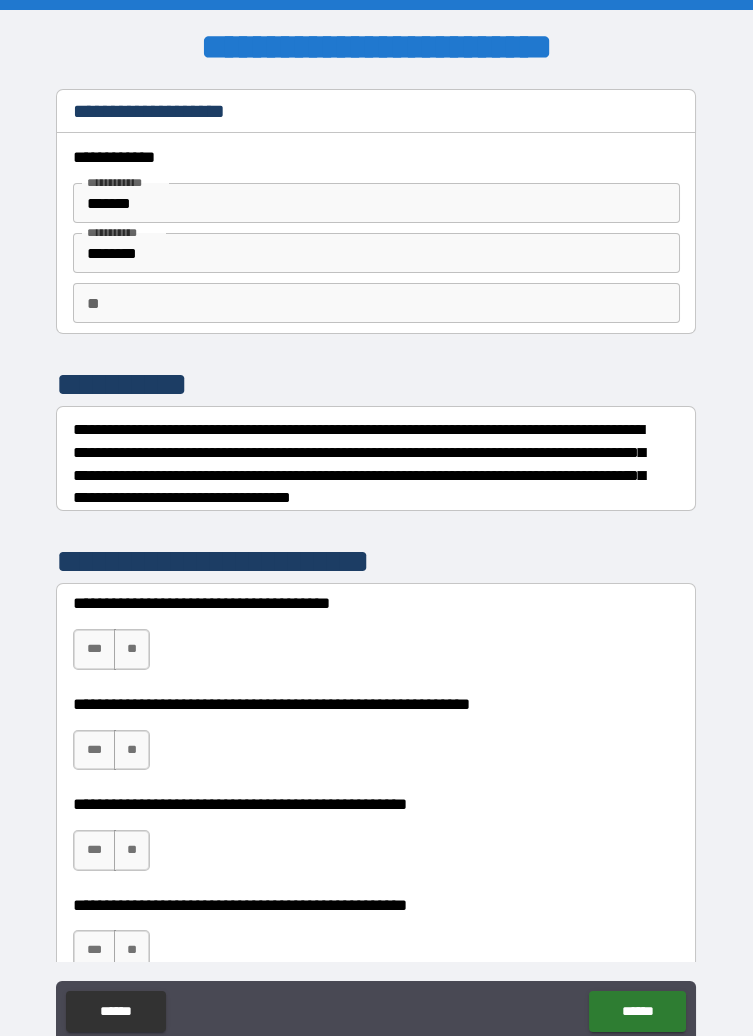 click on "*******" at bounding box center (376, 203) 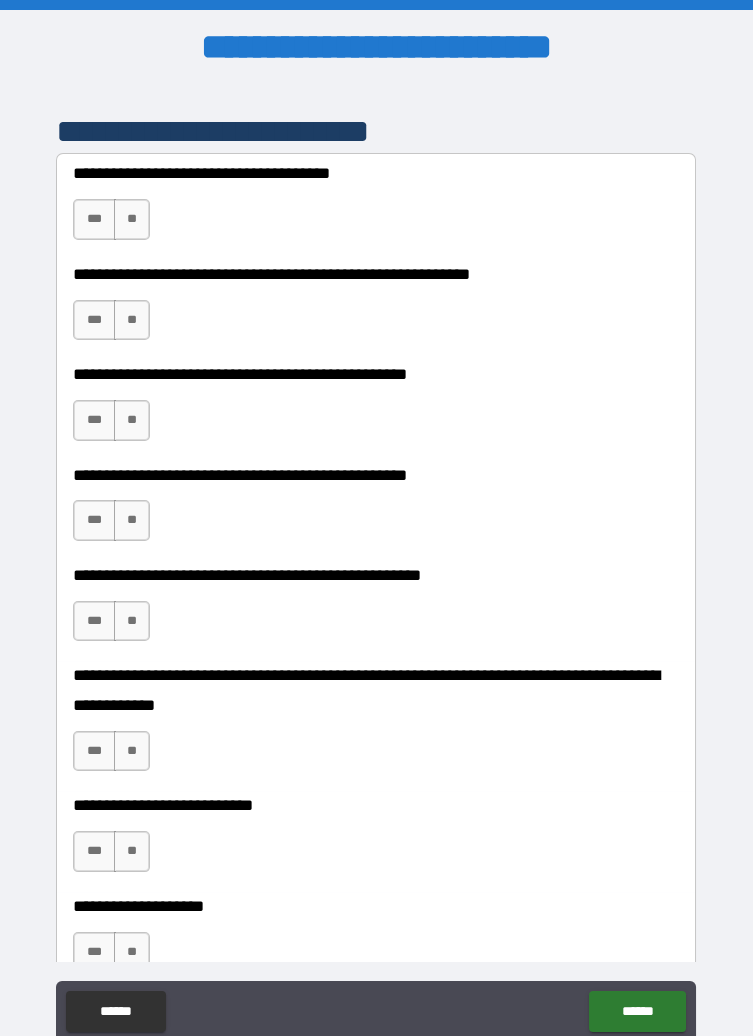 scroll, scrollTop: 432, scrollLeft: 0, axis: vertical 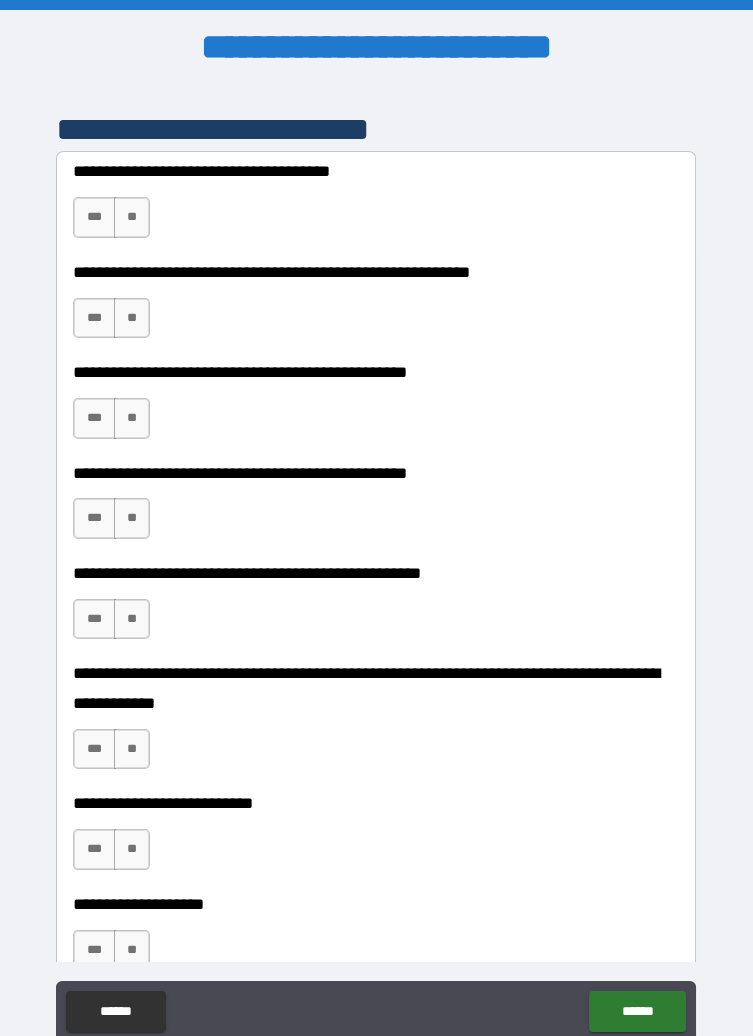 type on "*******" 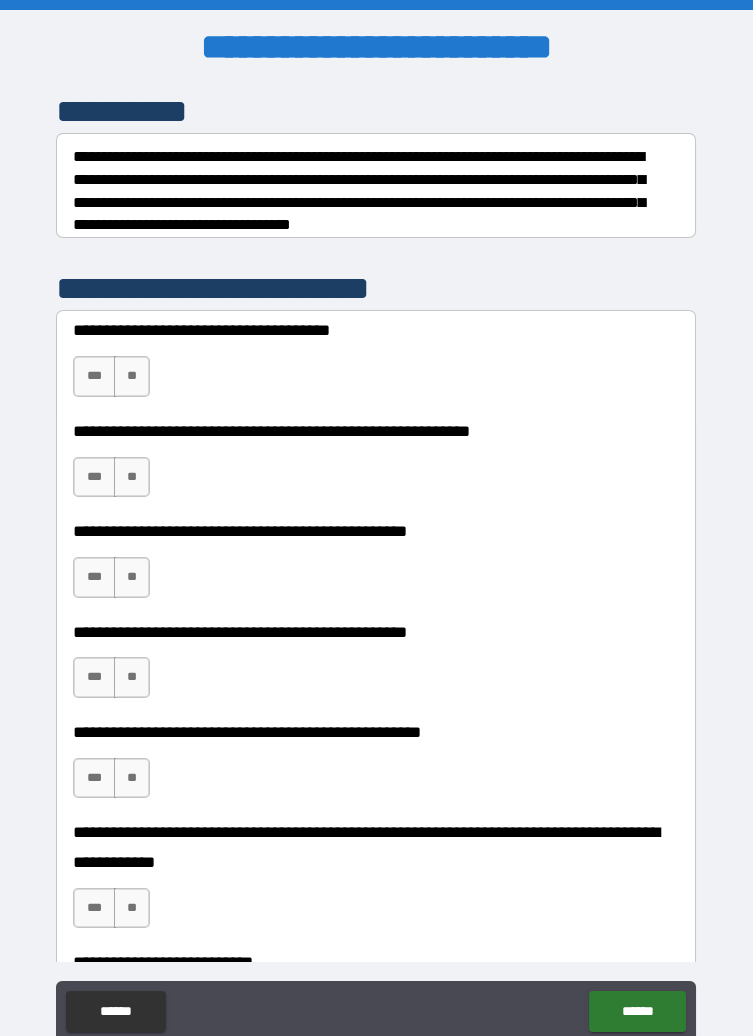 scroll, scrollTop: 278, scrollLeft: 0, axis: vertical 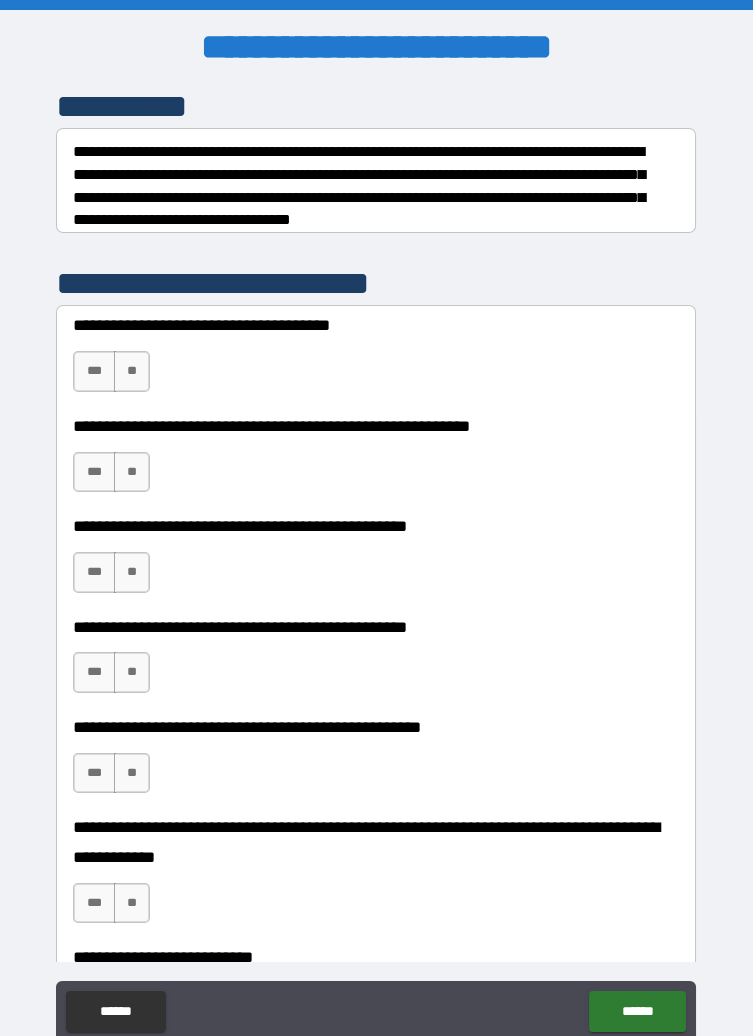 click on "**" at bounding box center (132, 371) 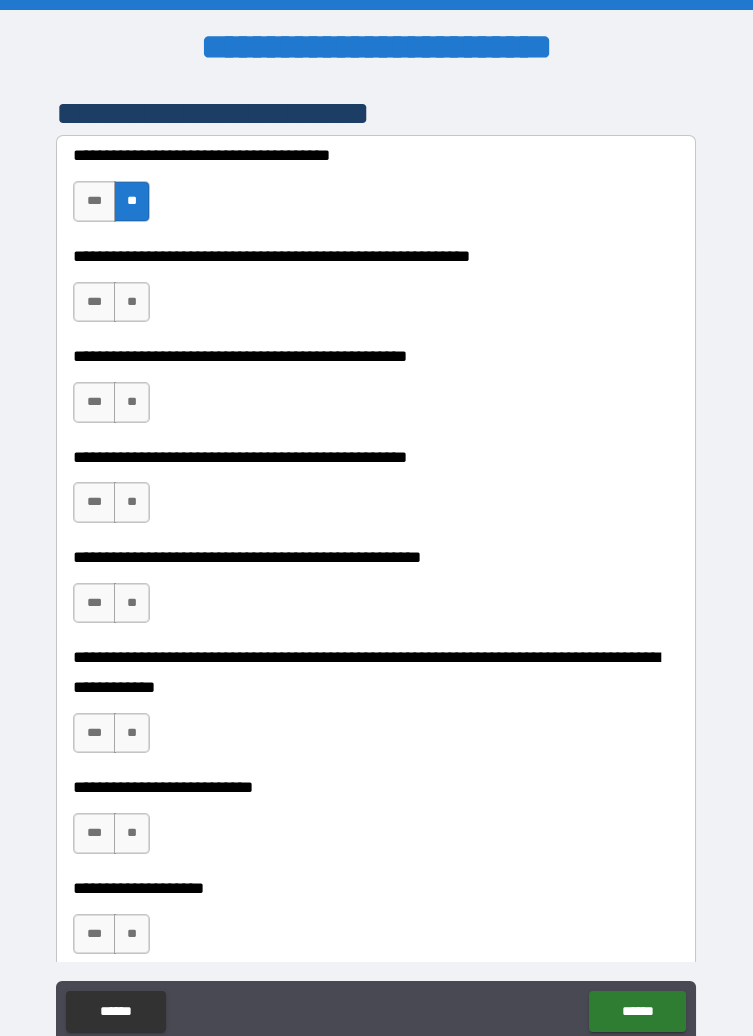 scroll, scrollTop: 449, scrollLeft: 0, axis: vertical 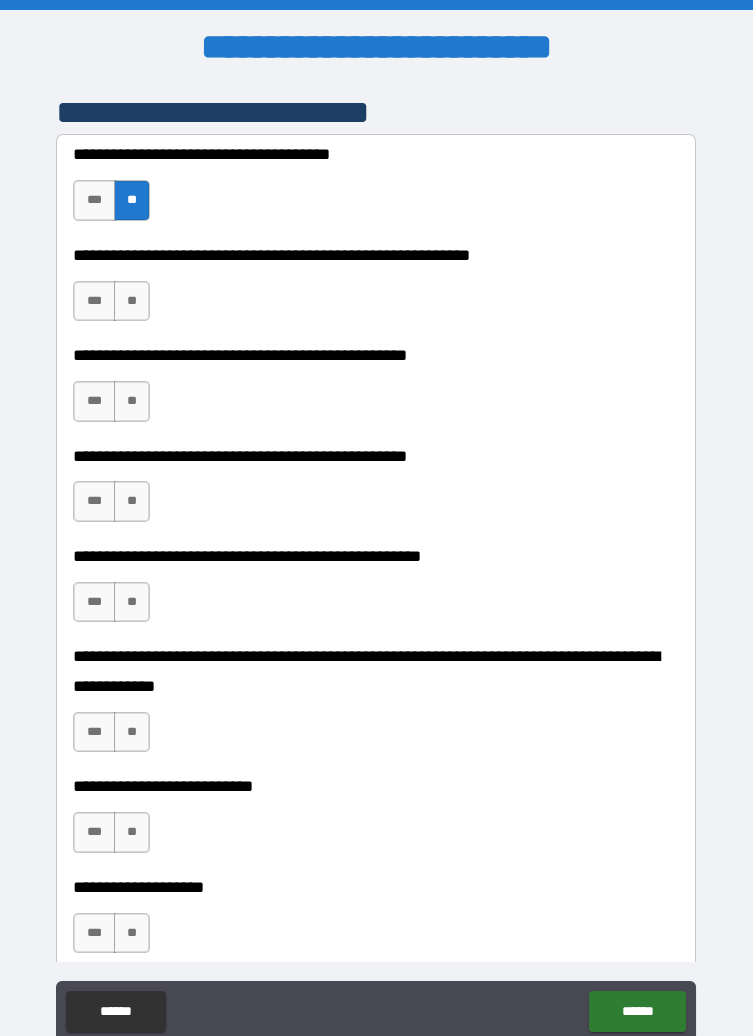 click on "**" at bounding box center [132, 301] 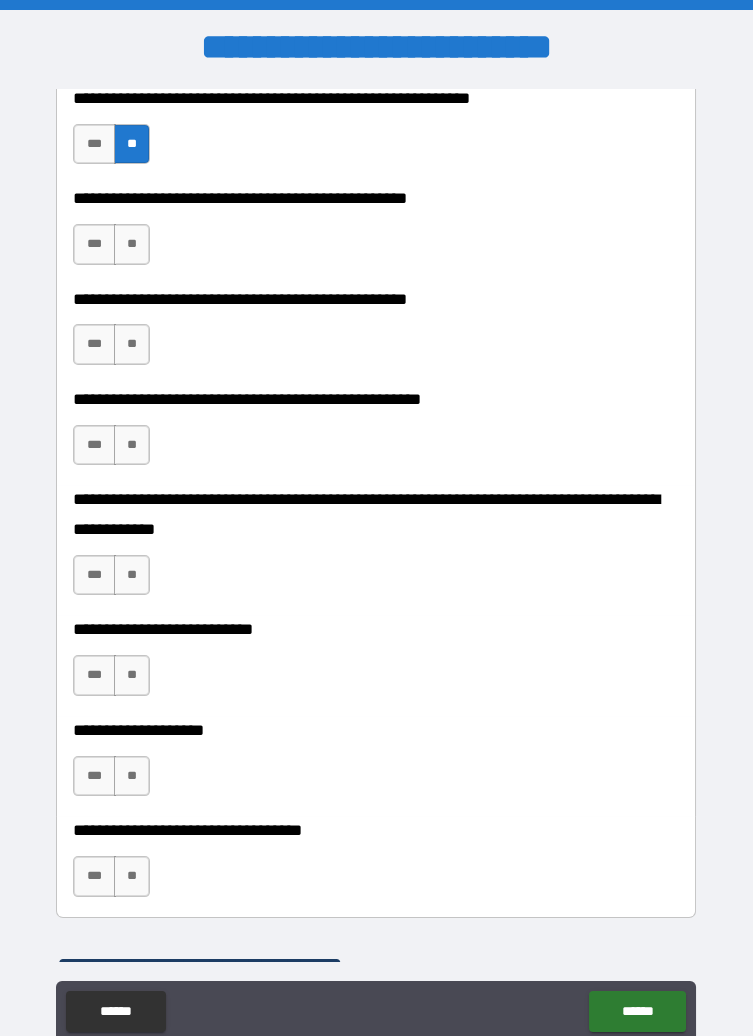 scroll, scrollTop: 606, scrollLeft: 0, axis: vertical 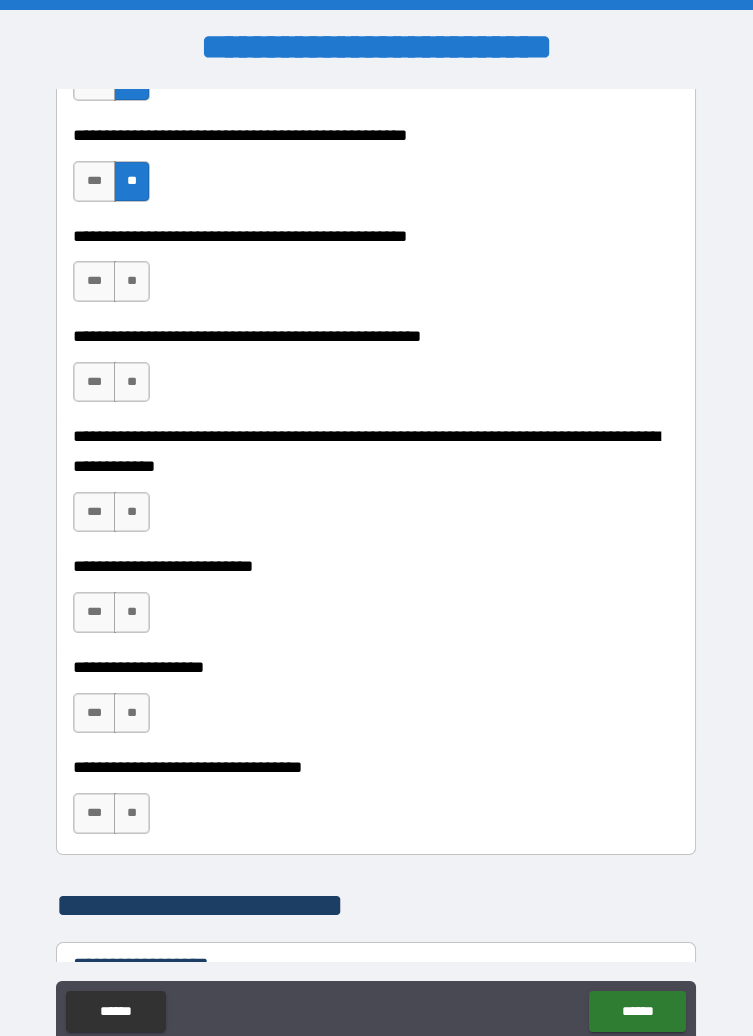 click on "**" at bounding box center (132, 281) 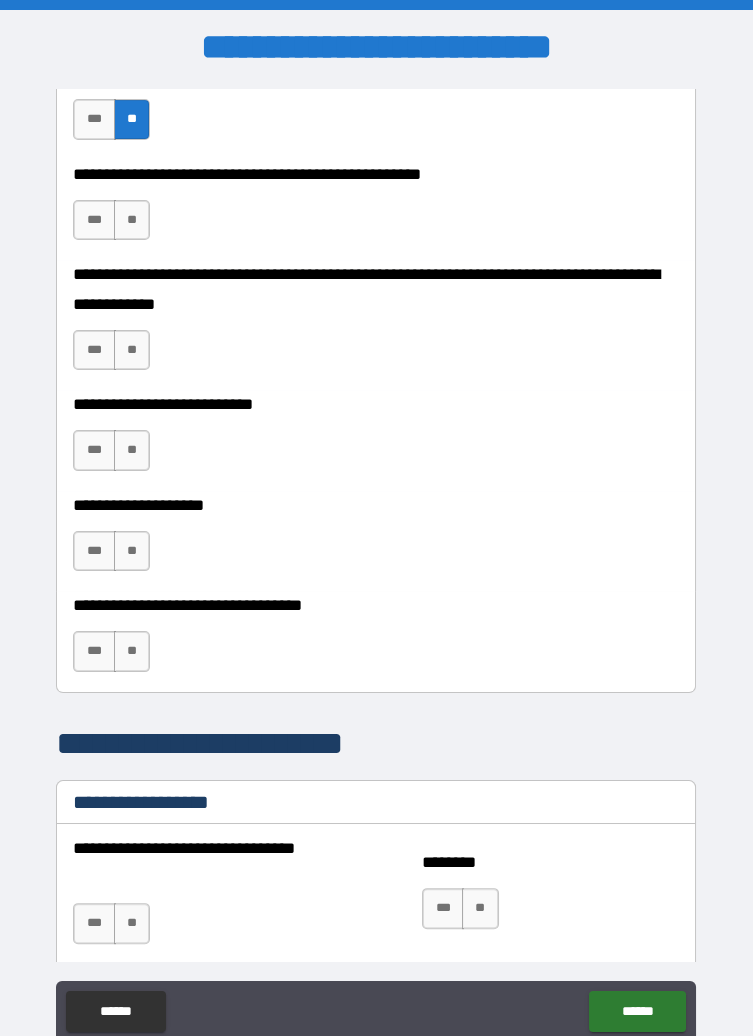 scroll, scrollTop: 836, scrollLeft: 0, axis: vertical 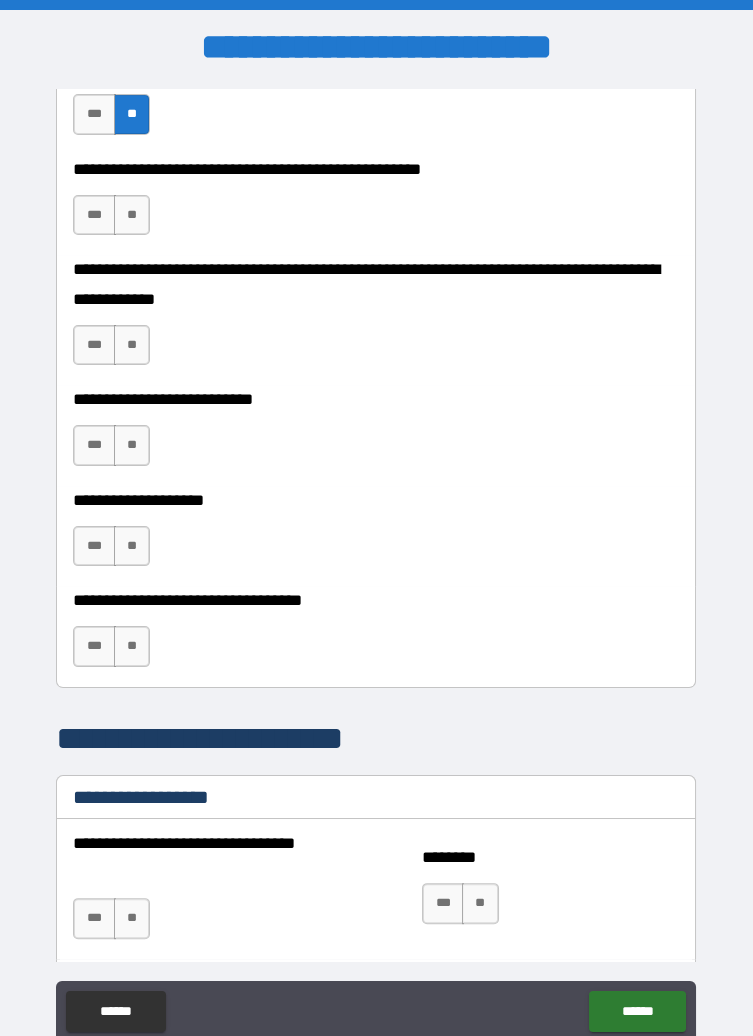 click on "**" at bounding box center [132, 215] 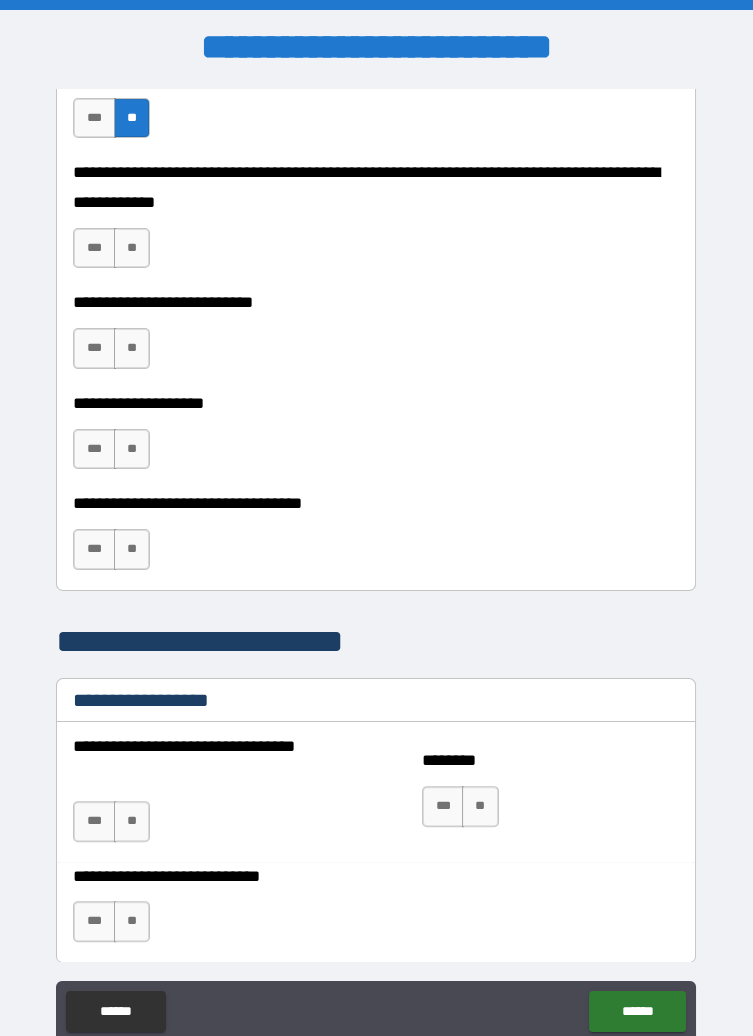 scroll, scrollTop: 935, scrollLeft: 0, axis: vertical 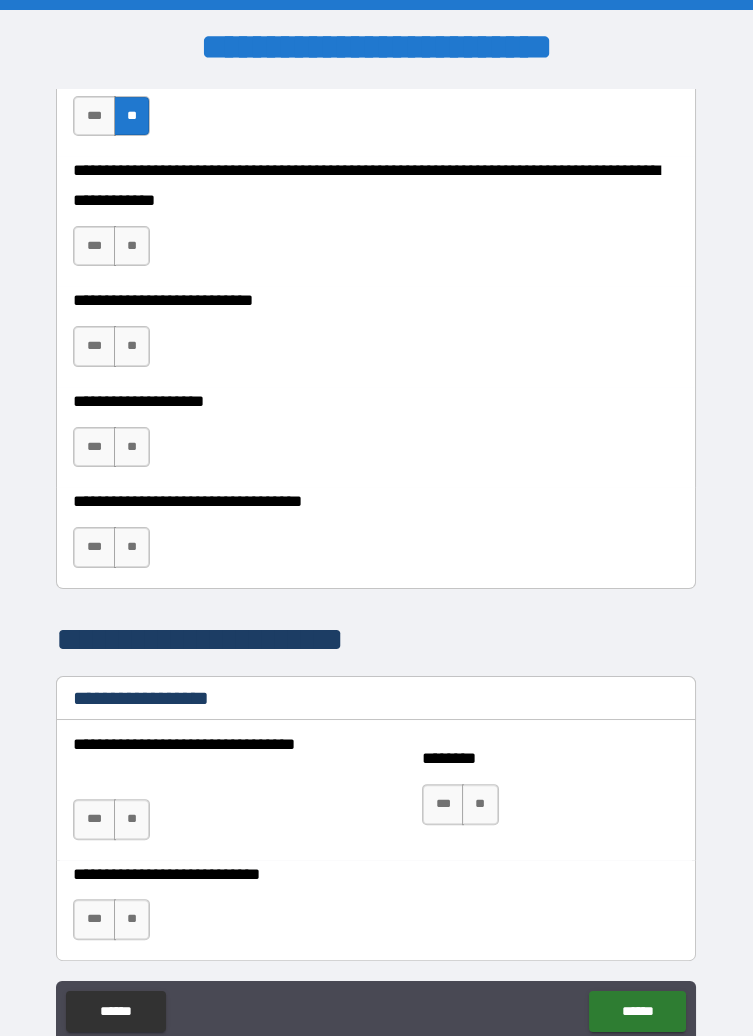 click on "**" at bounding box center (132, 246) 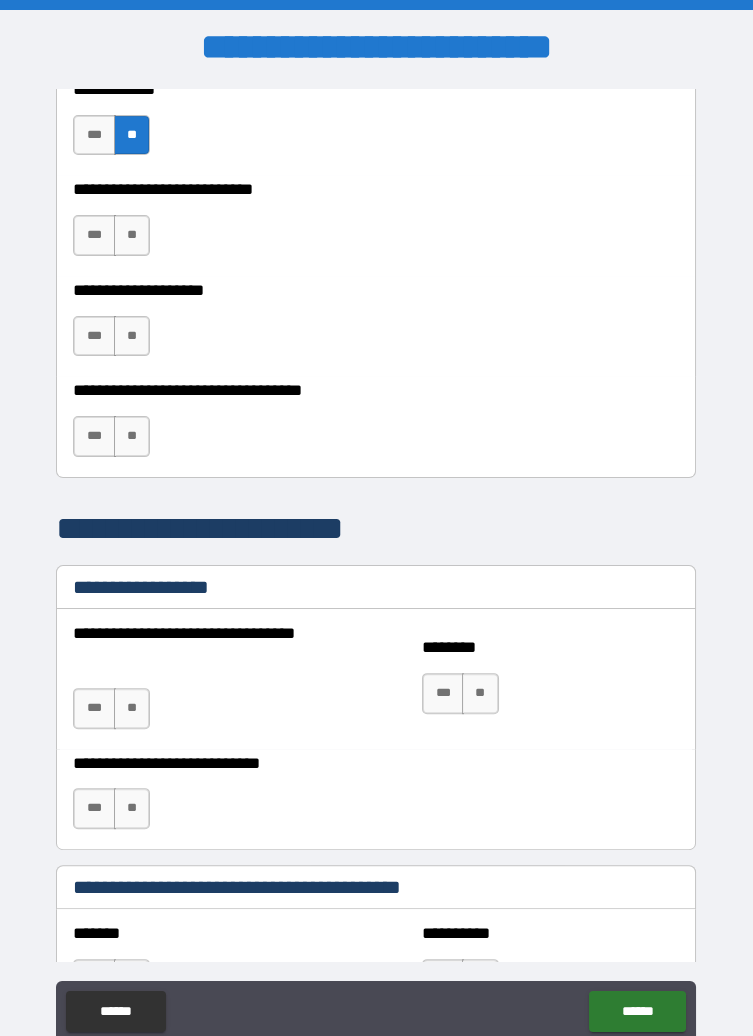 scroll, scrollTop: 1047, scrollLeft: 0, axis: vertical 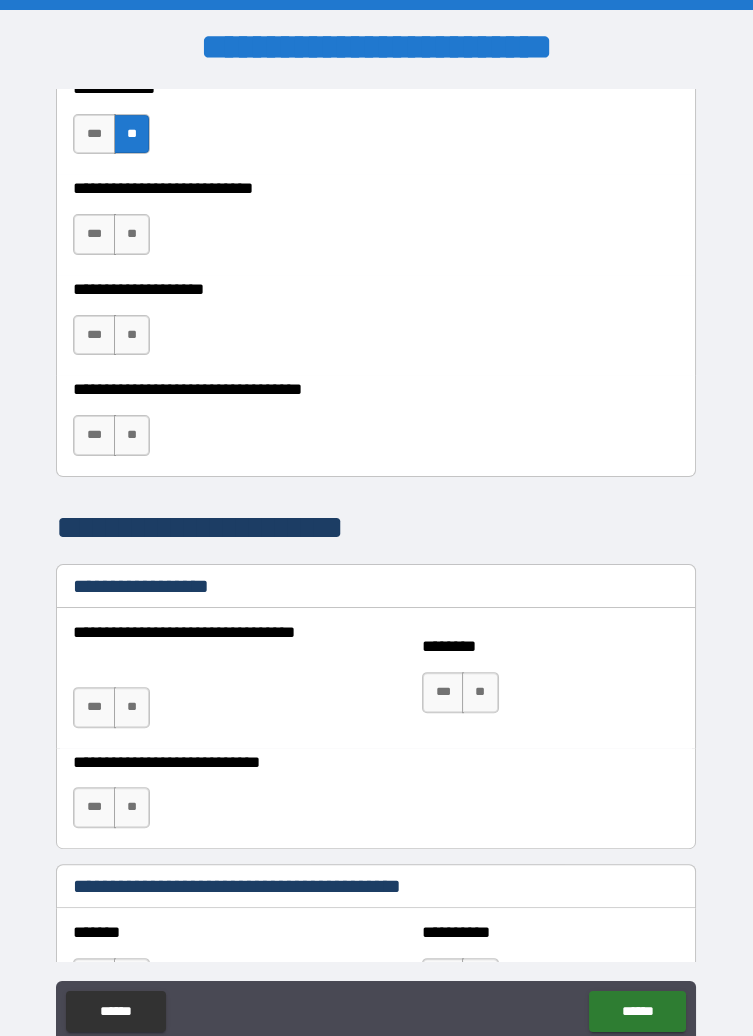 click on "**" at bounding box center (132, 234) 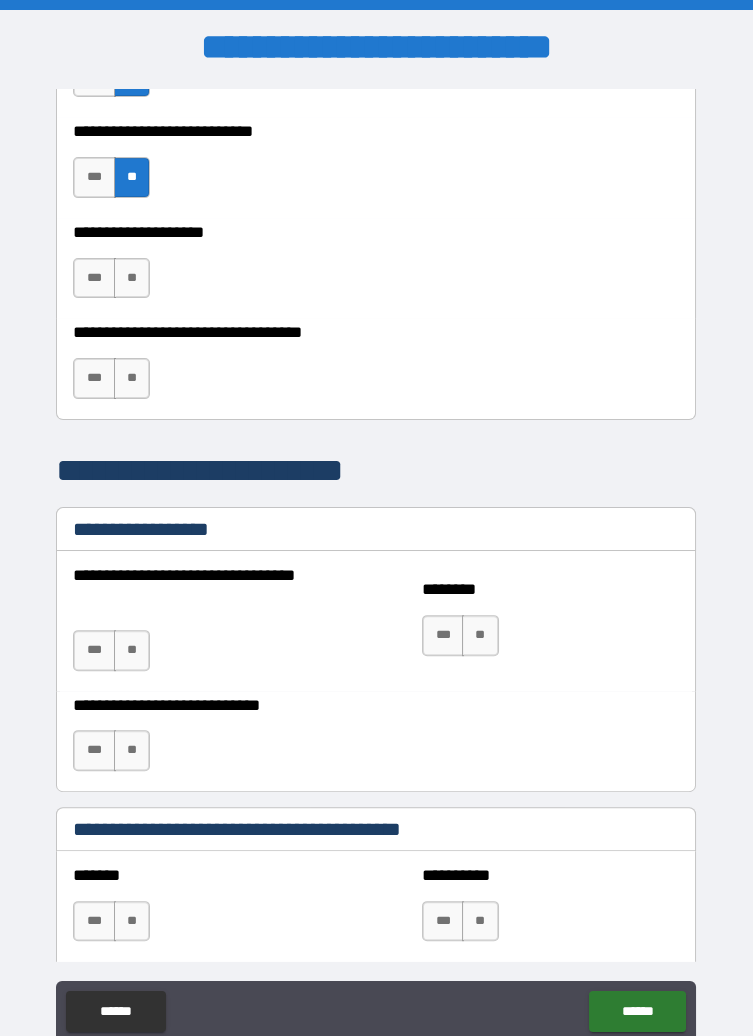 scroll, scrollTop: 1108, scrollLeft: 0, axis: vertical 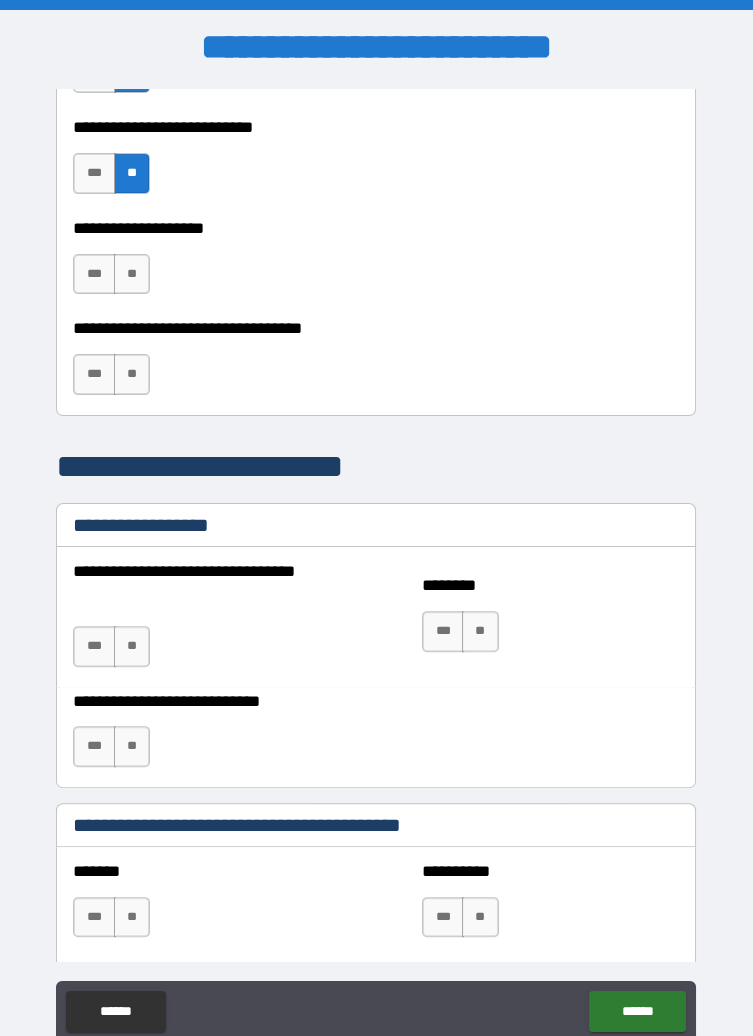 click on "**" at bounding box center (132, 274) 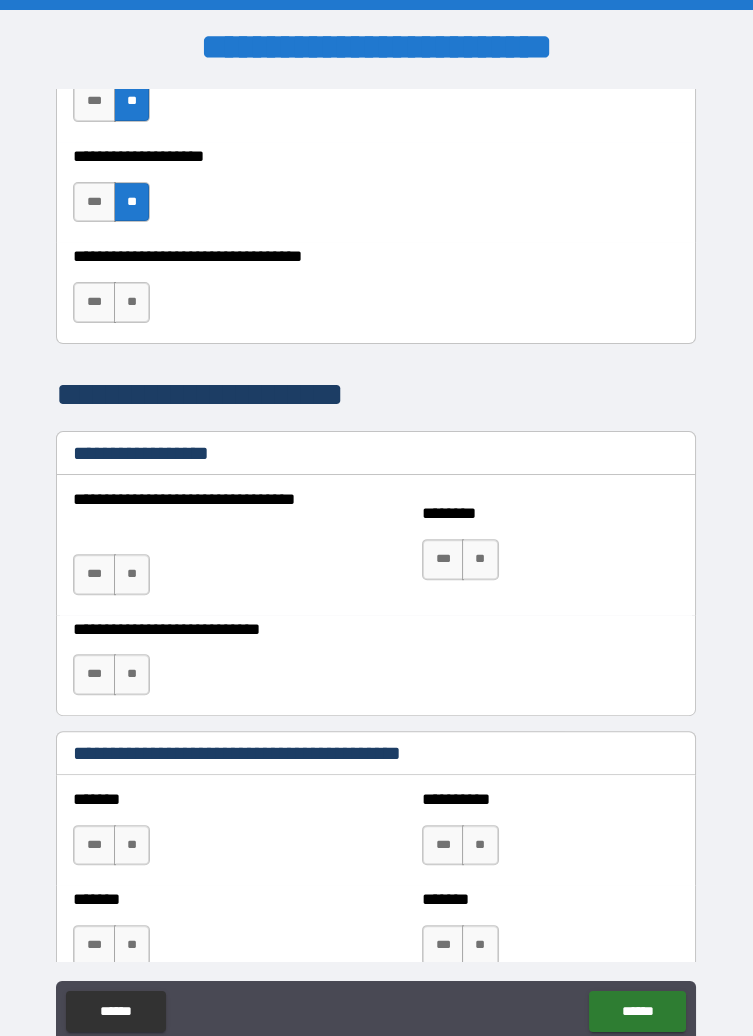 scroll, scrollTop: 1187, scrollLeft: 0, axis: vertical 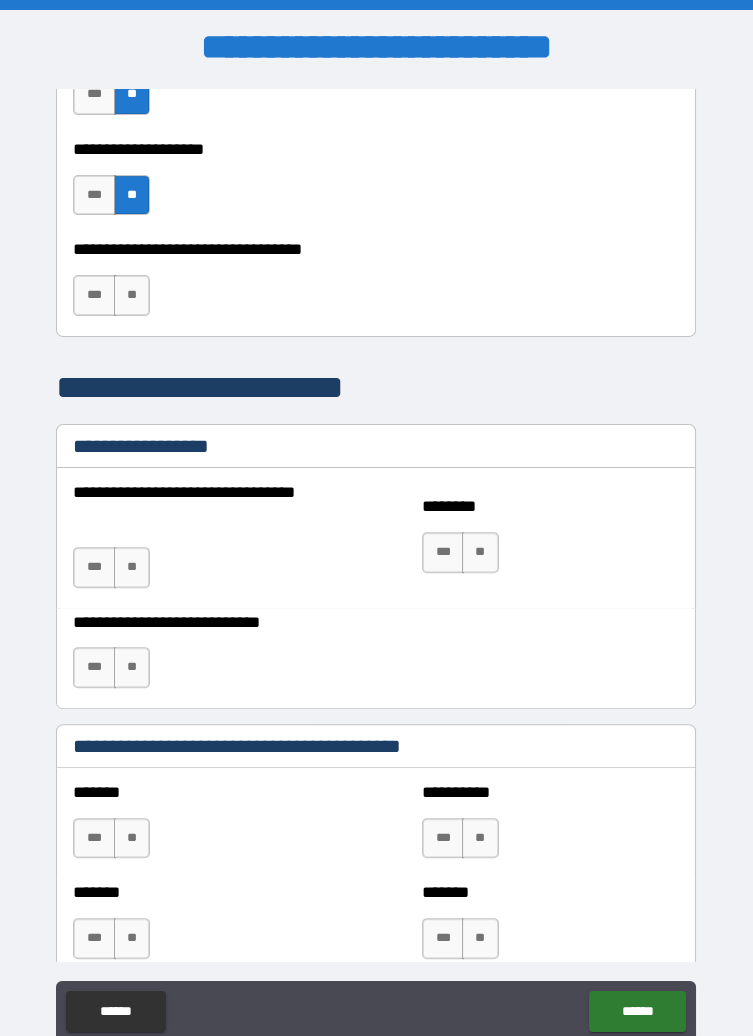 click on "**" at bounding box center [132, 295] 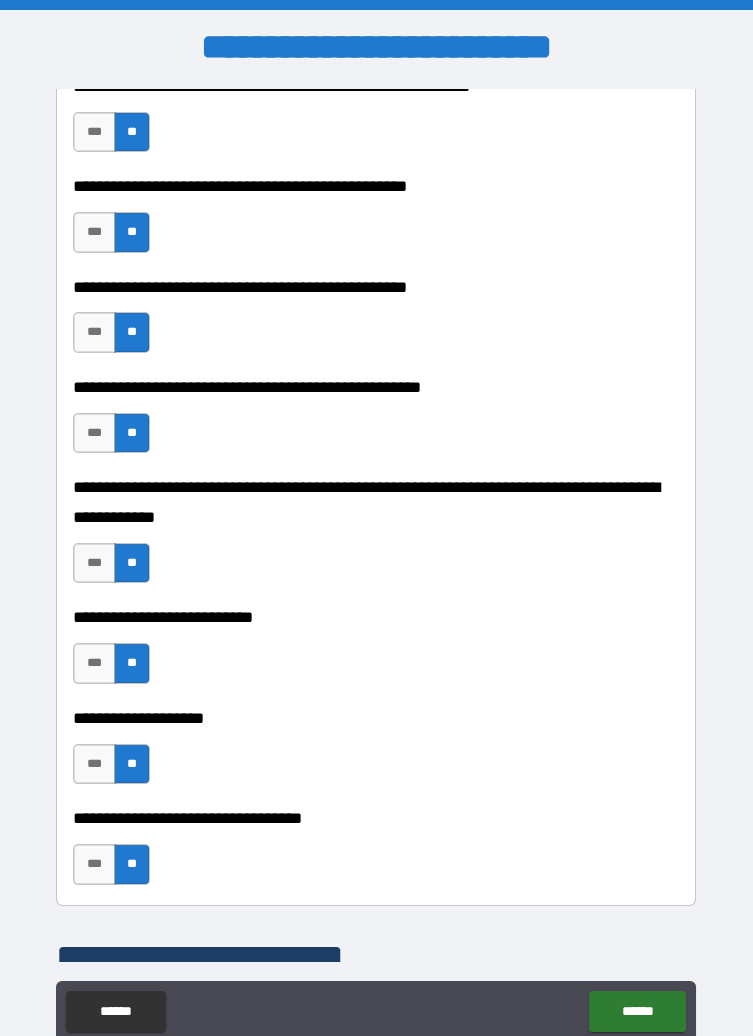 scroll, scrollTop: 599, scrollLeft: 0, axis: vertical 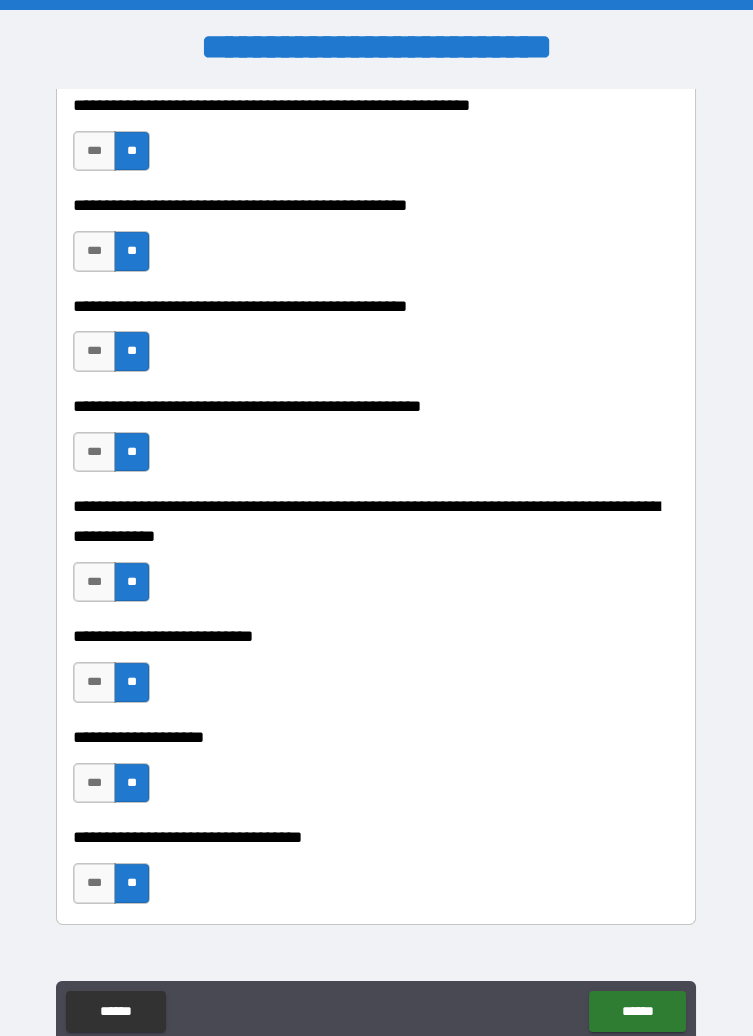 click on "***" at bounding box center (94, 351) 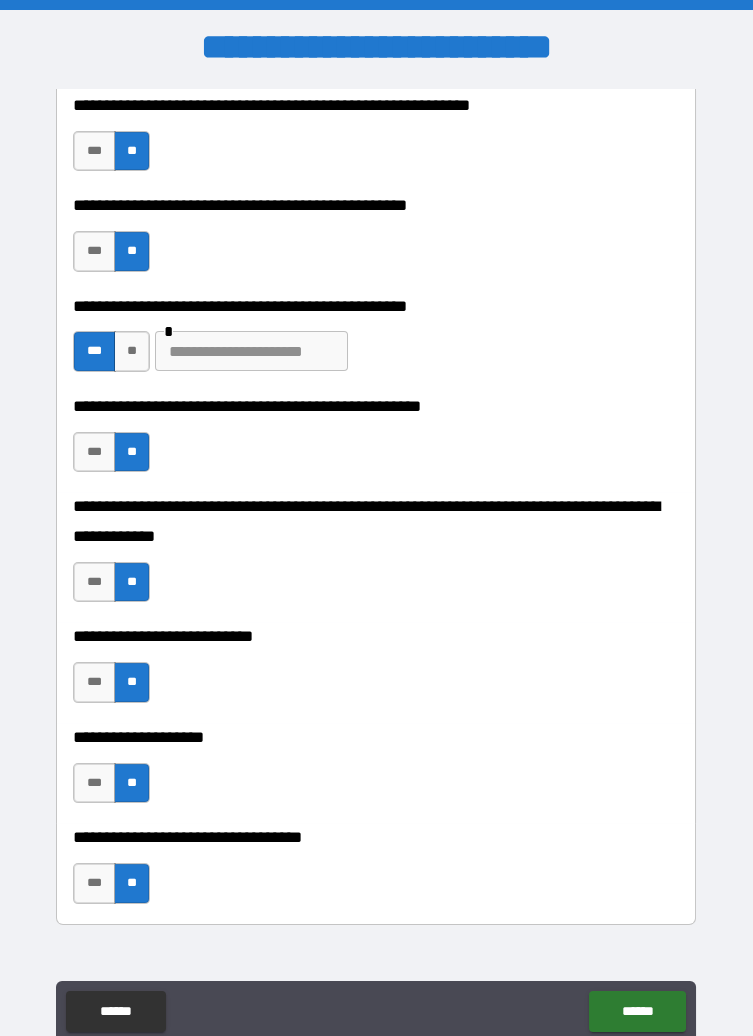click at bounding box center (251, 351) 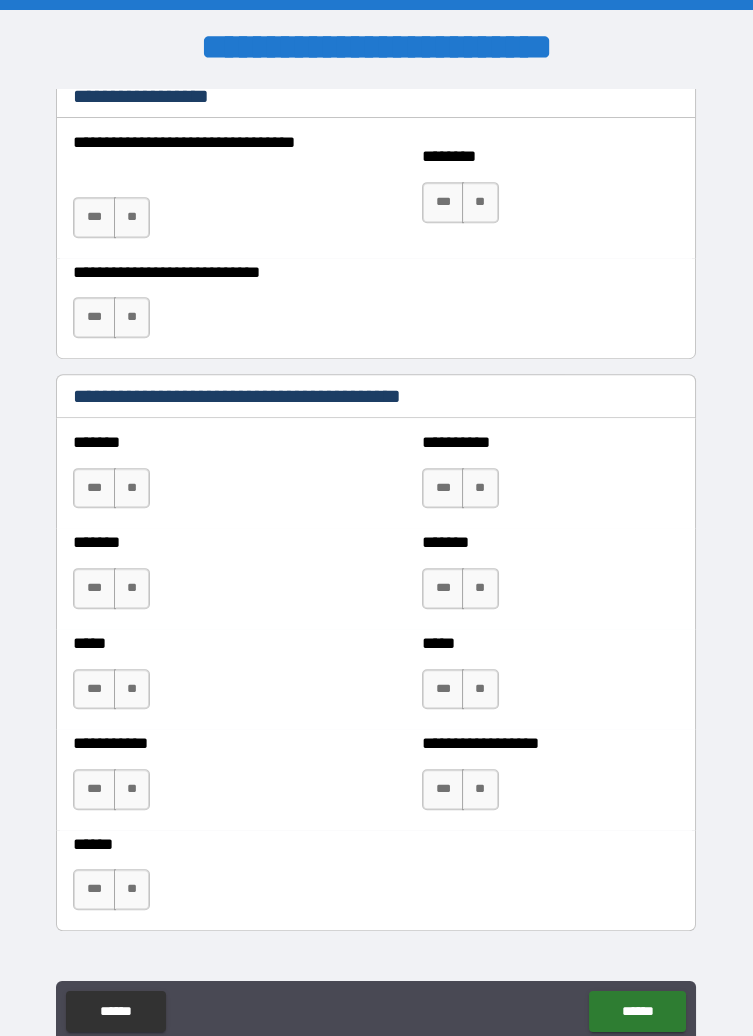 scroll, scrollTop: 1522, scrollLeft: 0, axis: vertical 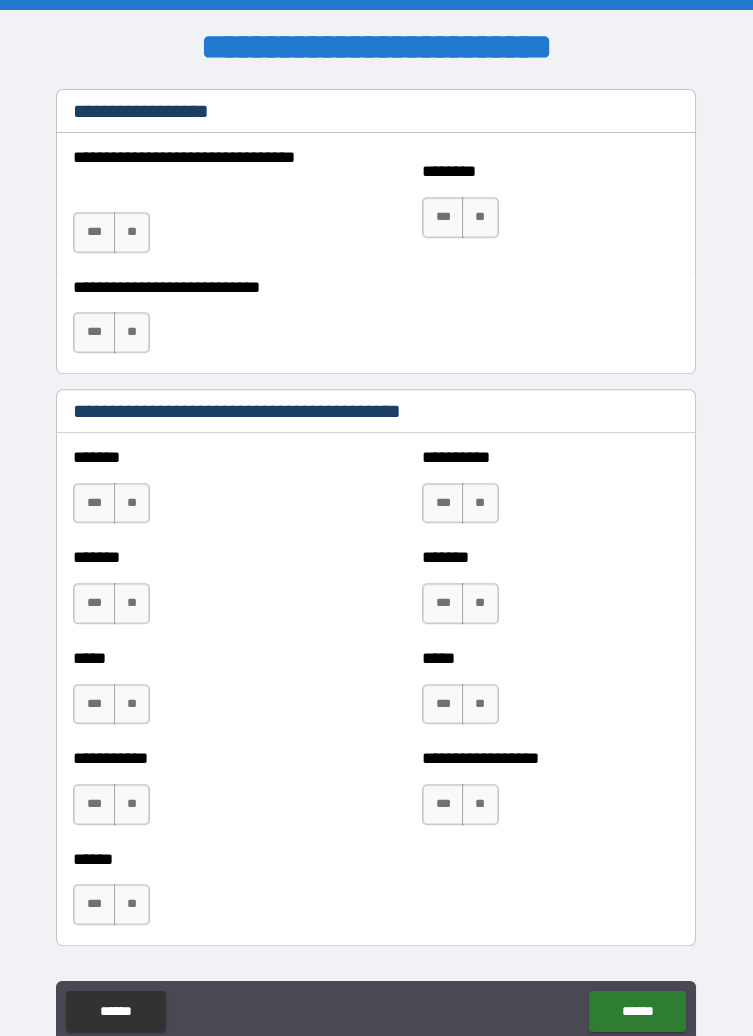 type on "**********" 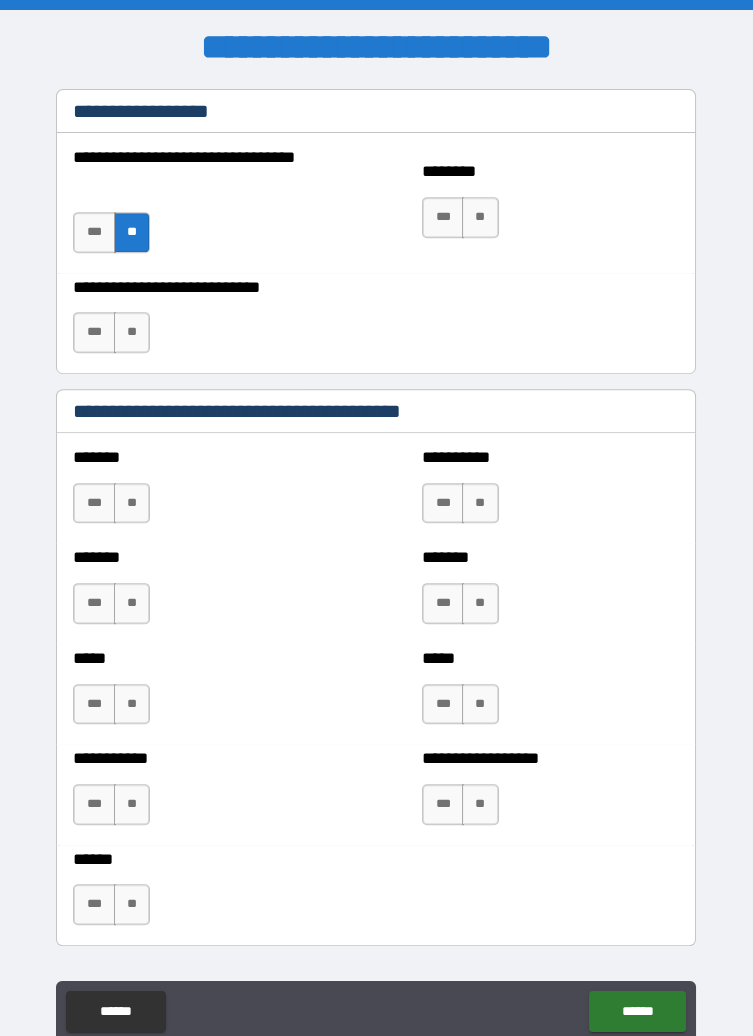 click on "**" at bounding box center [480, 217] 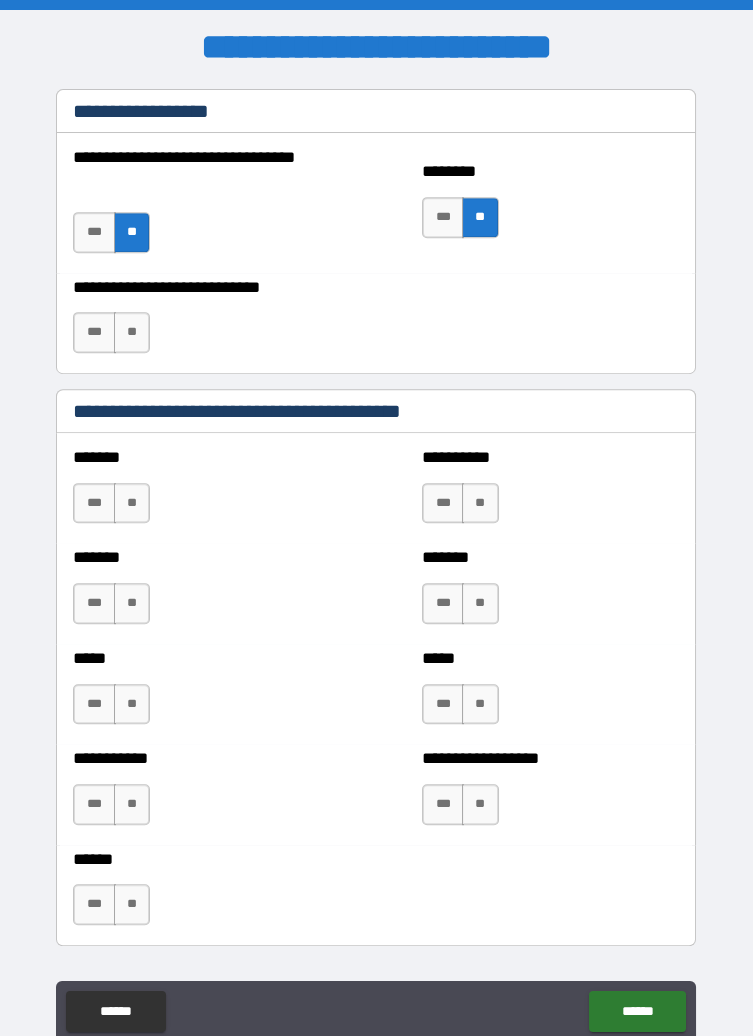 click on "**" at bounding box center (132, 332) 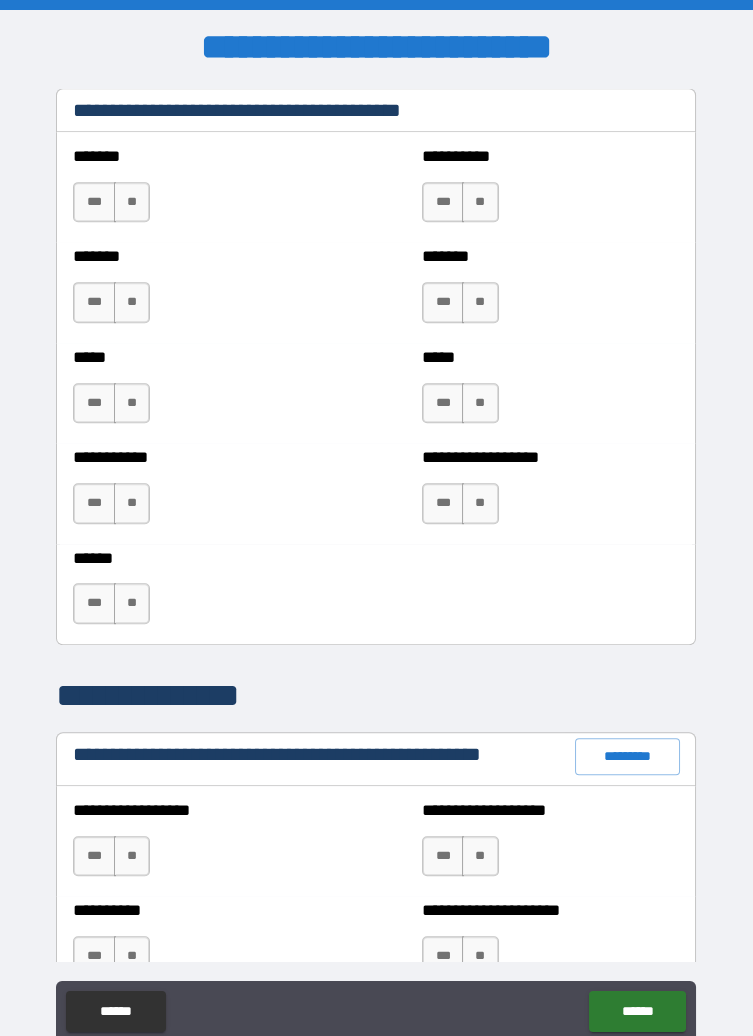 scroll, scrollTop: 1823, scrollLeft: 0, axis: vertical 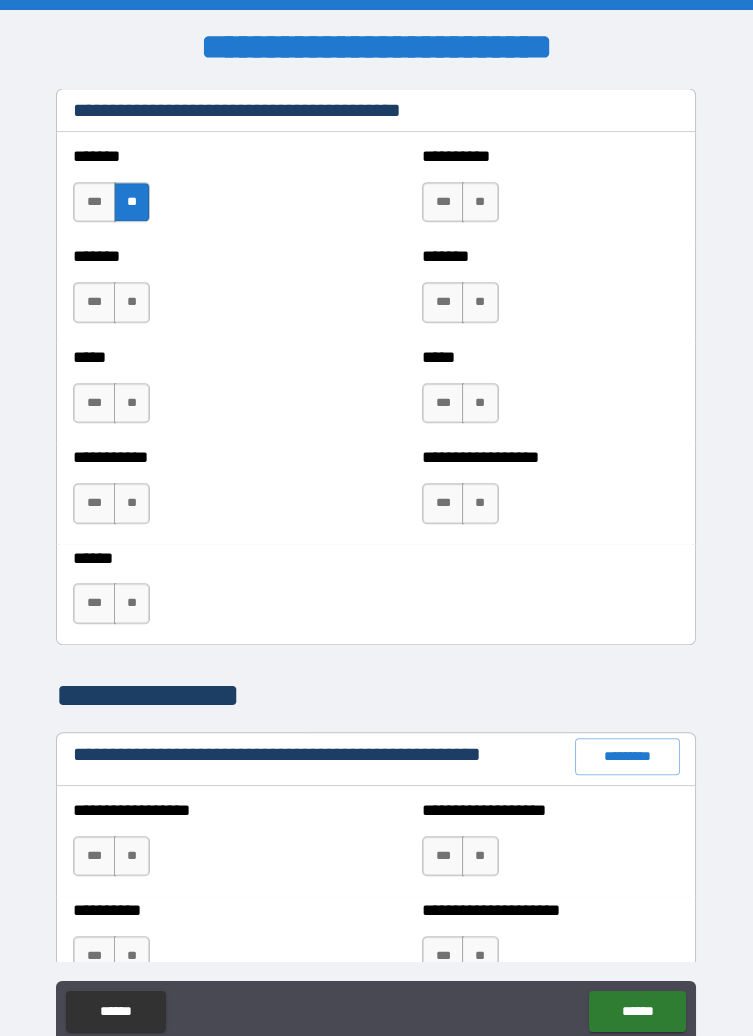 click on "**" at bounding box center [132, 302] 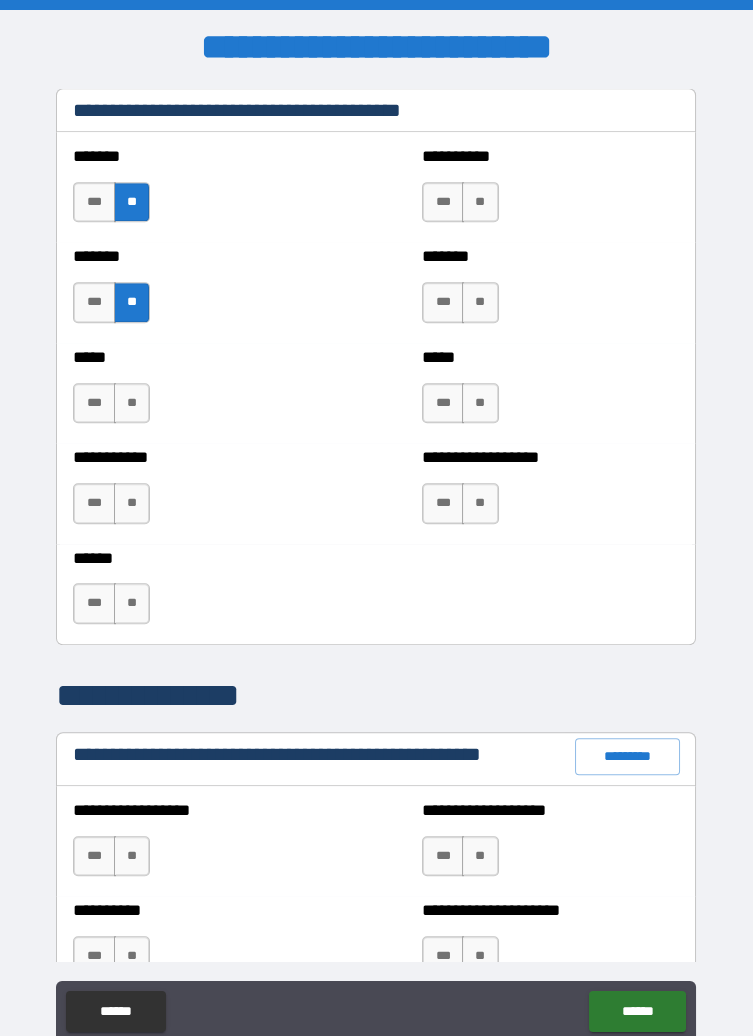 click on "**" at bounding box center [132, 403] 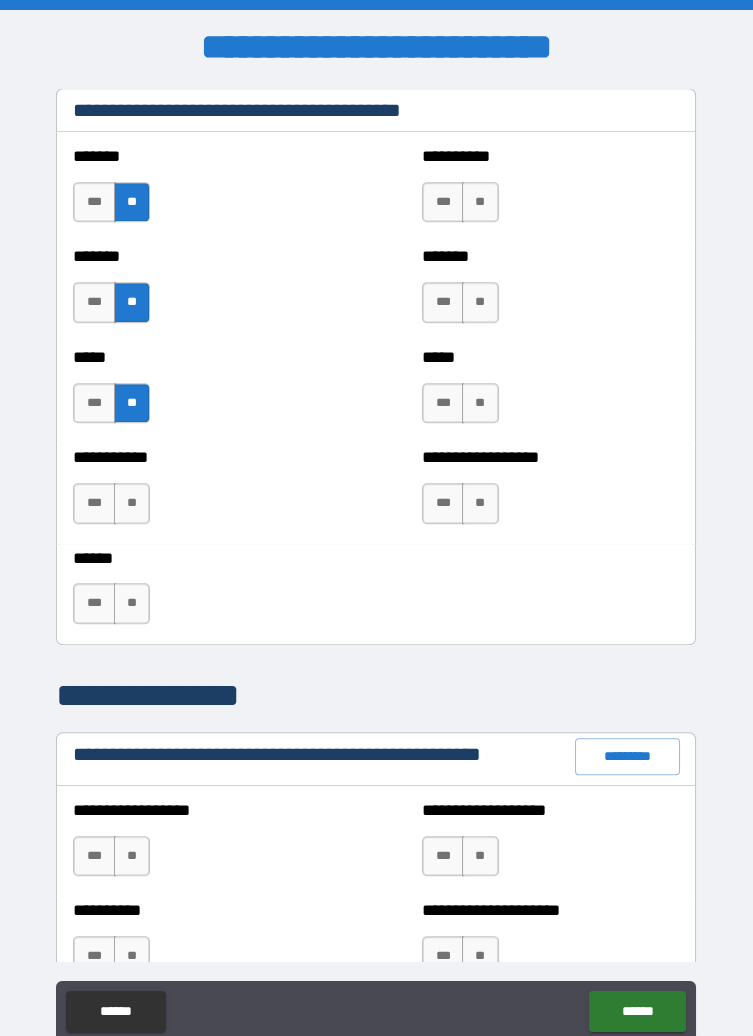 click on "**" at bounding box center (132, 503) 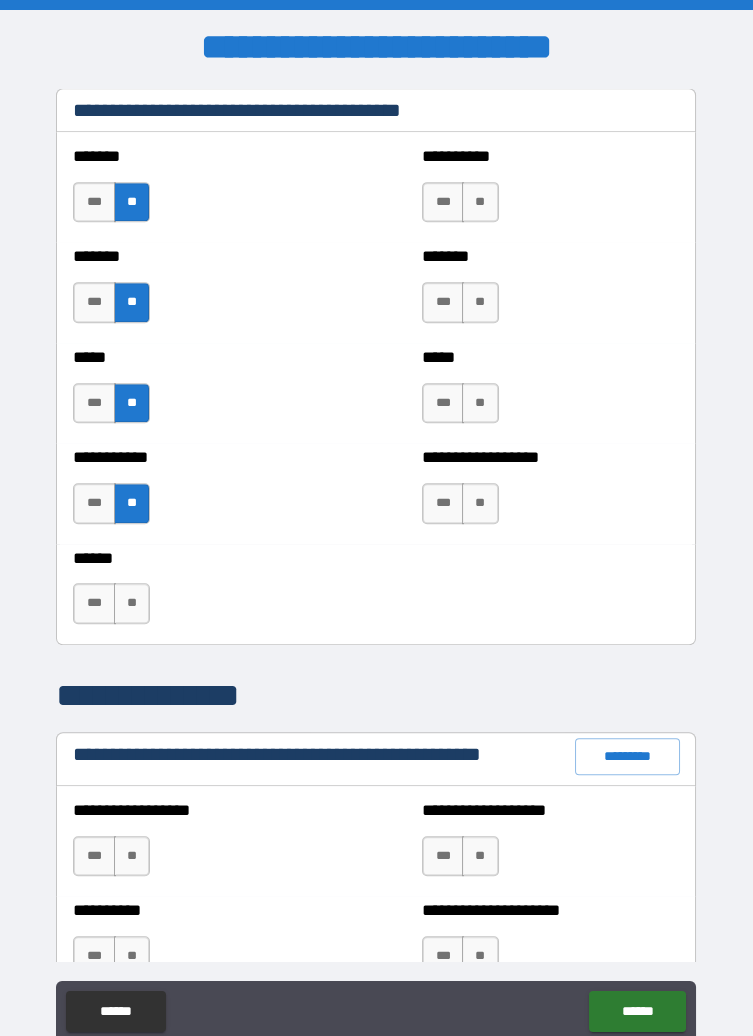 click on "**" at bounding box center [132, 603] 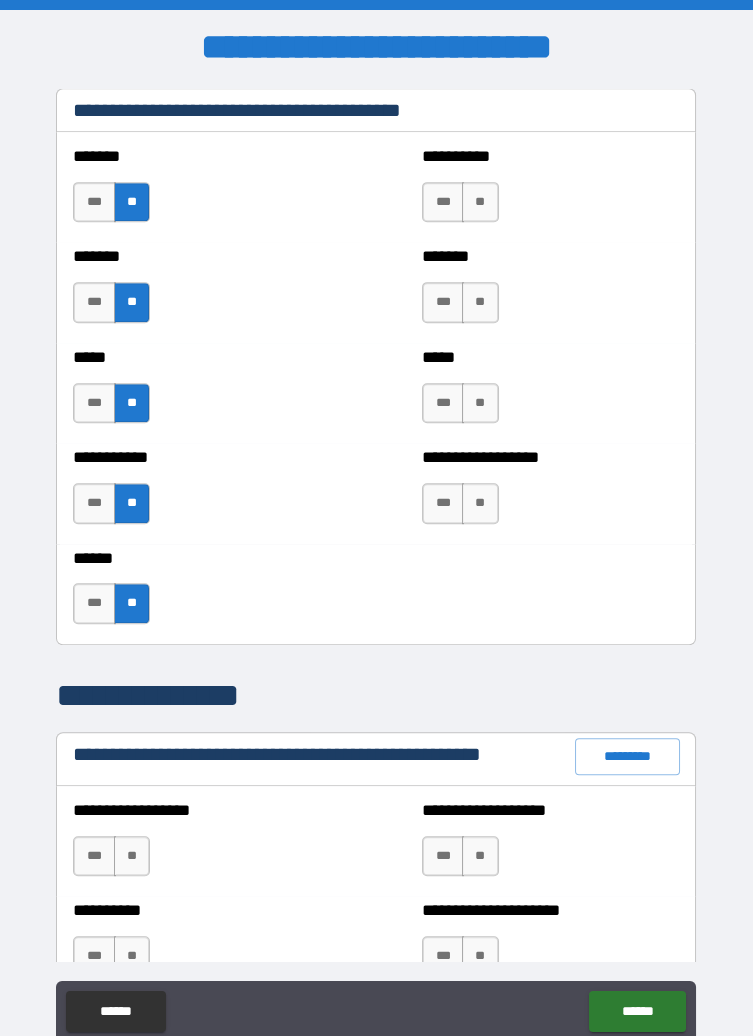 click on "**" at bounding box center (480, 503) 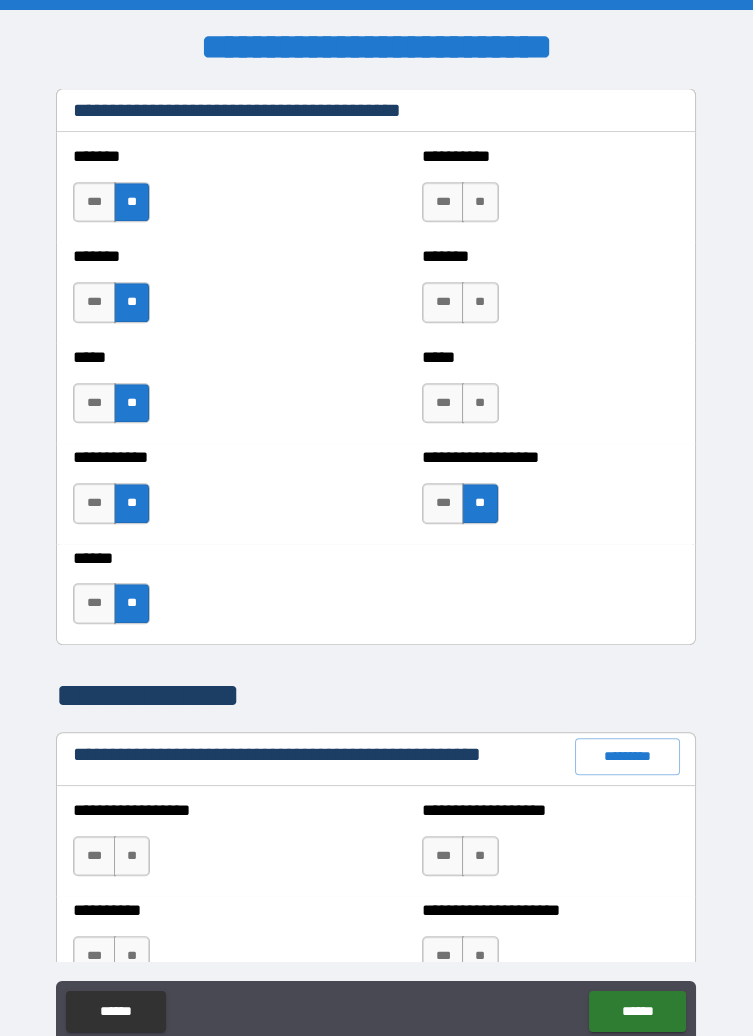 click on "**" at bounding box center (480, 403) 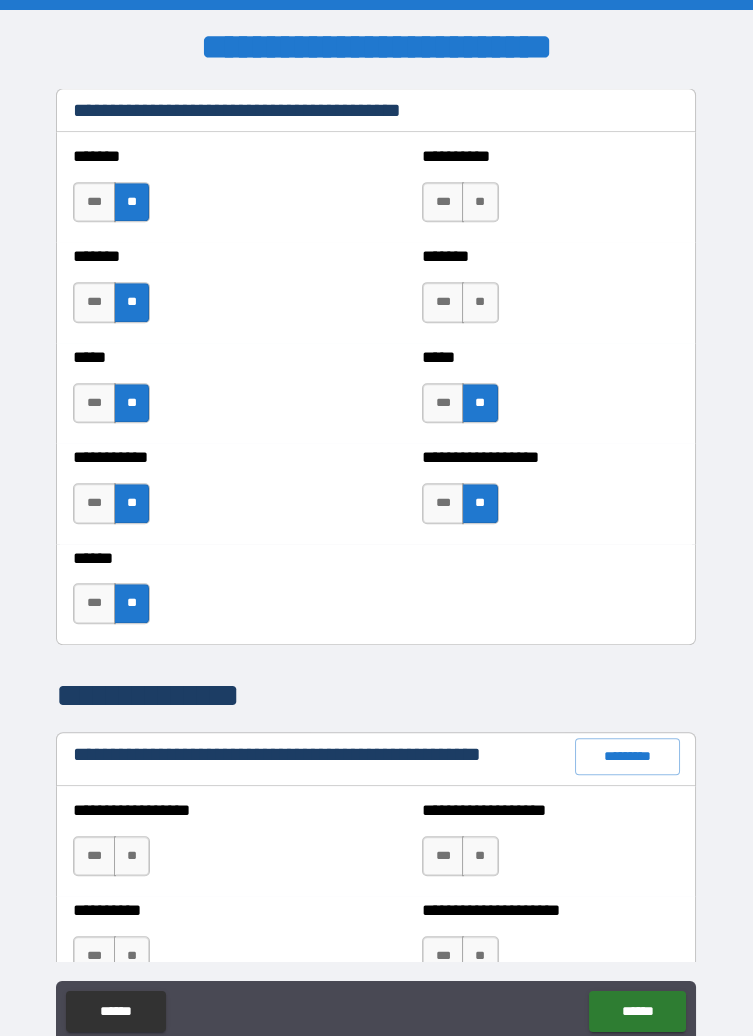 click on "**" at bounding box center [480, 302] 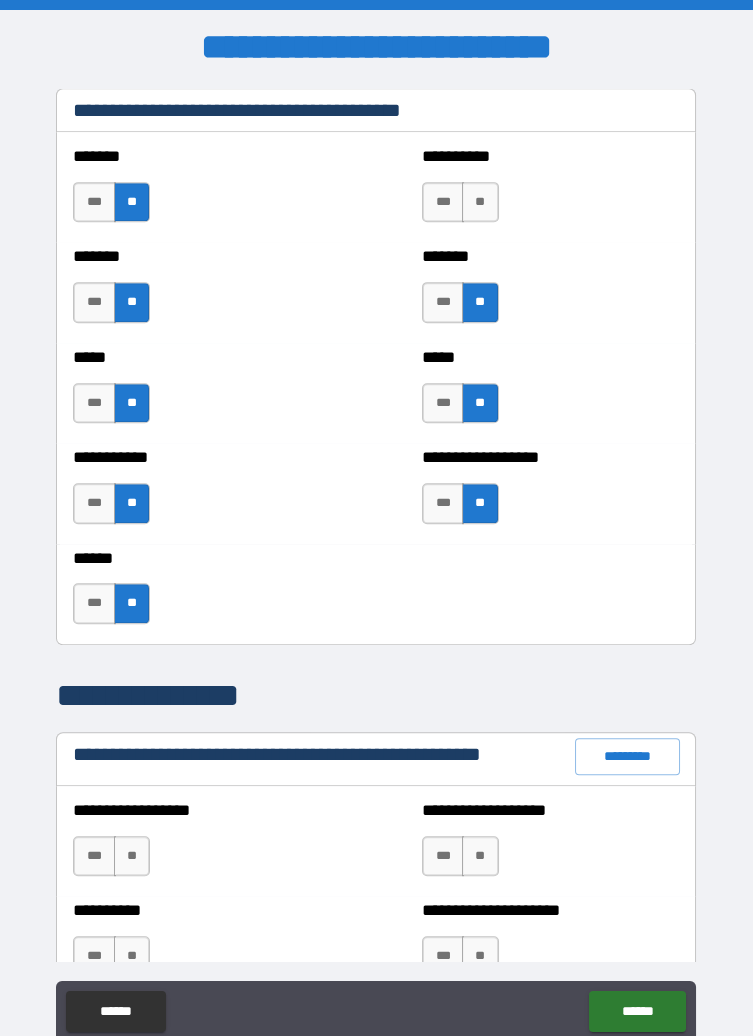 click on "**" at bounding box center (480, 202) 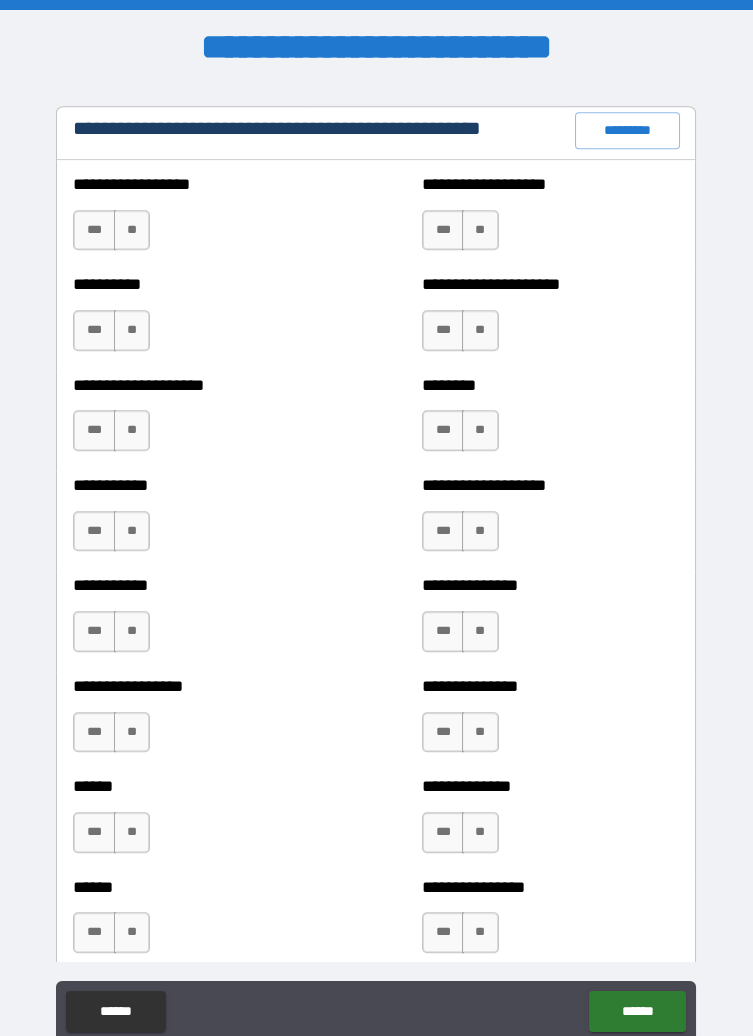 scroll, scrollTop: 2452, scrollLeft: 0, axis: vertical 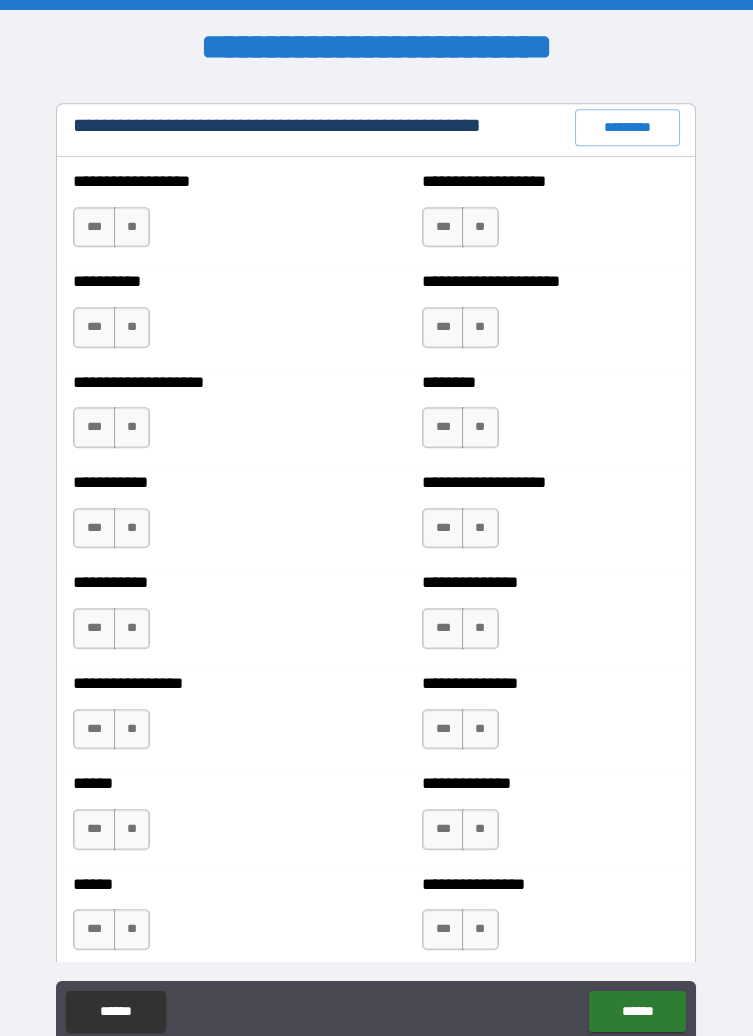 click on "**" at bounding box center [132, 227] 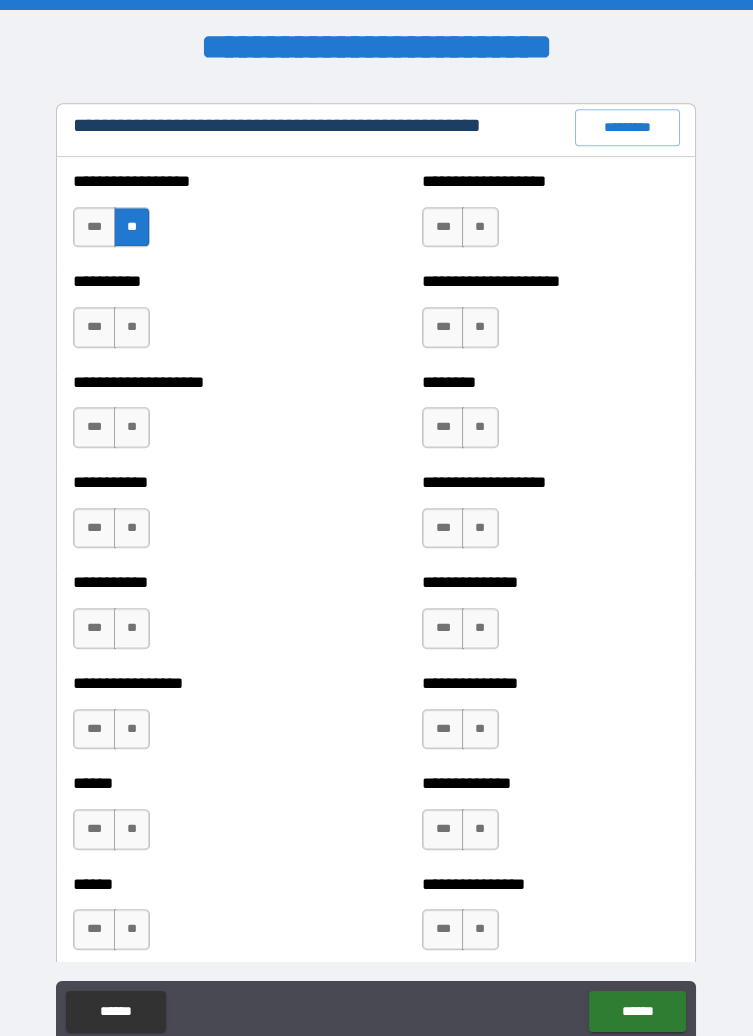 click on "**" at bounding box center (132, 327) 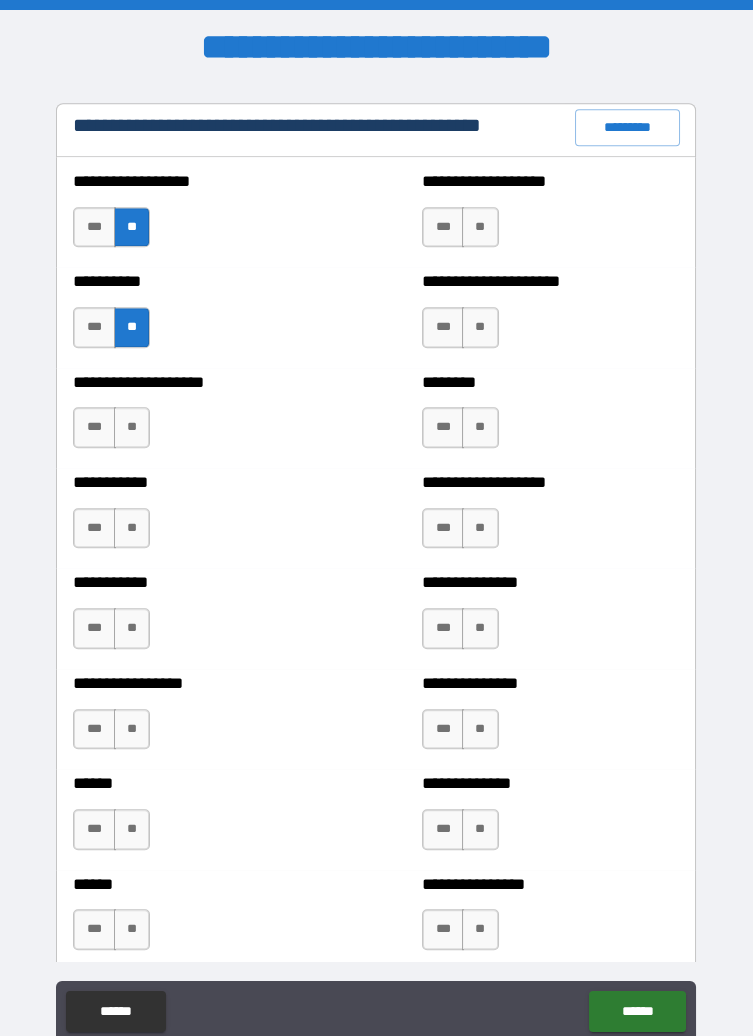 click on "**" at bounding box center [132, 427] 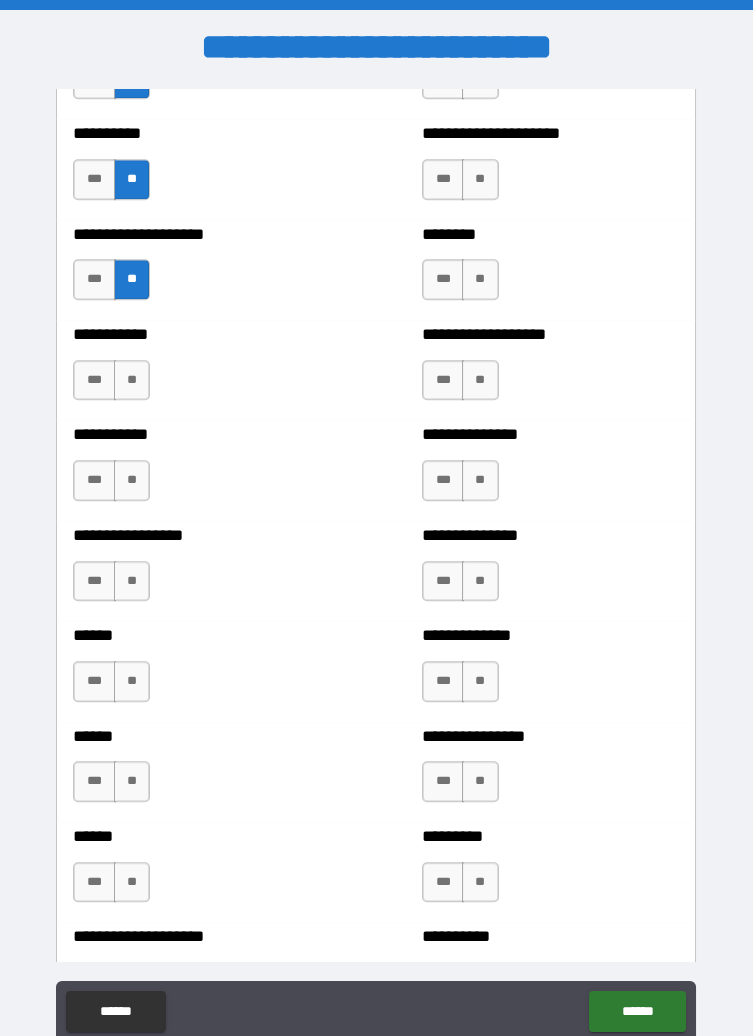 scroll, scrollTop: 2605, scrollLeft: 0, axis: vertical 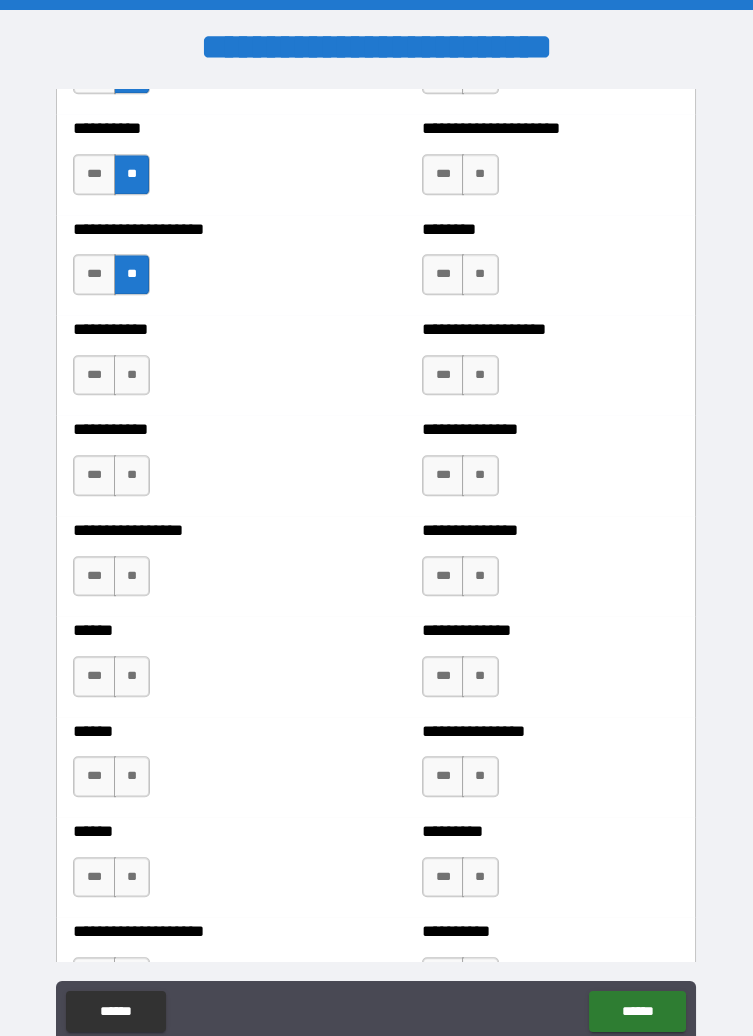click on "**" at bounding box center (132, 375) 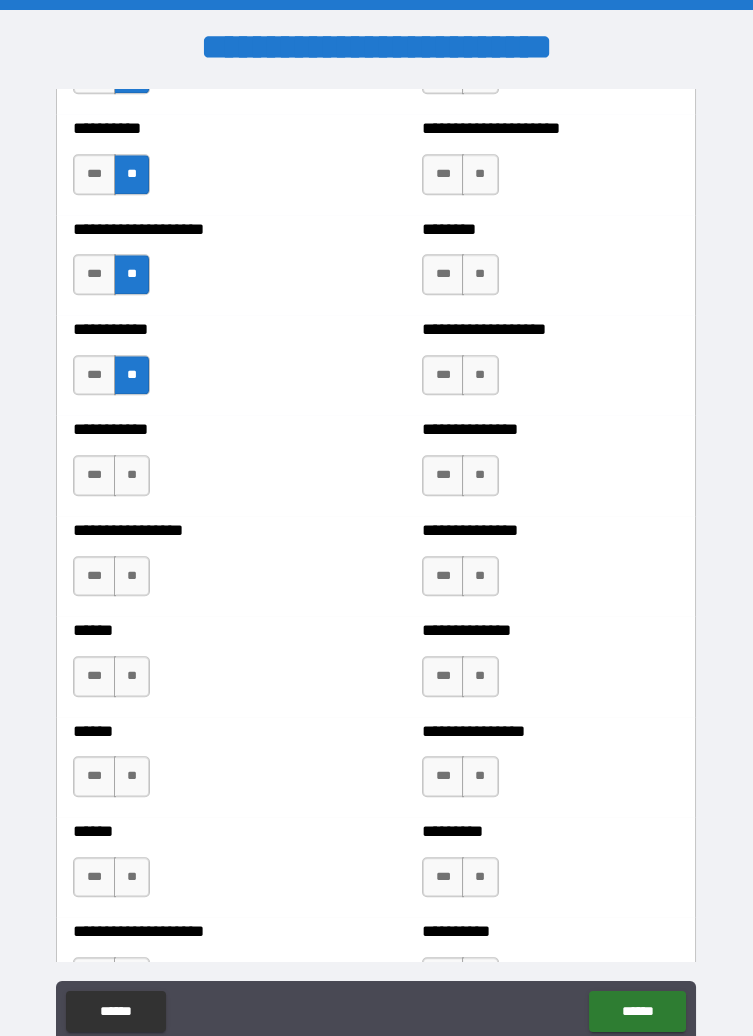 click on "**" at bounding box center [132, 475] 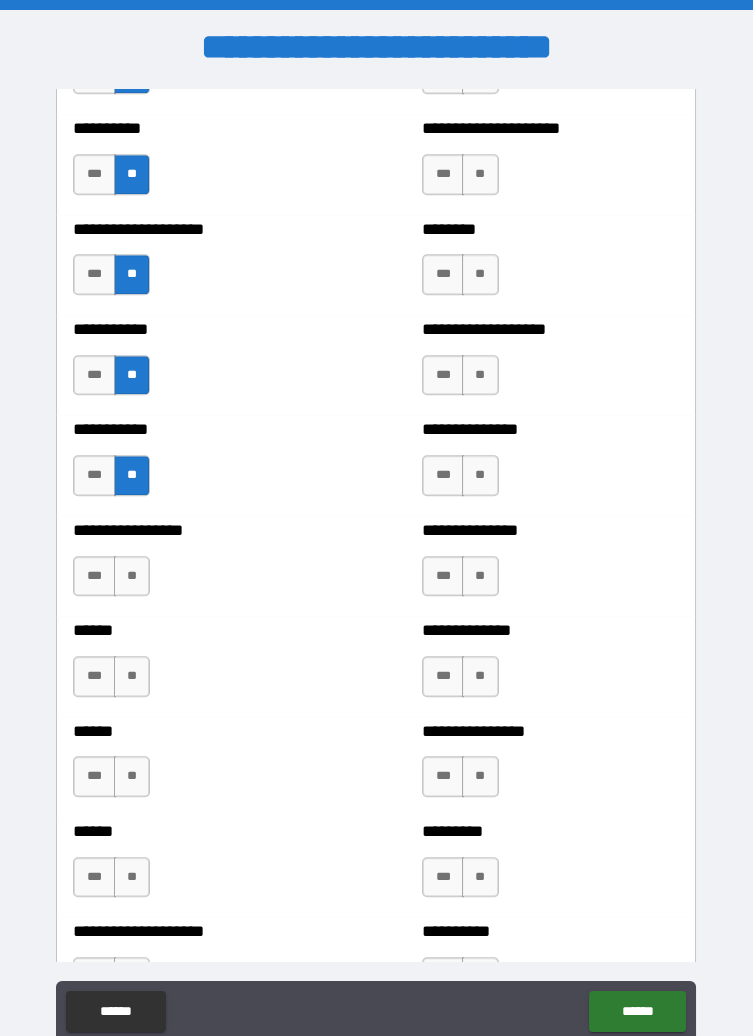click on "**********" at bounding box center (199, 531) 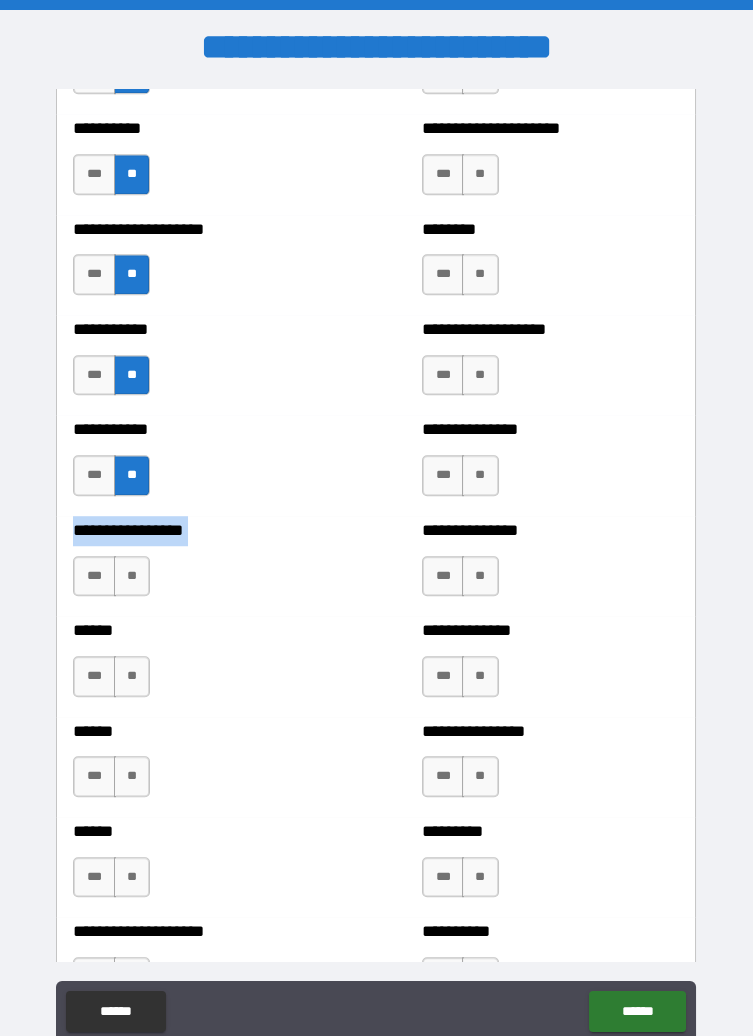 click on "**********" at bounding box center [199, 531] 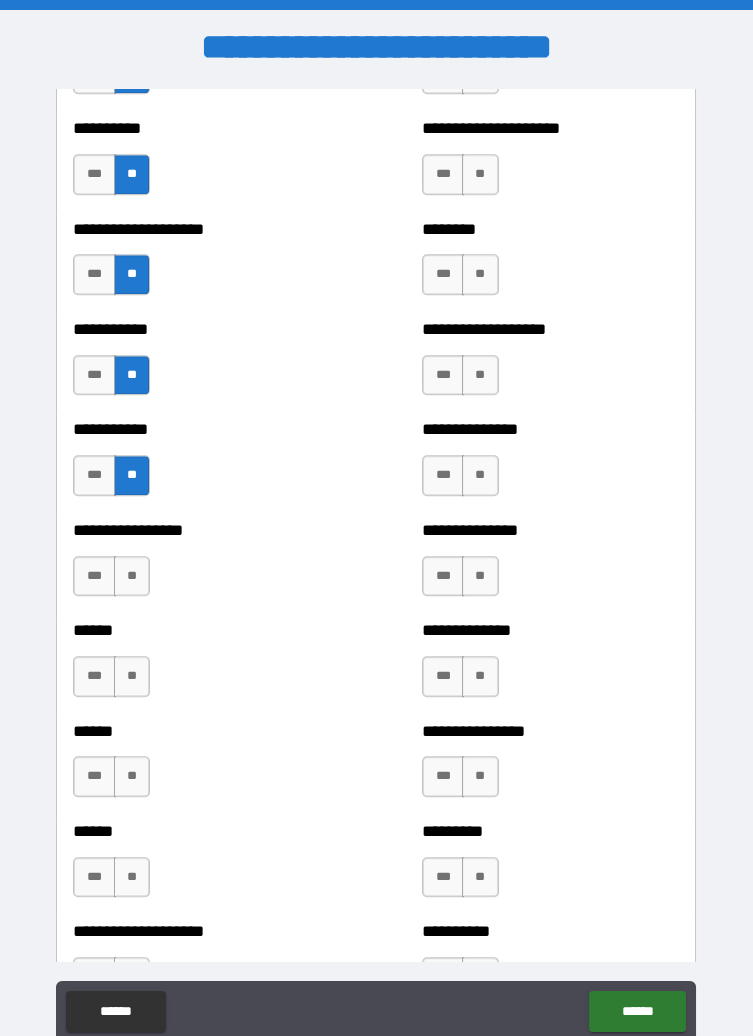 click on "**" at bounding box center [132, 576] 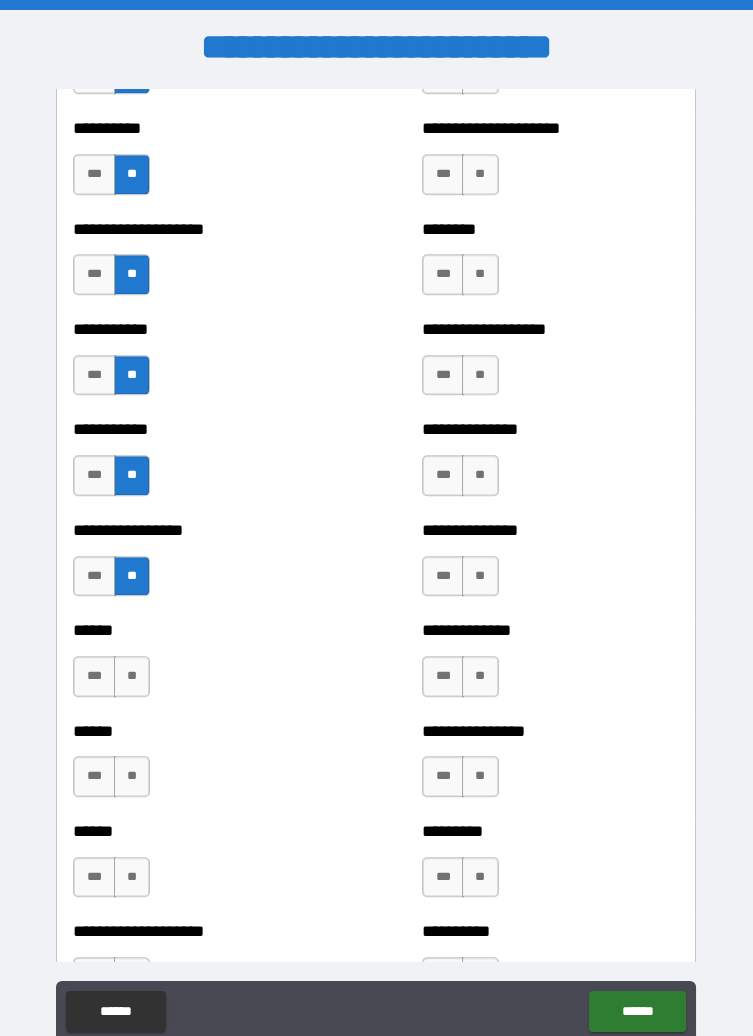 click on "**" at bounding box center (132, 676) 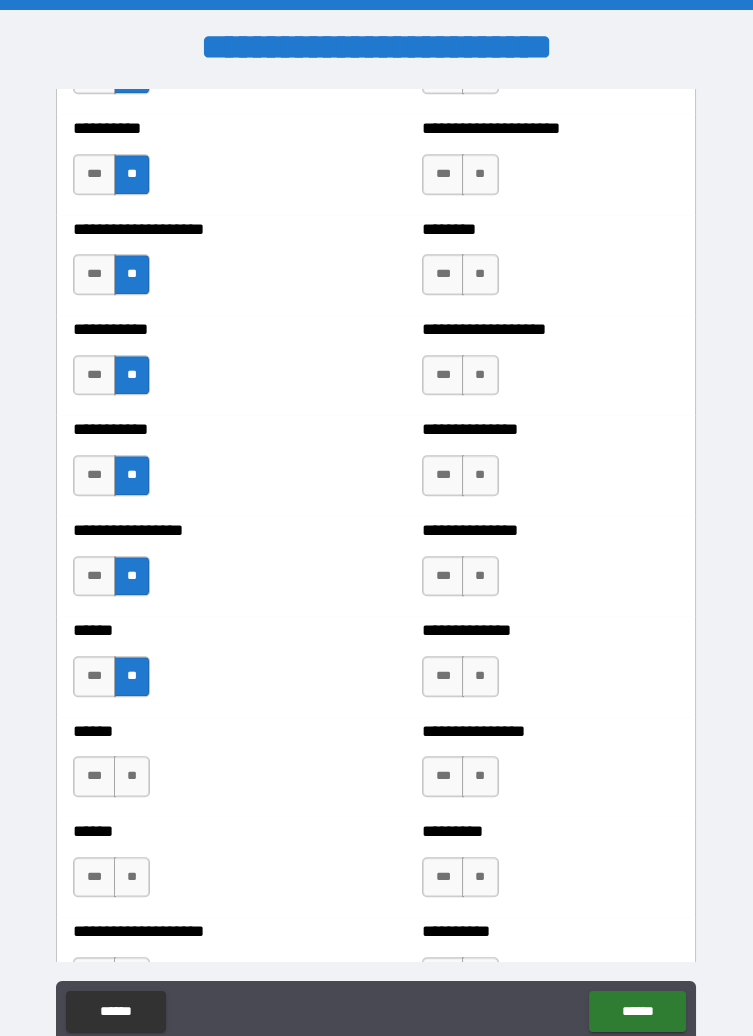 click on "**" at bounding box center (132, 776) 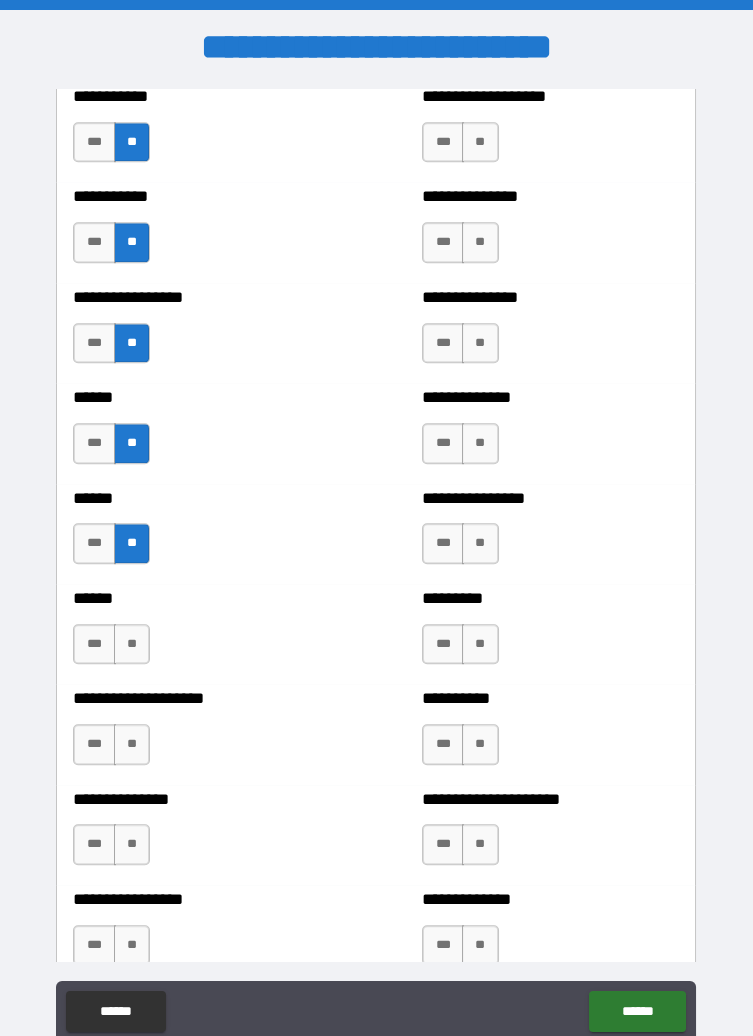scroll, scrollTop: 2837, scrollLeft: 0, axis: vertical 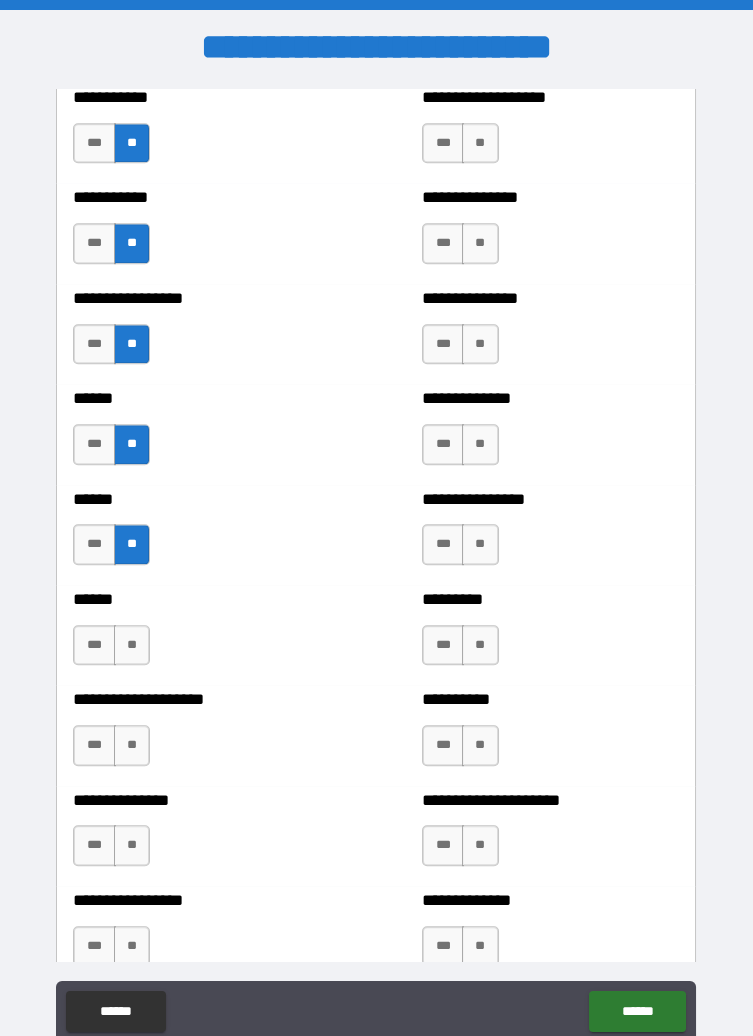 click on "**" at bounding box center [132, 645] 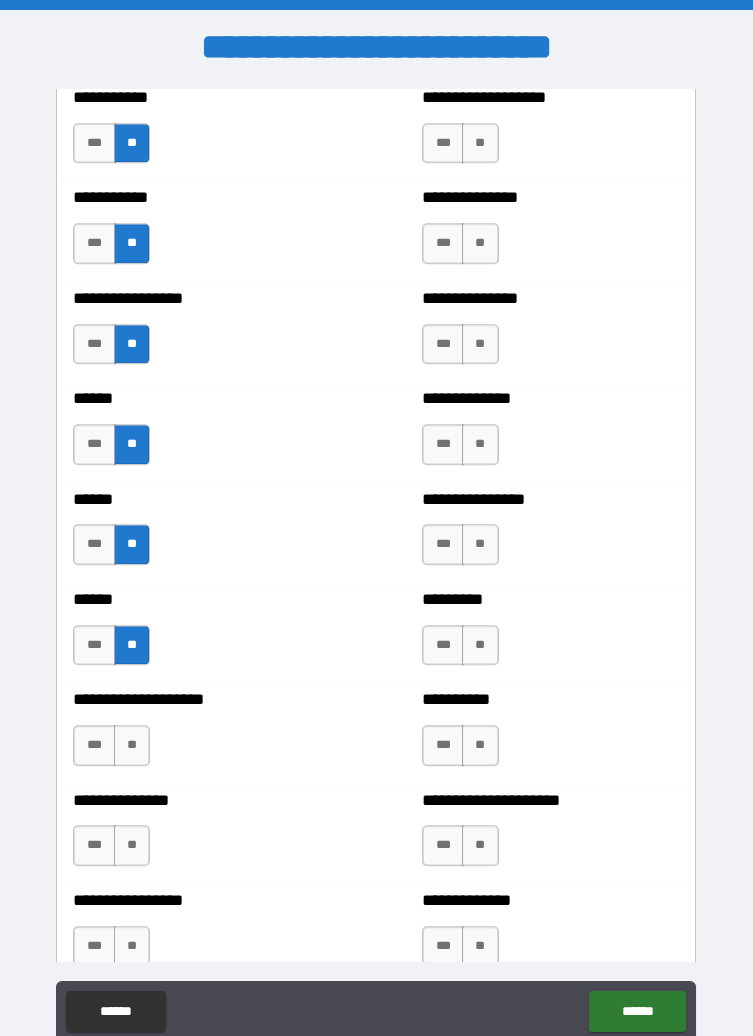 click on "**" at bounding box center [132, 745] 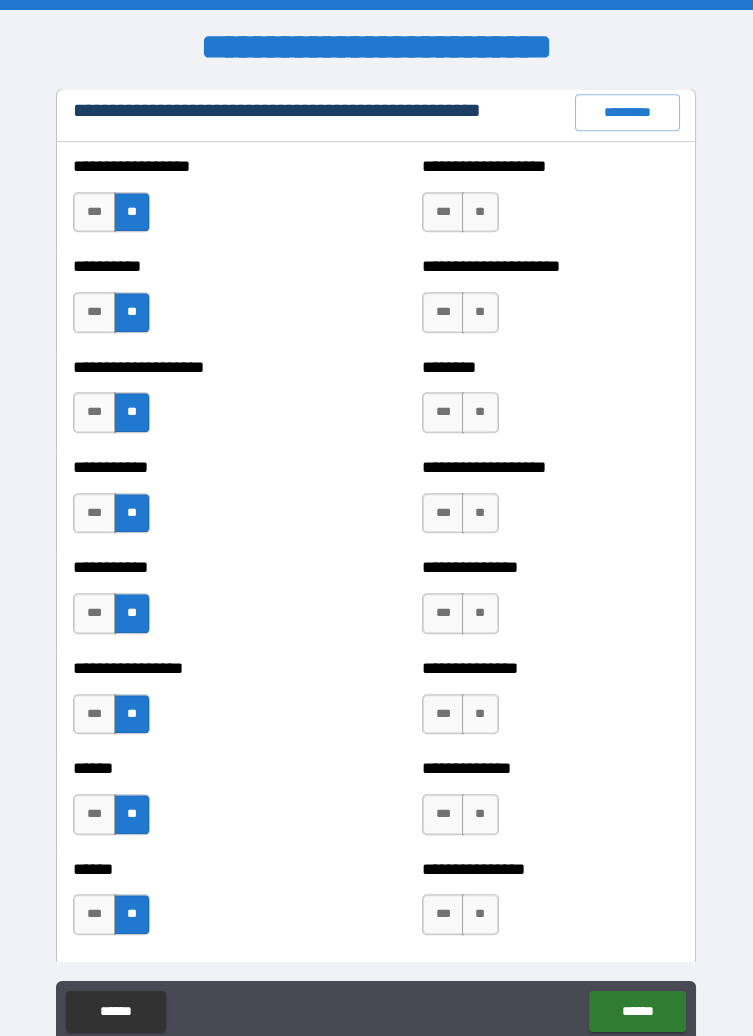 scroll, scrollTop: 2460, scrollLeft: 0, axis: vertical 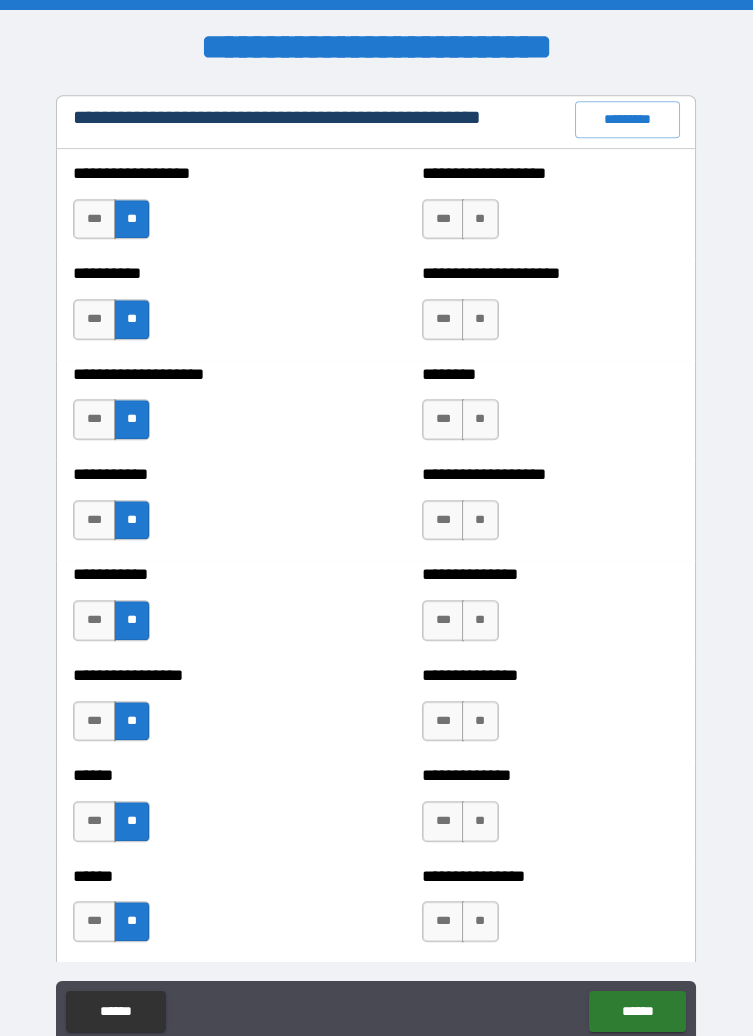 click on "**" at bounding box center (480, 219) 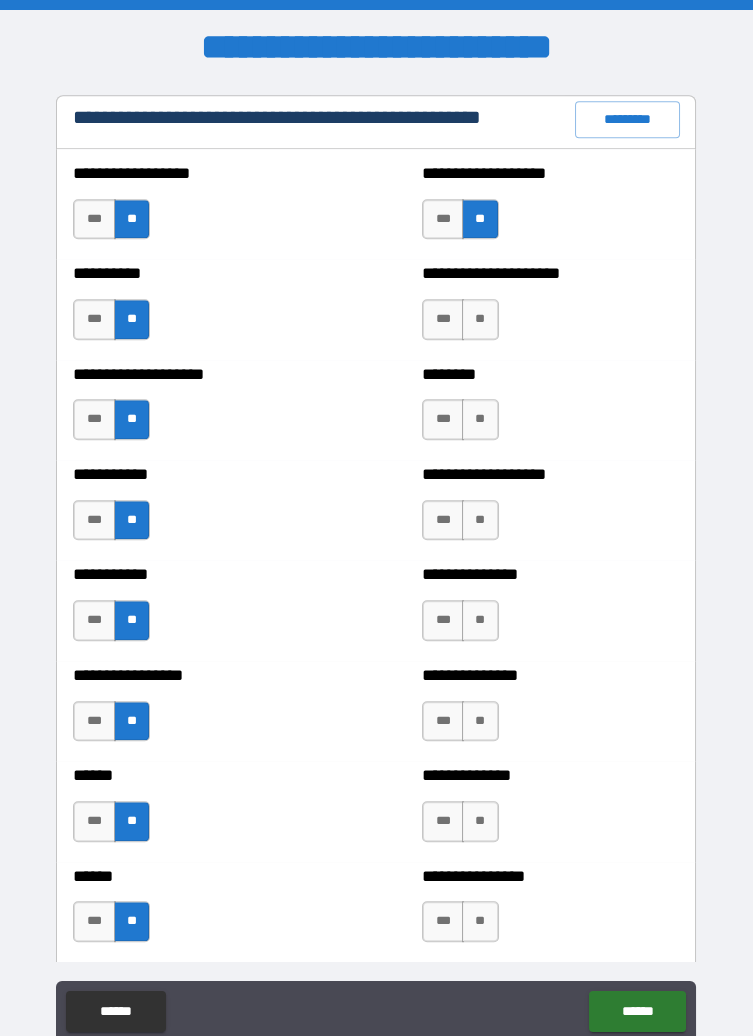 click on "**" at bounding box center [480, 319] 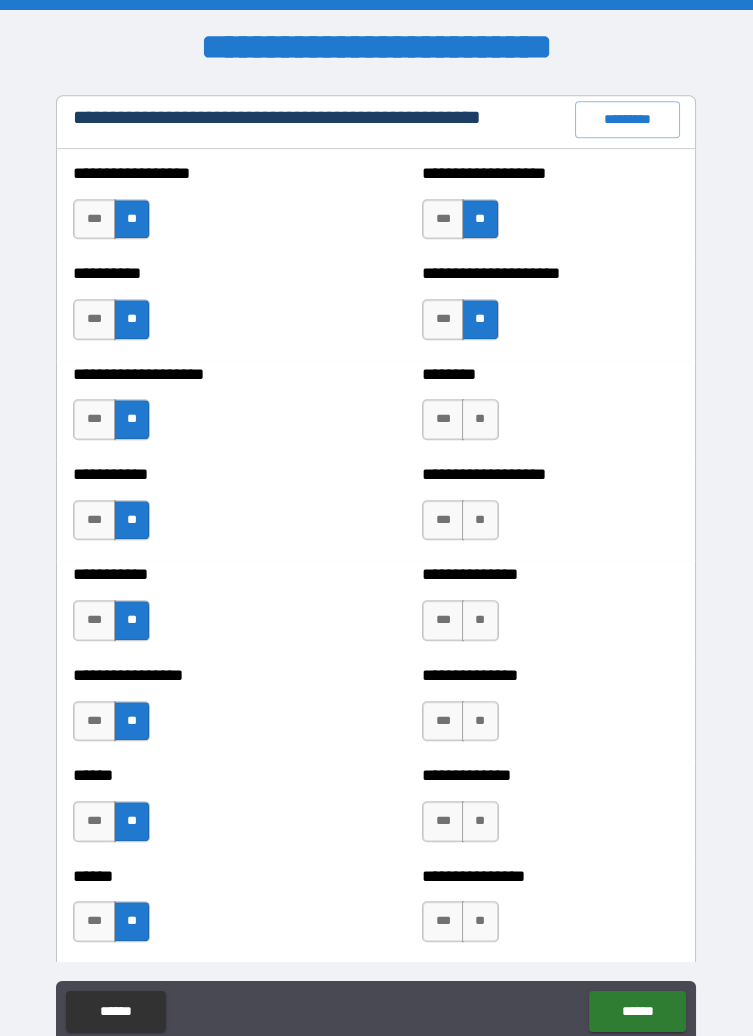 click on "**" at bounding box center (480, 419) 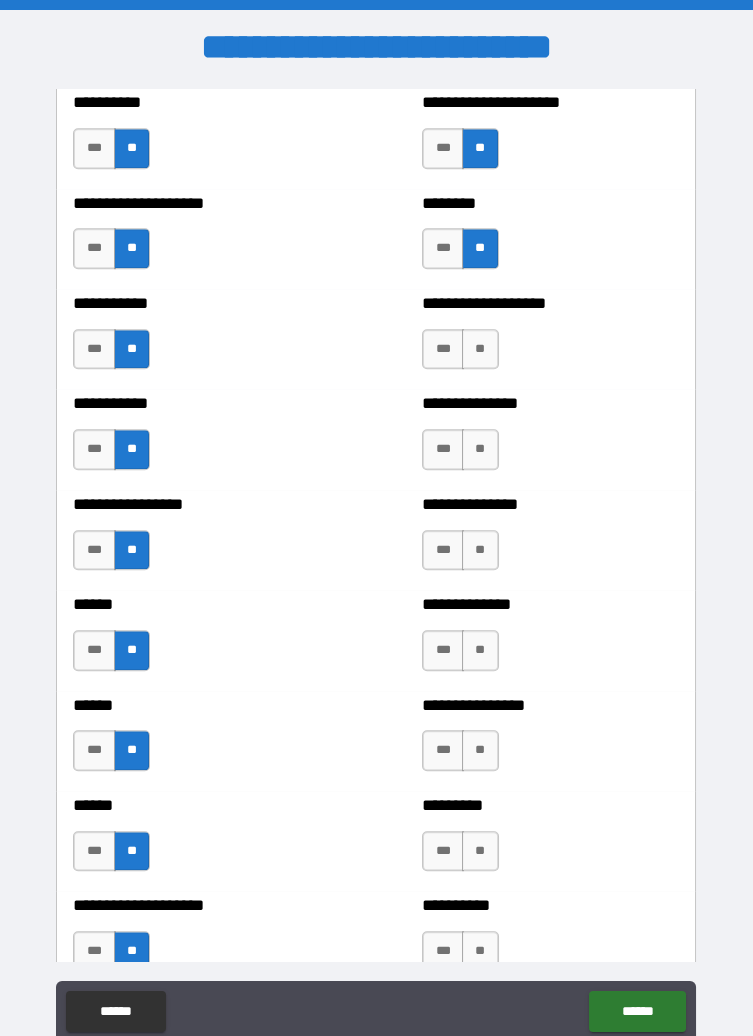 click on "**" at bounding box center (480, 349) 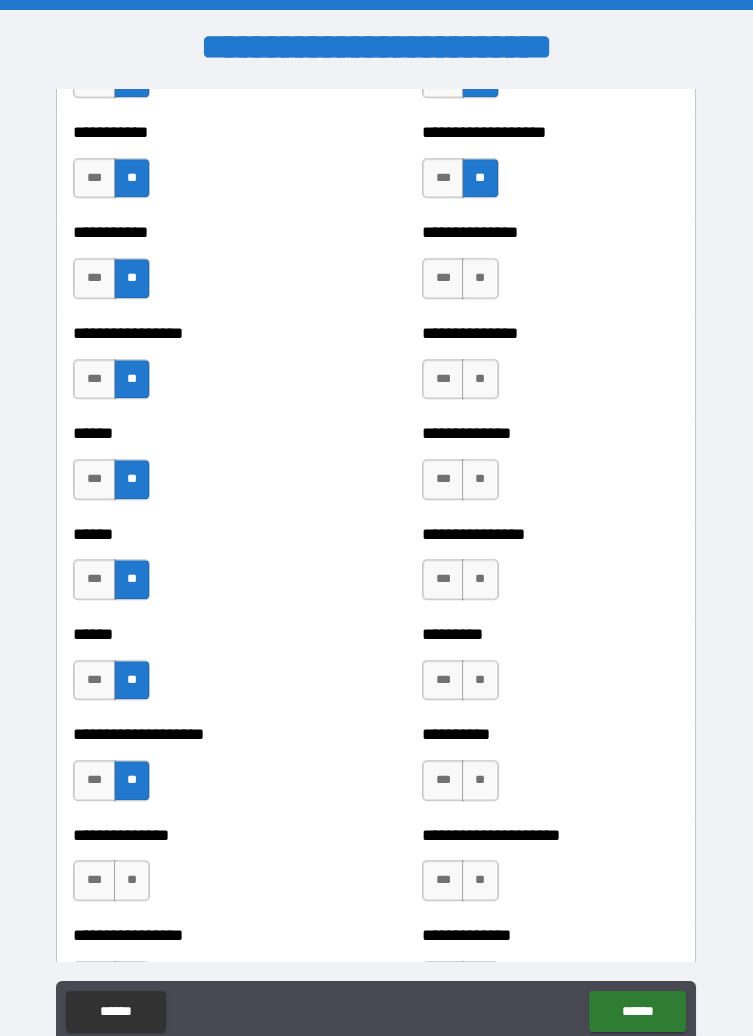 click on "**" at bounding box center [480, 278] 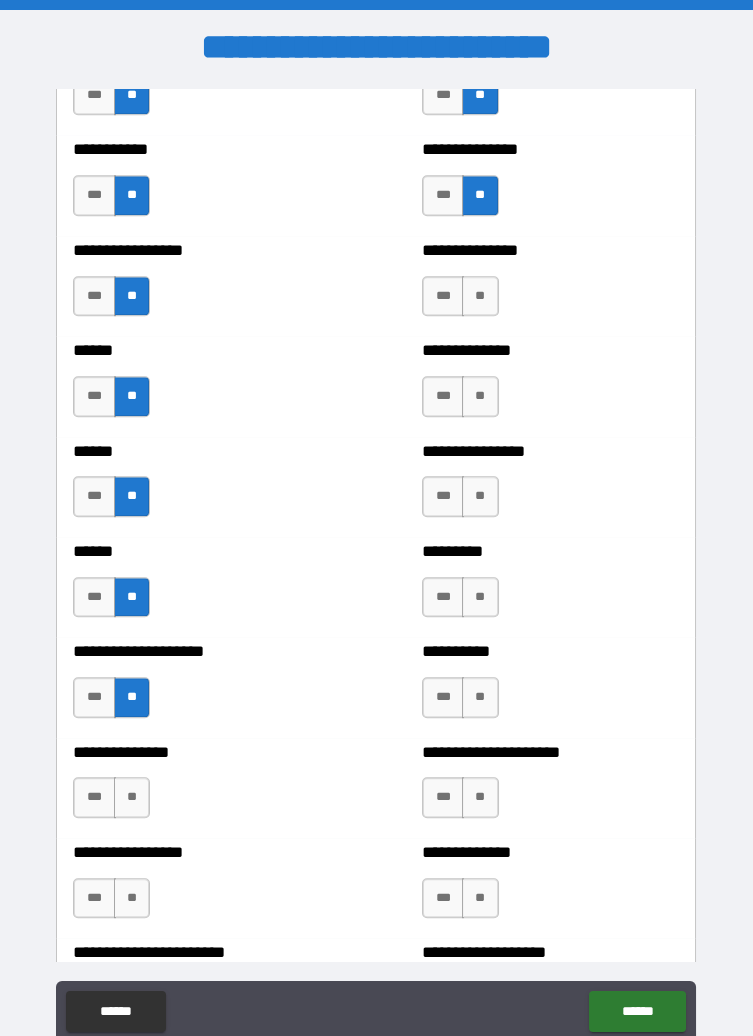 scroll, scrollTop: 2881, scrollLeft: 0, axis: vertical 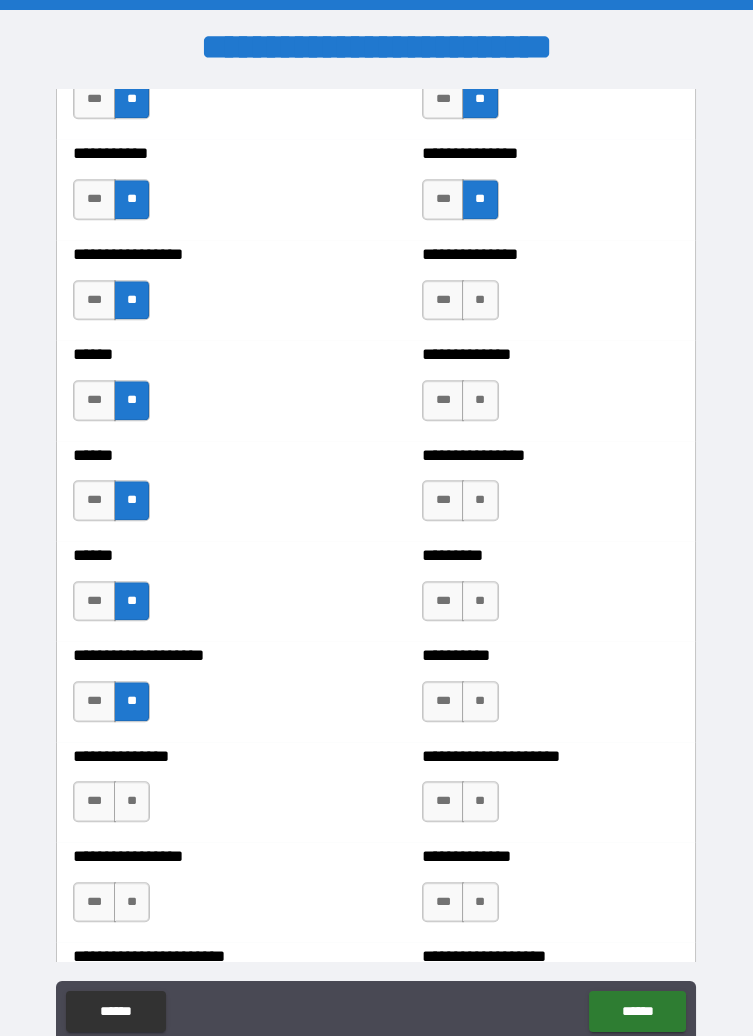 click on "**" at bounding box center [480, 300] 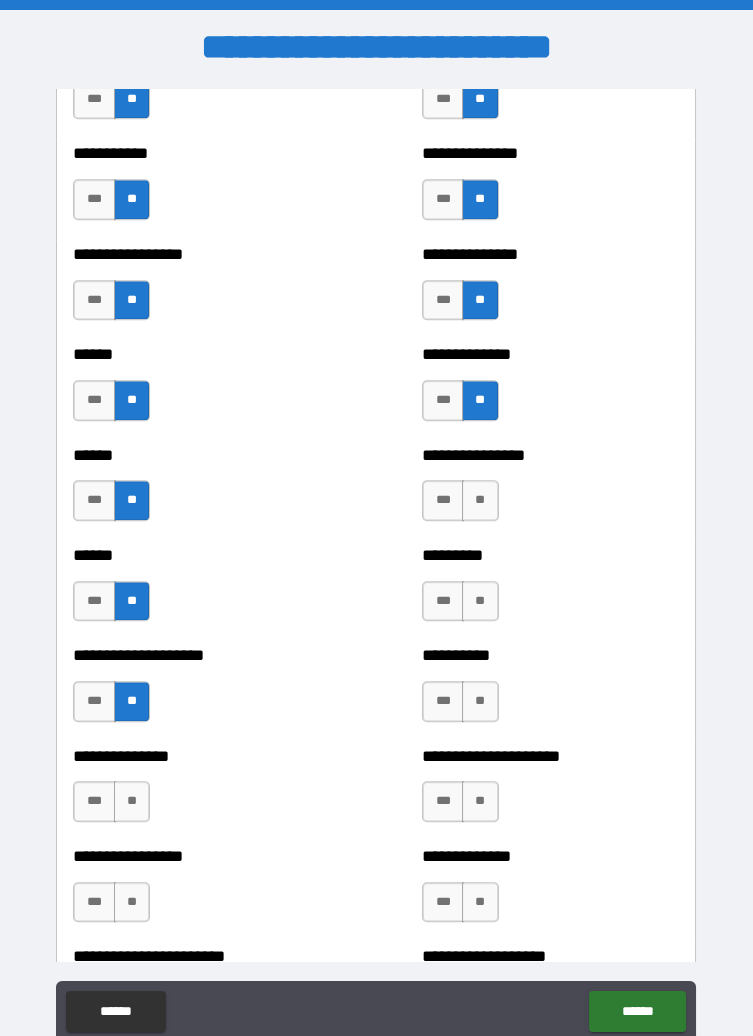 click on "**" at bounding box center [480, 500] 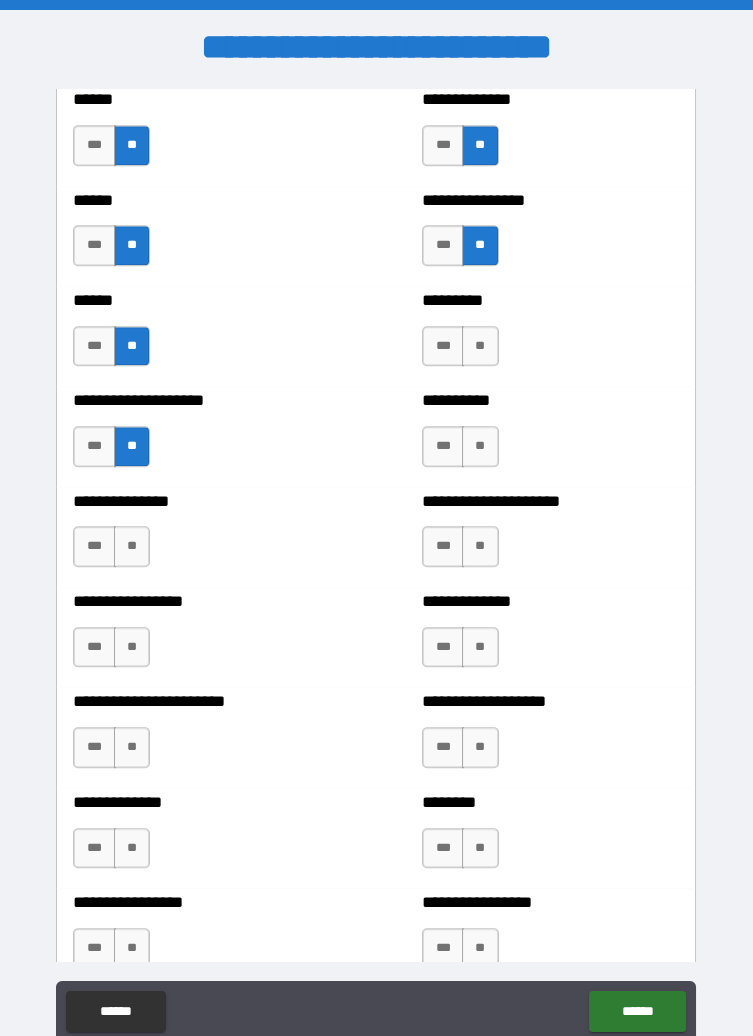 click on "**" at bounding box center (480, 346) 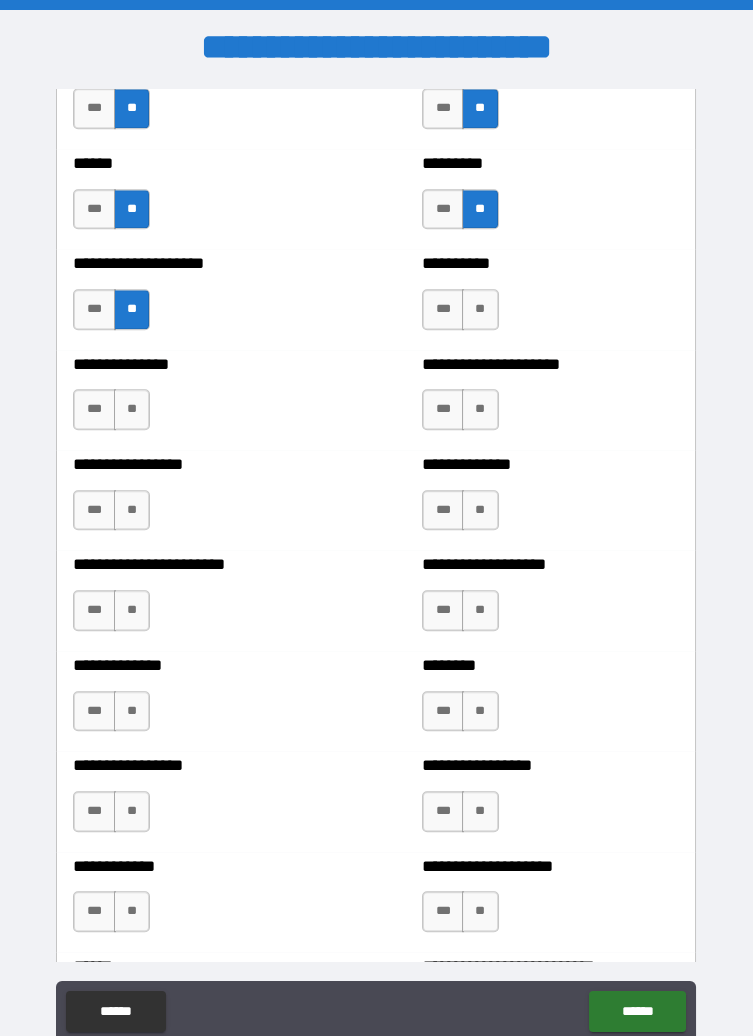 click on "**" at bounding box center [480, 309] 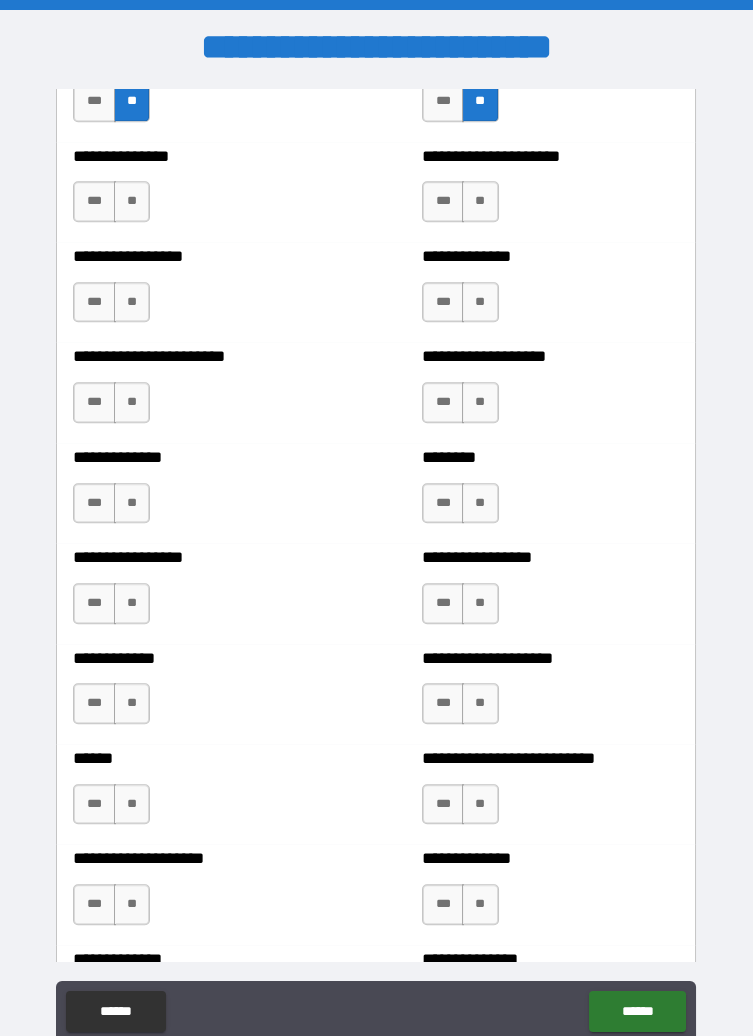 scroll, scrollTop: 3482, scrollLeft: 0, axis: vertical 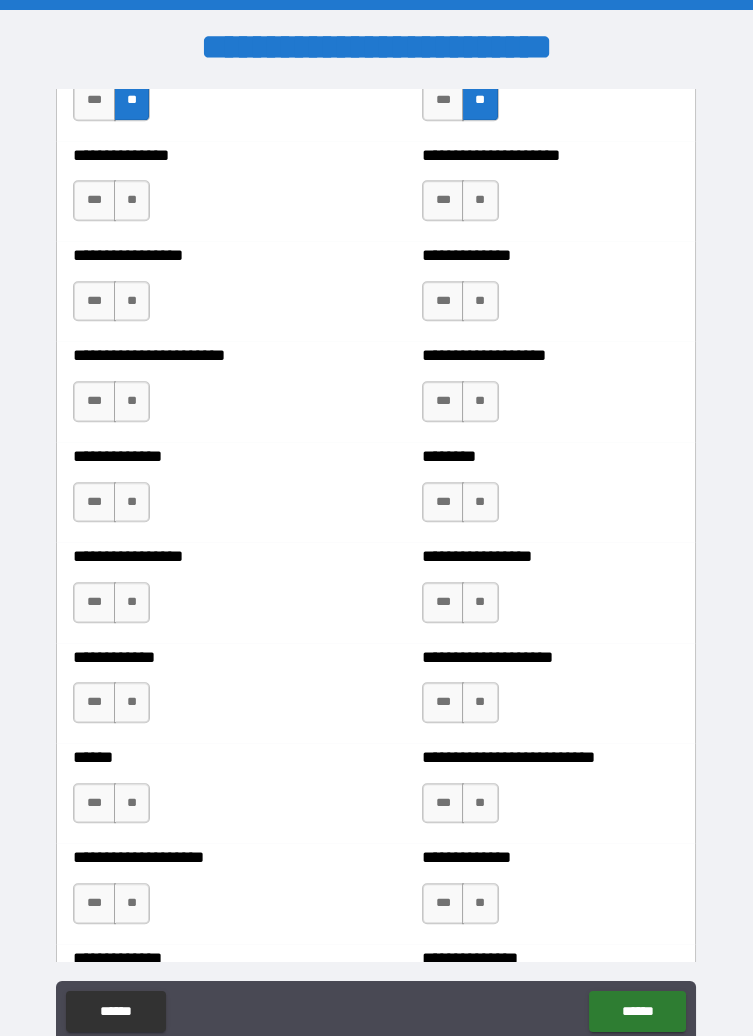 click on "**" at bounding box center (480, 200) 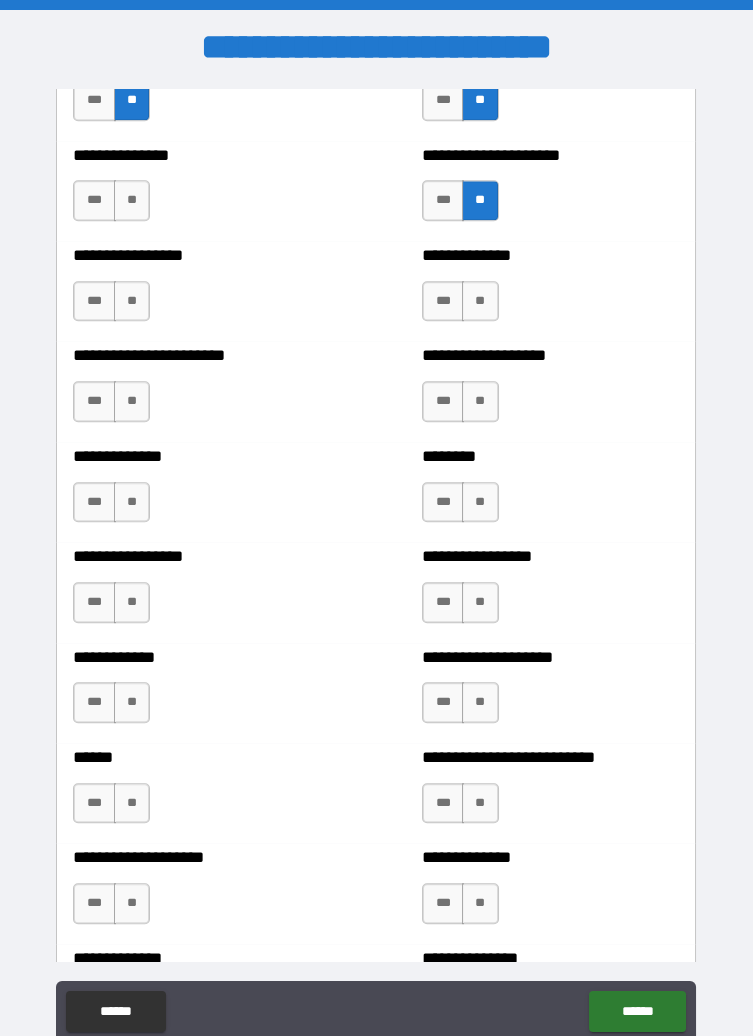 click on "**" at bounding box center [132, 200] 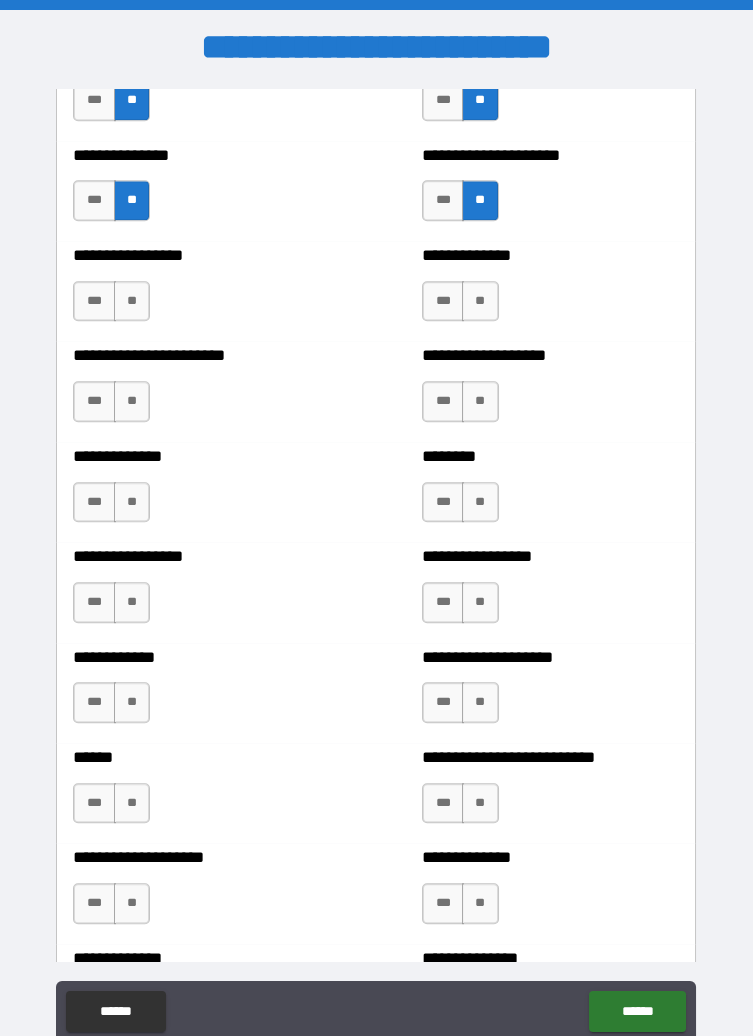 click on "***" at bounding box center [94, 301] 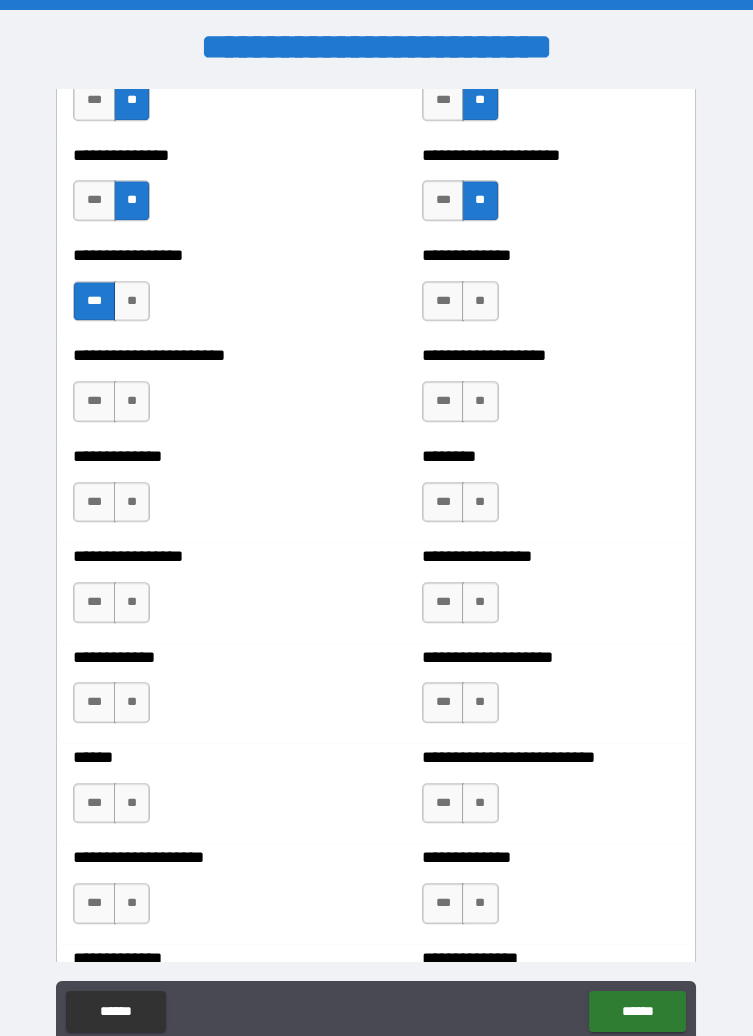 click on "**" at bounding box center [480, 301] 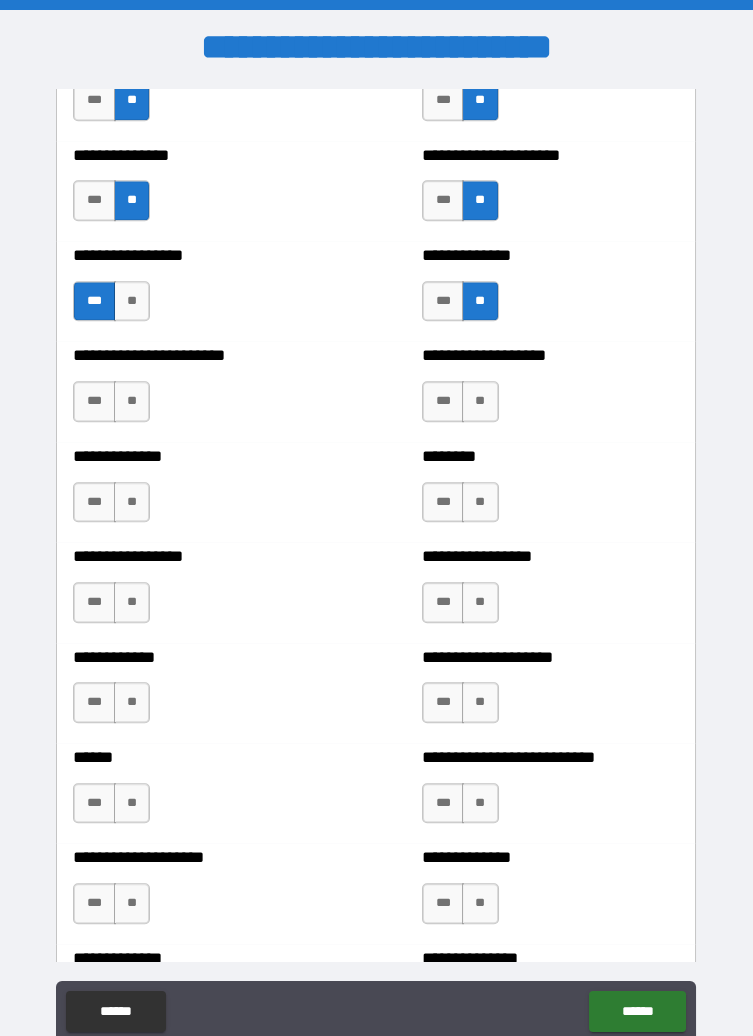 click on "**" at bounding box center (132, 301) 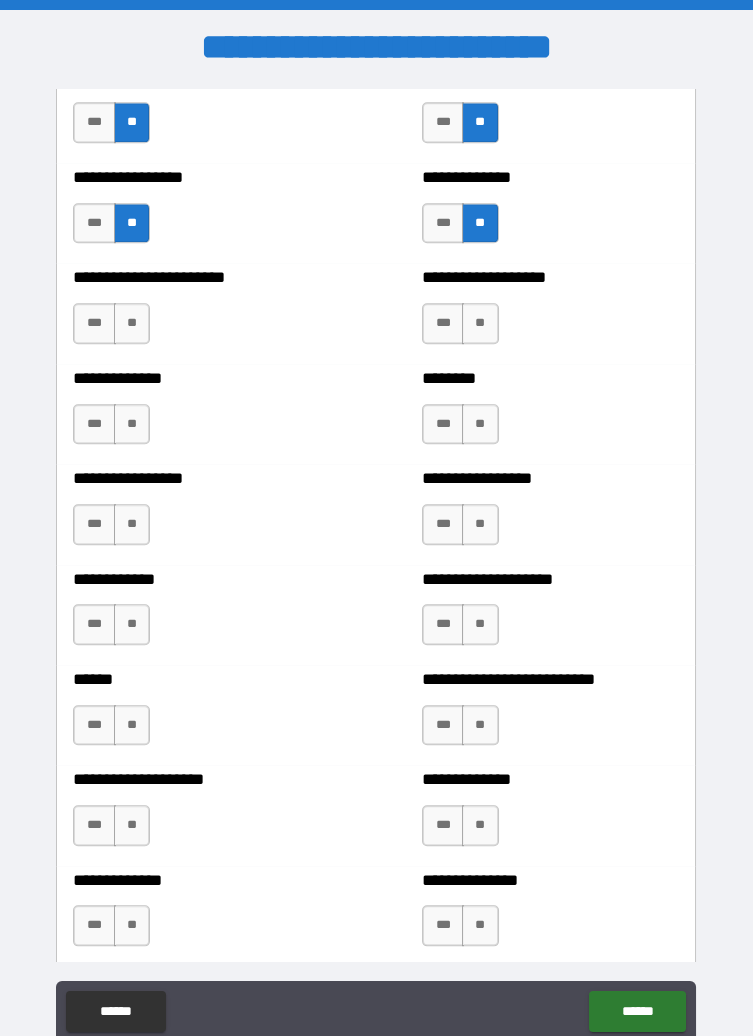 scroll, scrollTop: 3580, scrollLeft: 0, axis: vertical 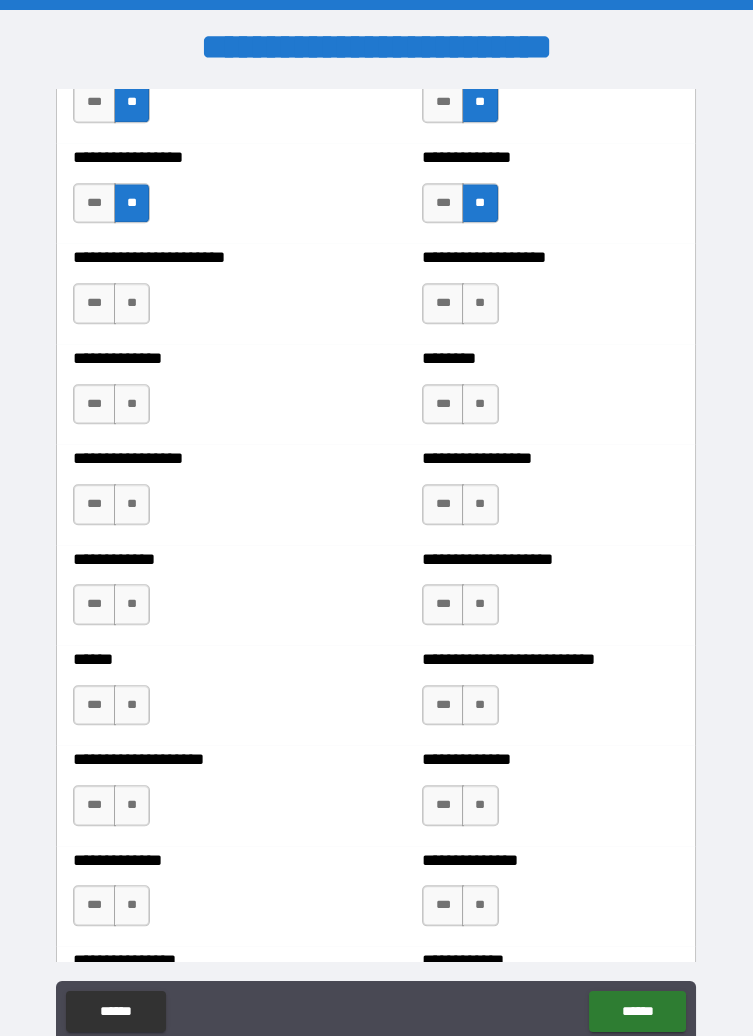 click on "**" at bounding box center (132, 303) 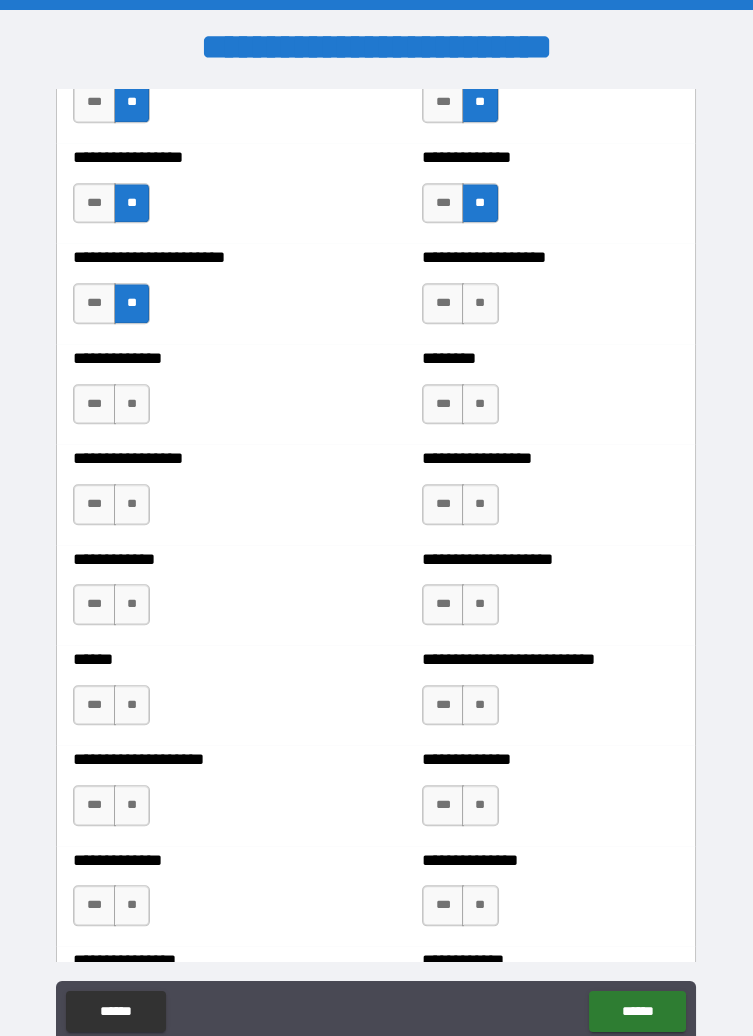 click on "**" at bounding box center [132, 404] 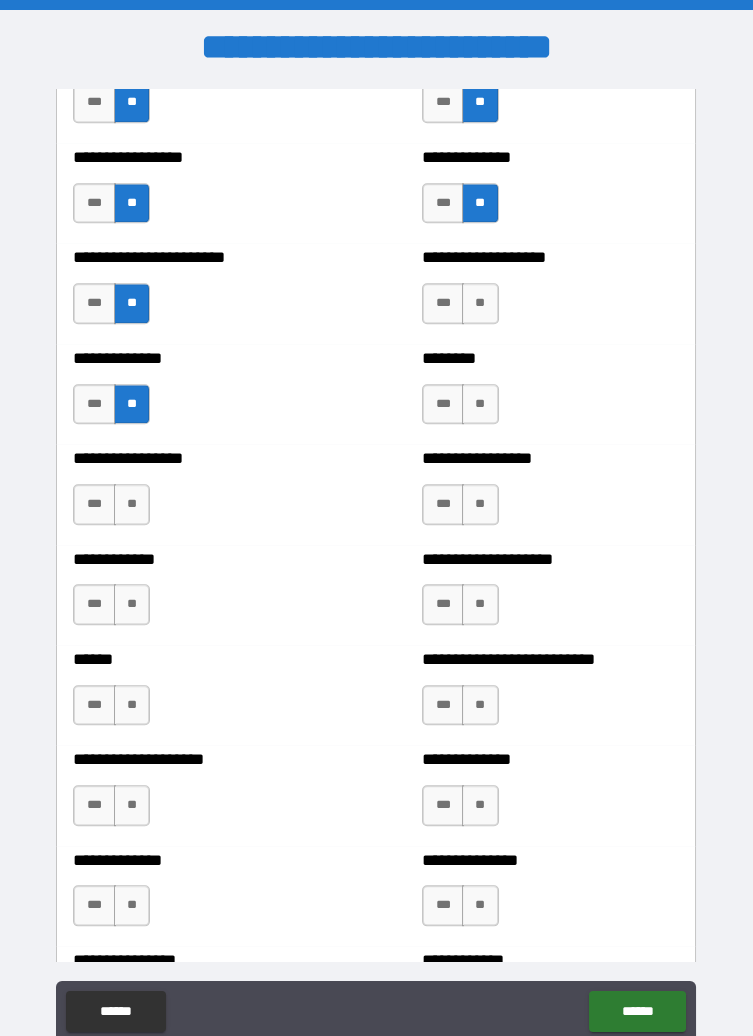 click on "**" at bounding box center [480, 303] 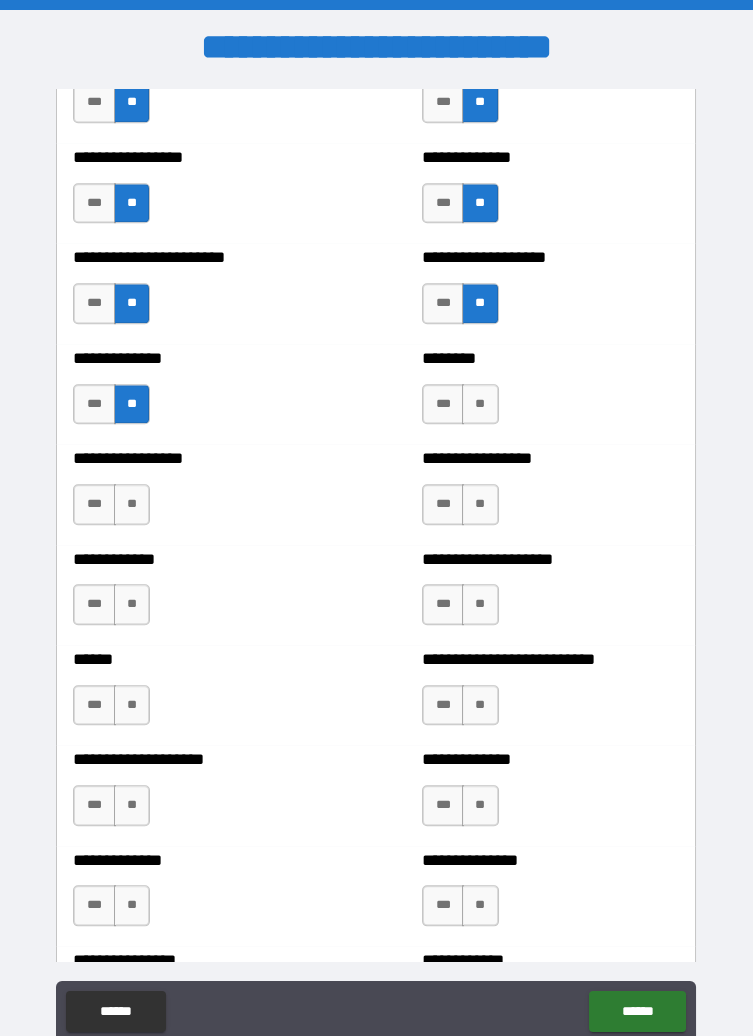 click on "**" at bounding box center [480, 404] 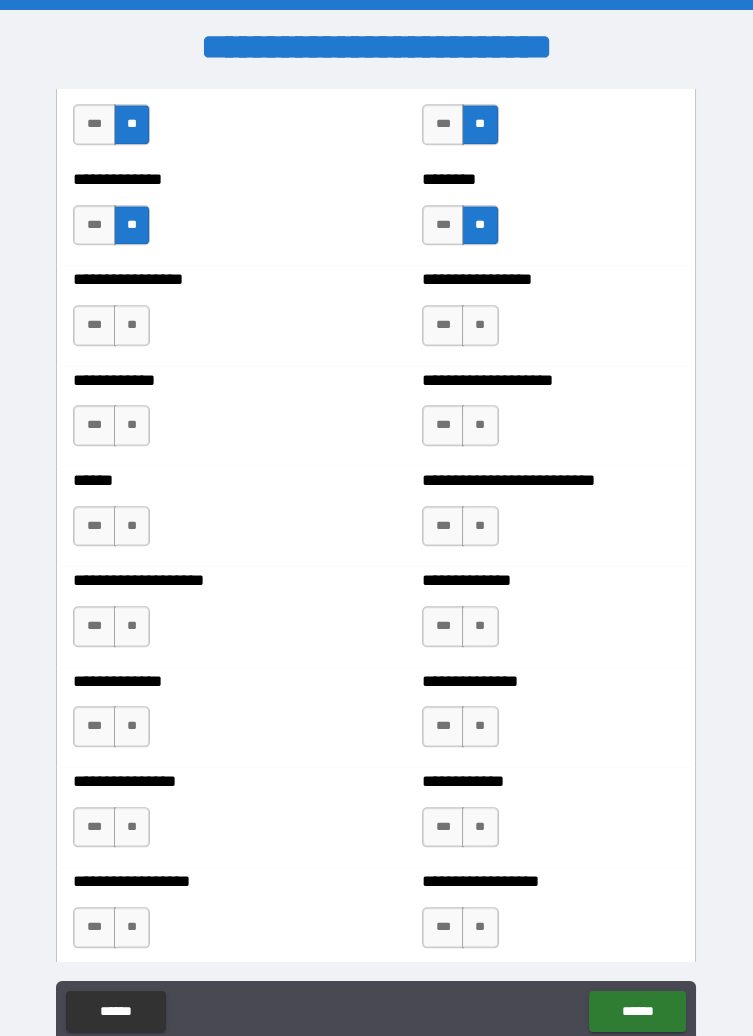 scroll, scrollTop: 3761, scrollLeft: 0, axis: vertical 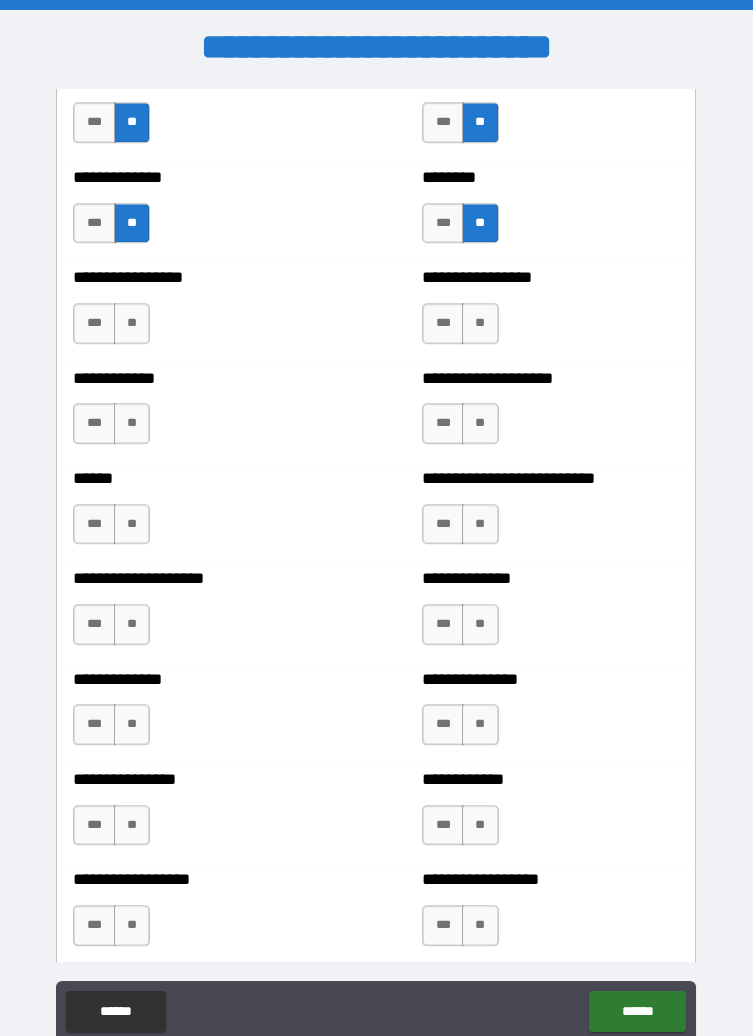 click on "**" at bounding box center [480, 323] 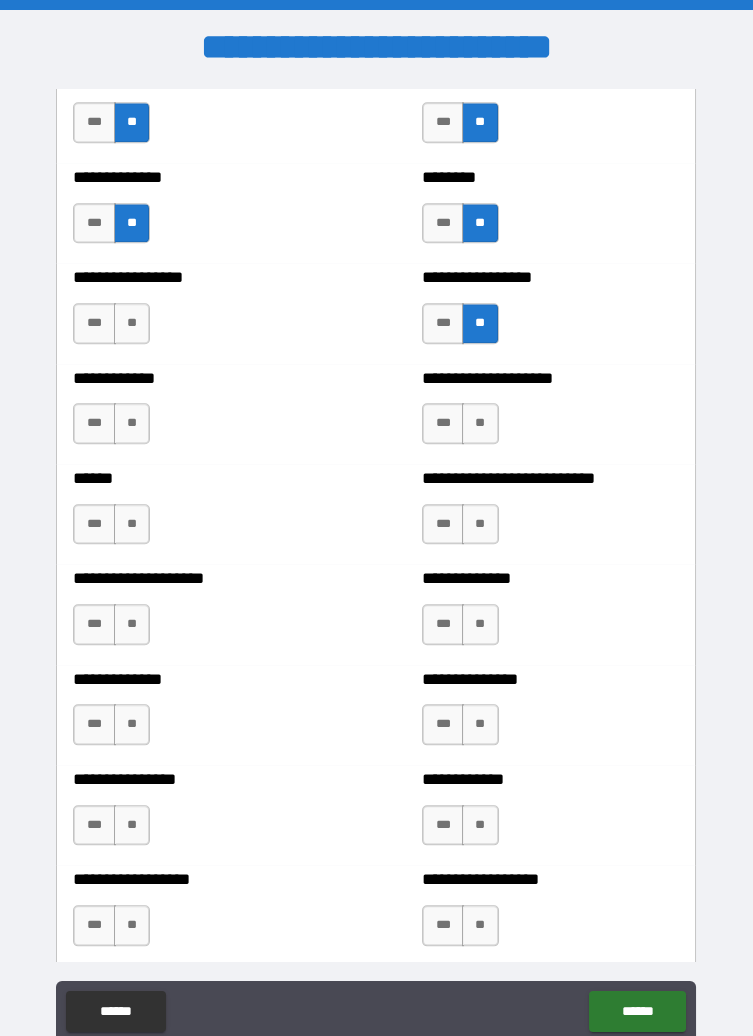 click on "**" at bounding box center [132, 323] 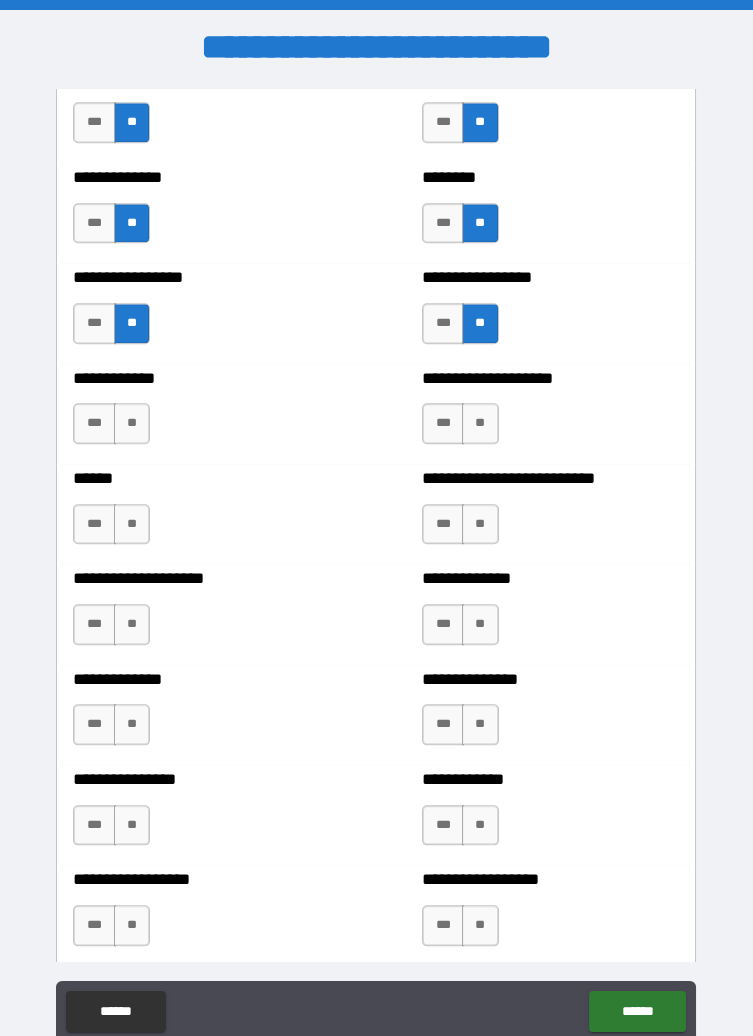 click on "**" at bounding box center [132, 423] 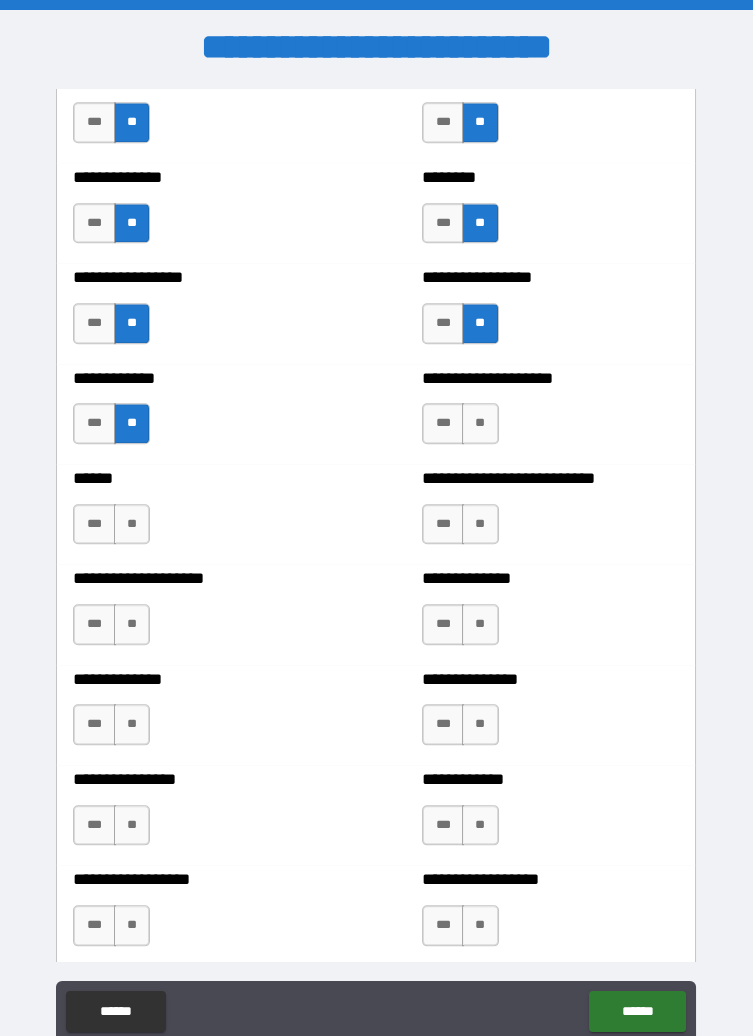 click on "**" at bounding box center (480, 423) 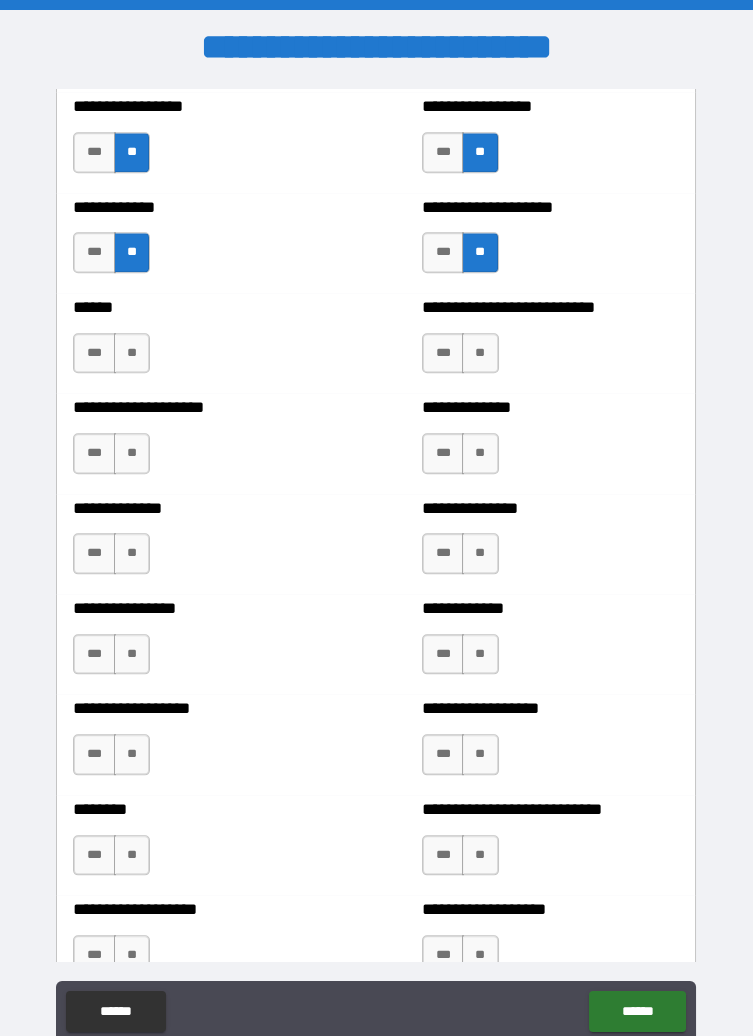scroll, scrollTop: 3938, scrollLeft: 0, axis: vertical 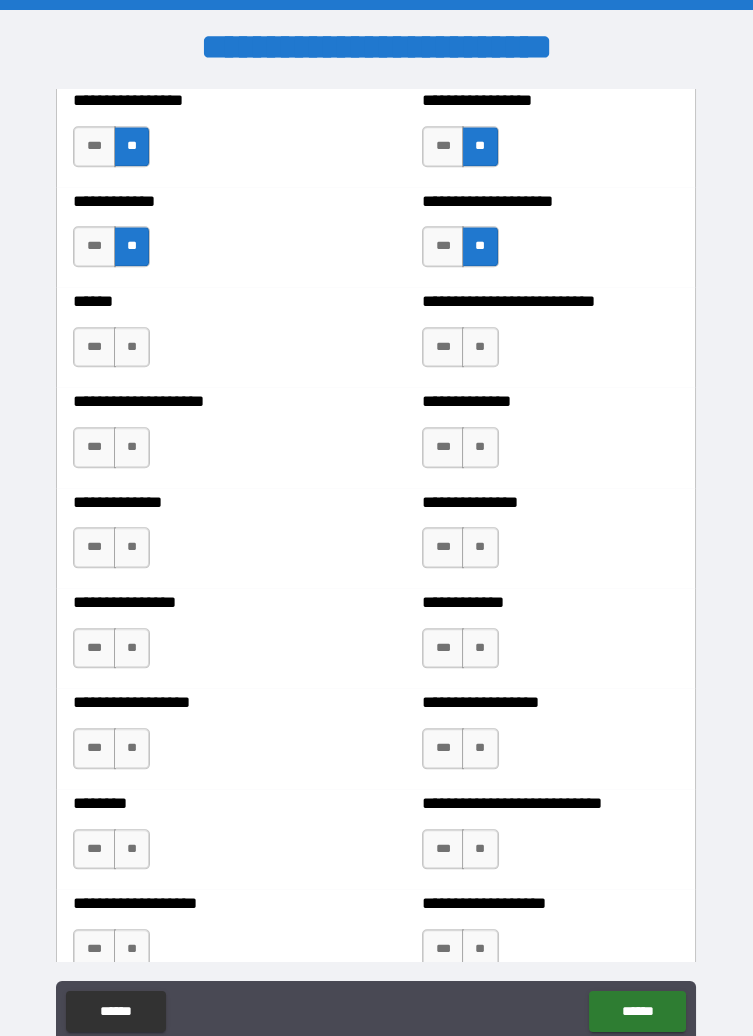 click on "**" at bounding box center [480, 347] 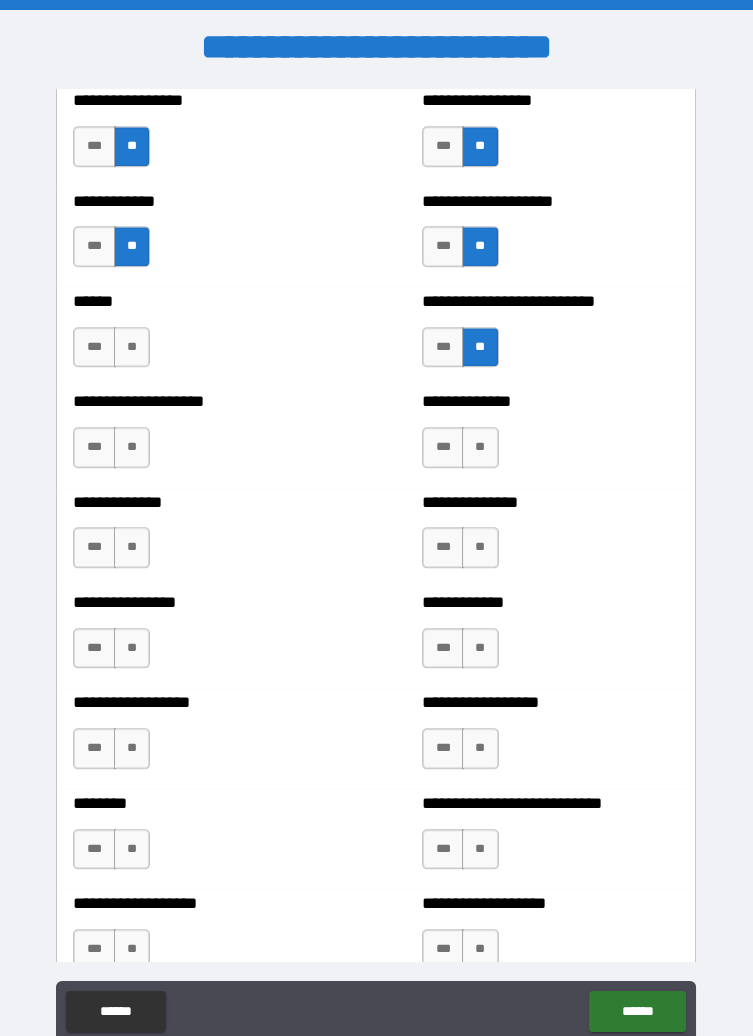 click on "**" at bounding box center [132, 347] 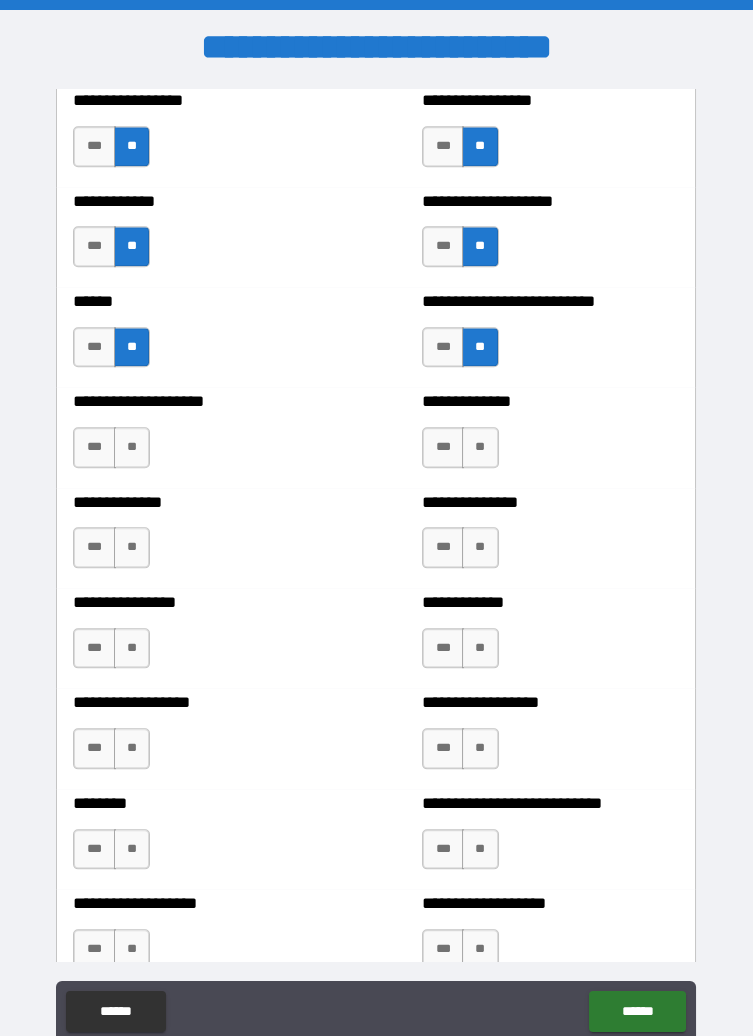 click on "**" at bounding box center [132, 447] 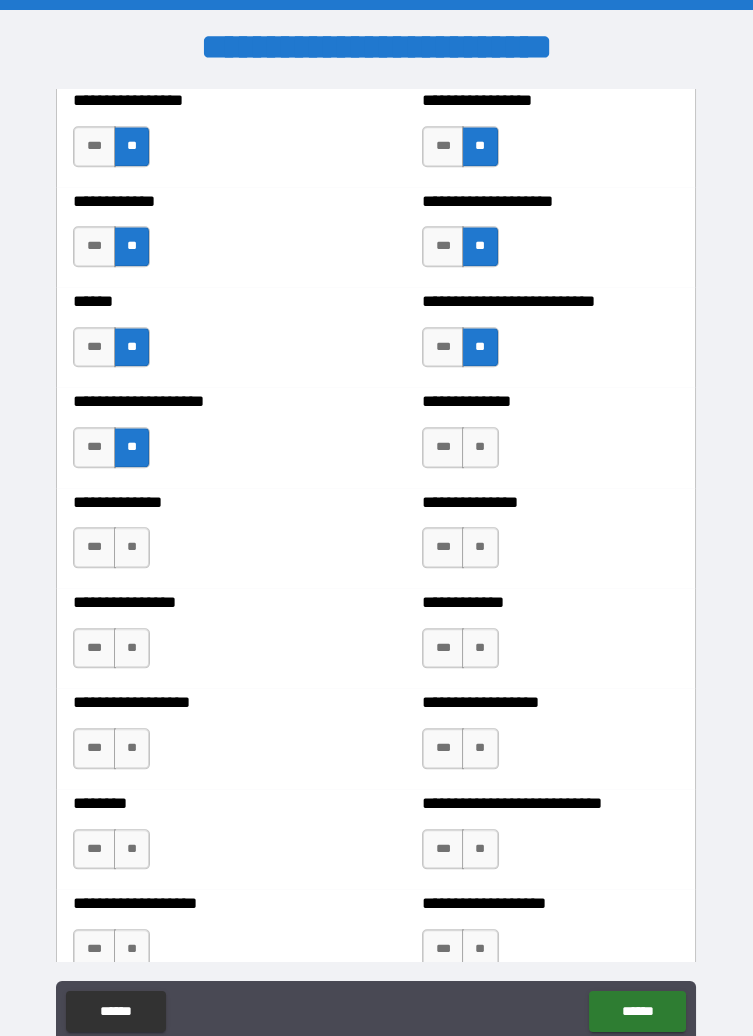 click on "**********" at bounding box center [551, 437] 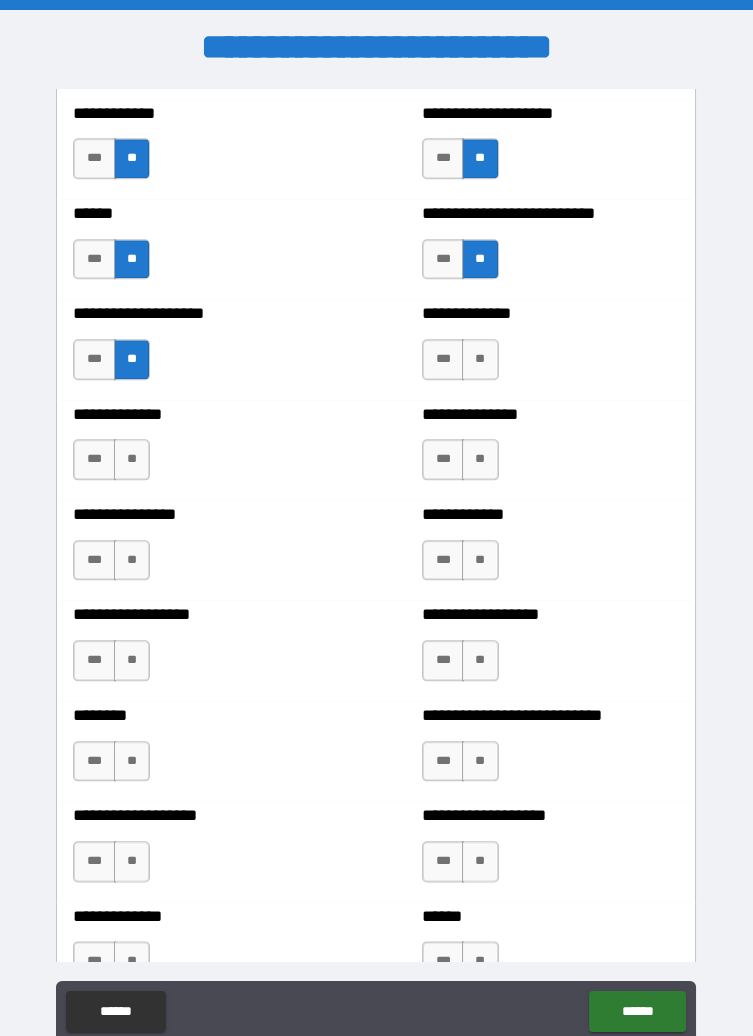 click on "**" at bounding box center (480, 359) 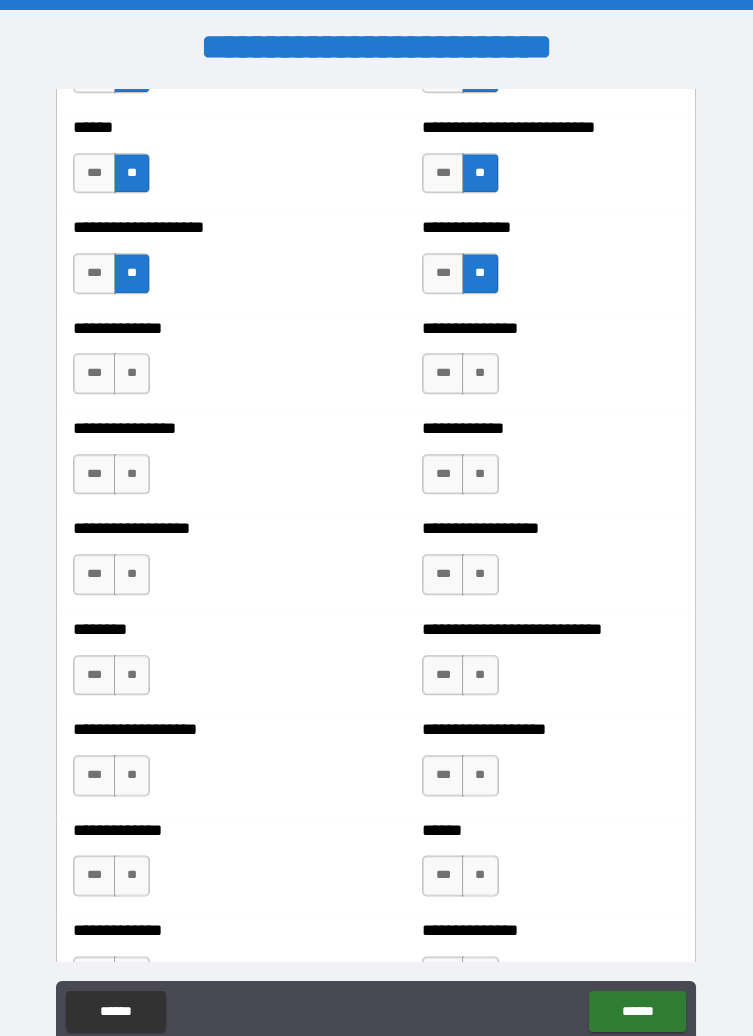 scroll, scrollTop: 4113, scrollLeft: 0, axis: vertical 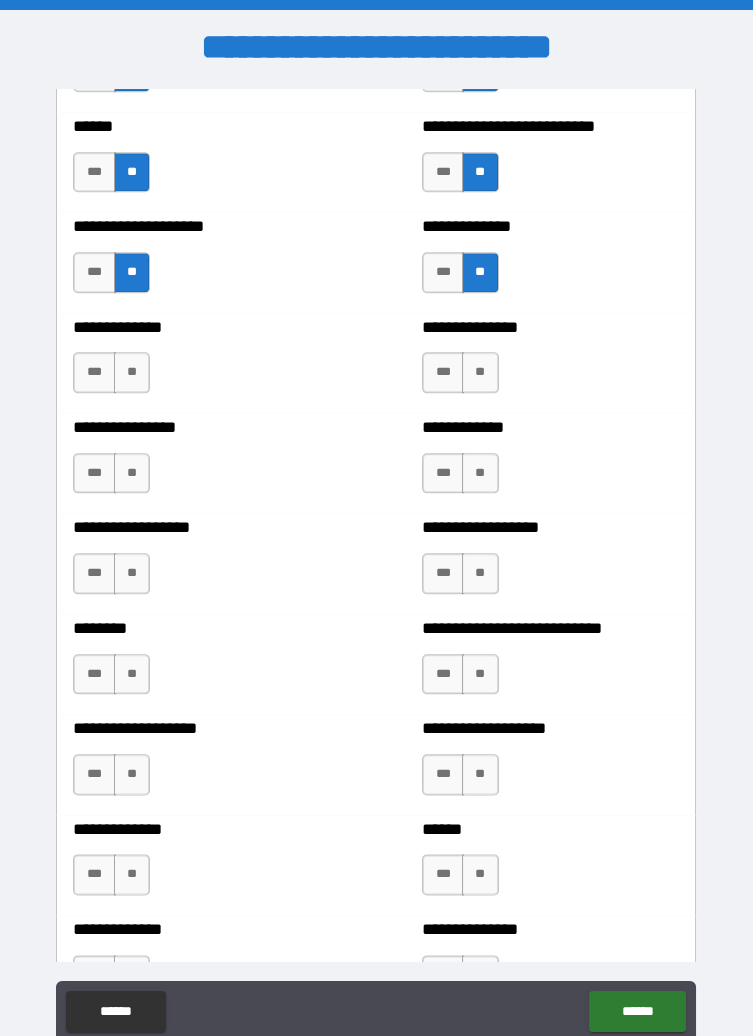 click on "**" at bounding box center [480, 372] 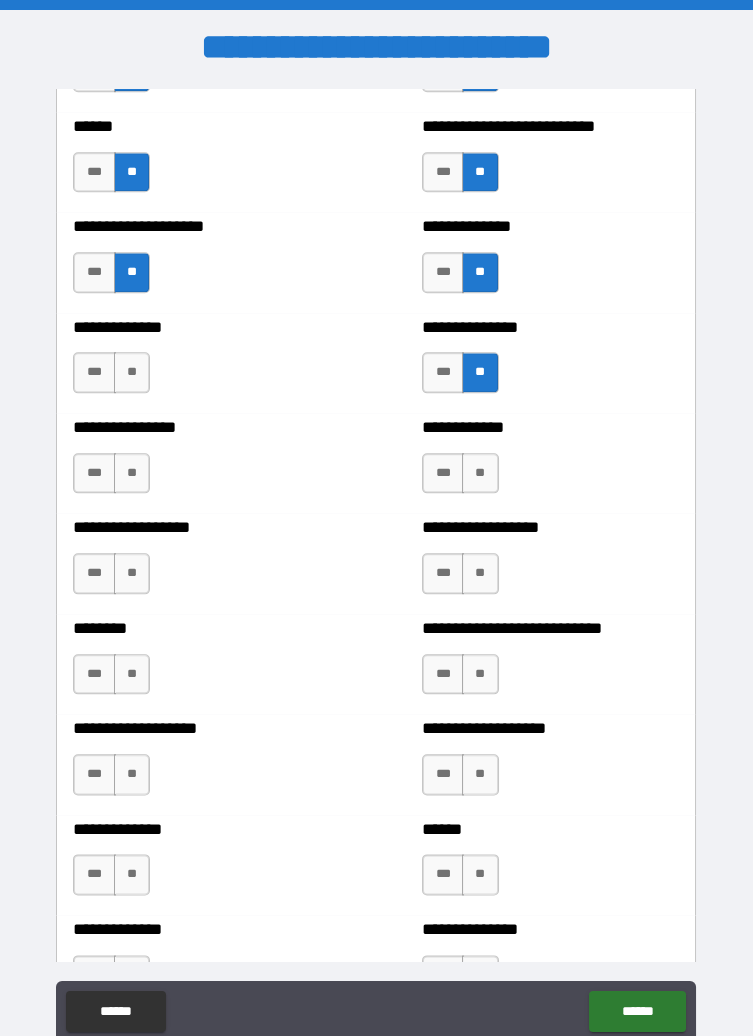 click on "**" at bounding box center (132, 372) 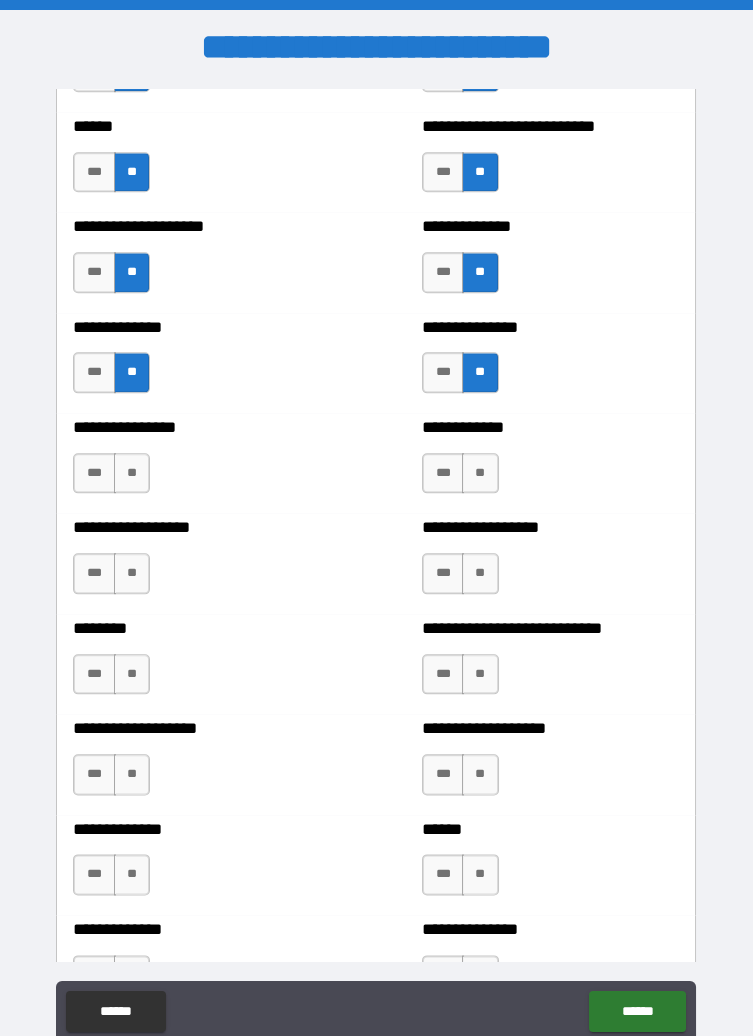 click on "**" at bounding box center (132, 473) 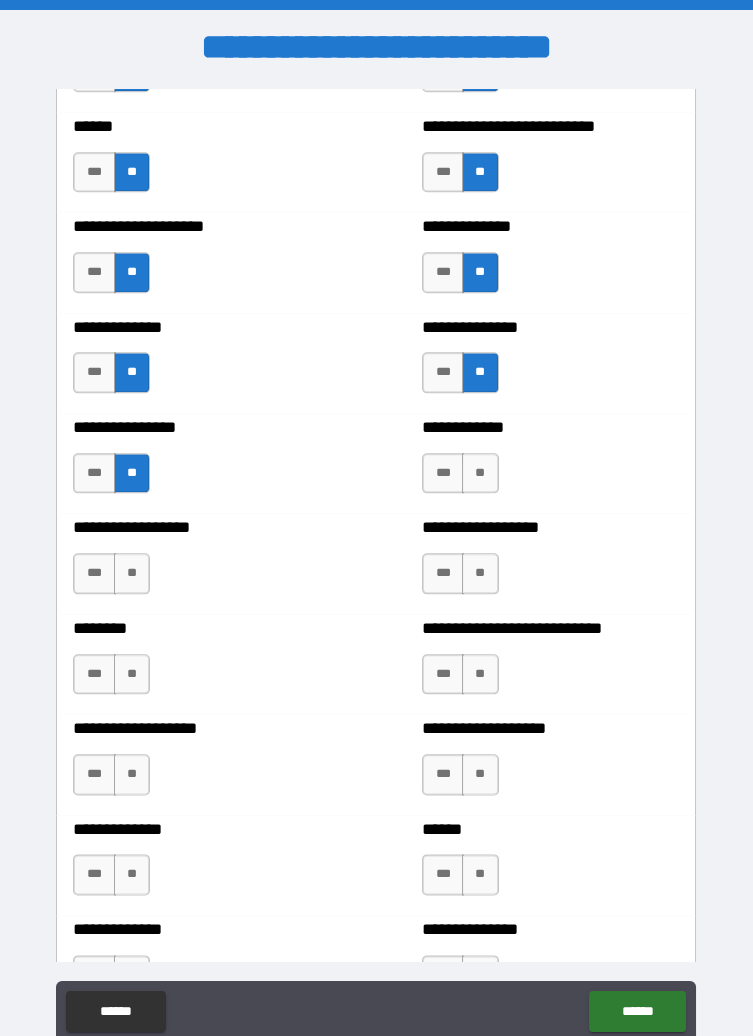 click on "**" at bounding box center [480, 473] 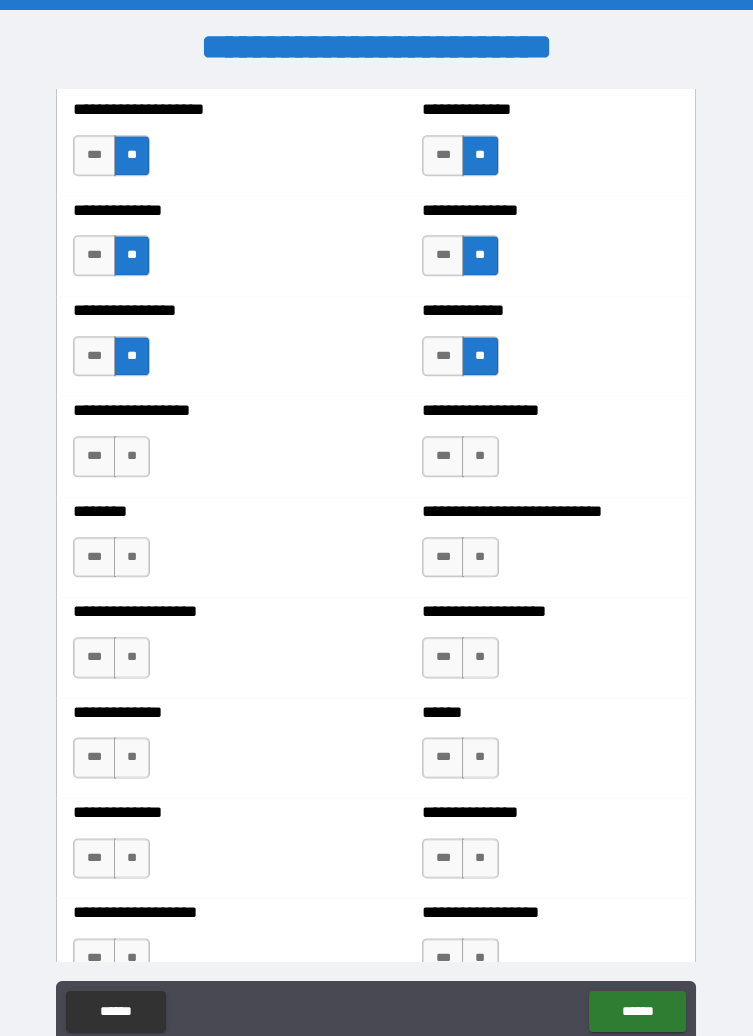 scroll, scrollTop: 4235, scrollLeft: 0, axis: vertical 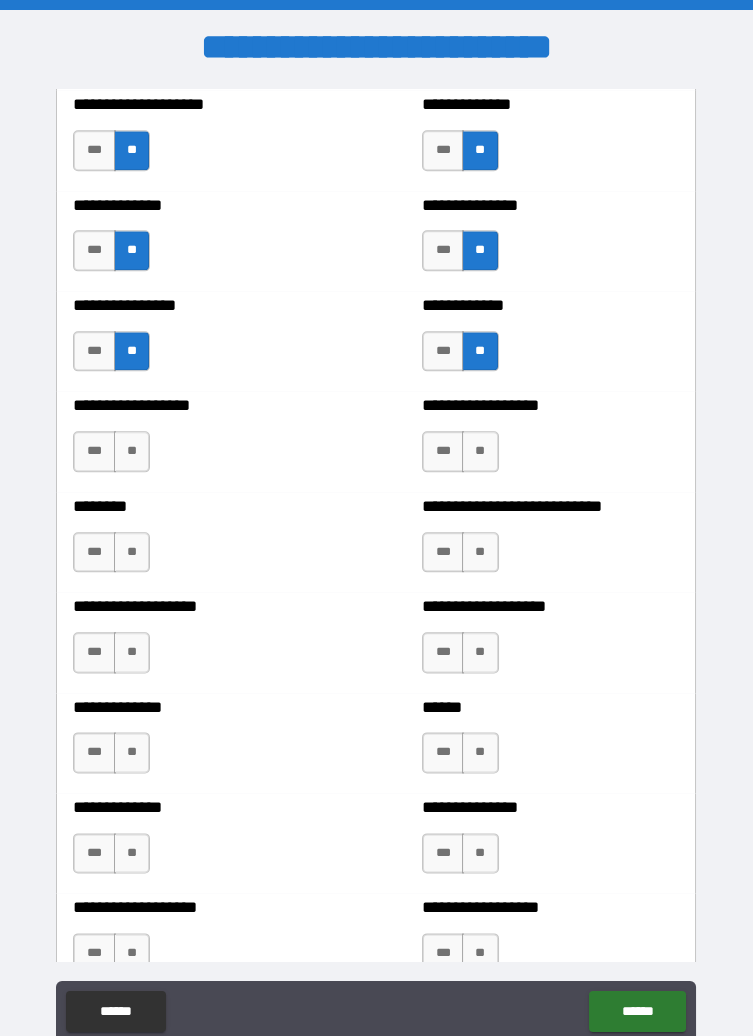 click on "**" at bounding box center [480, 451] 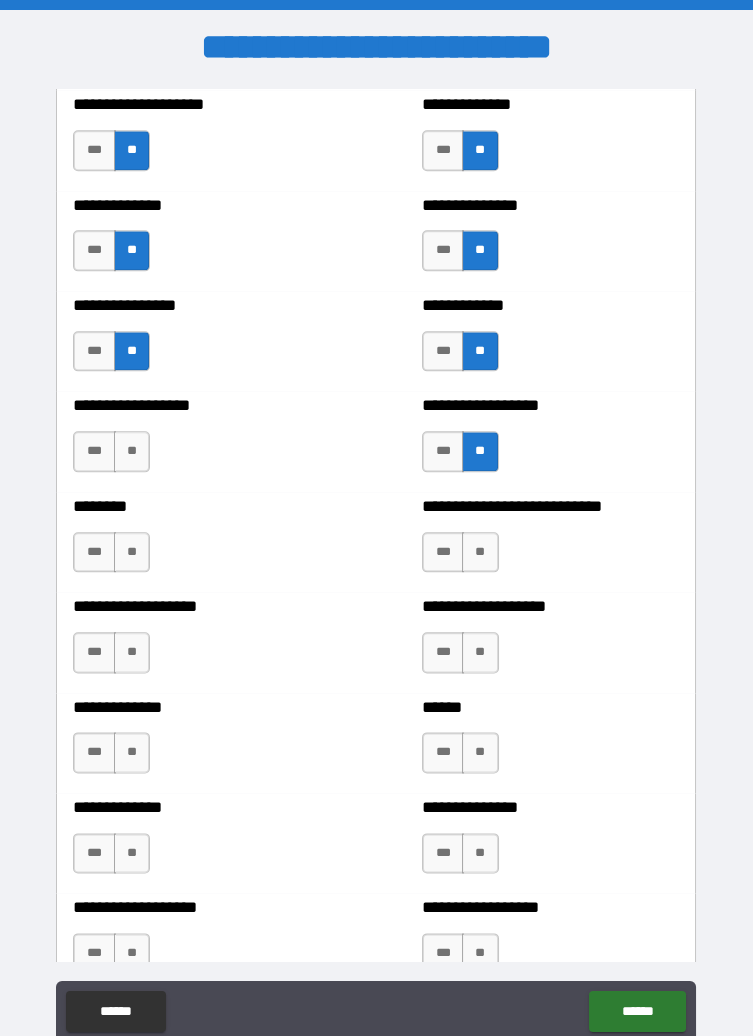 click on "**" at bounding box center [132, 451] 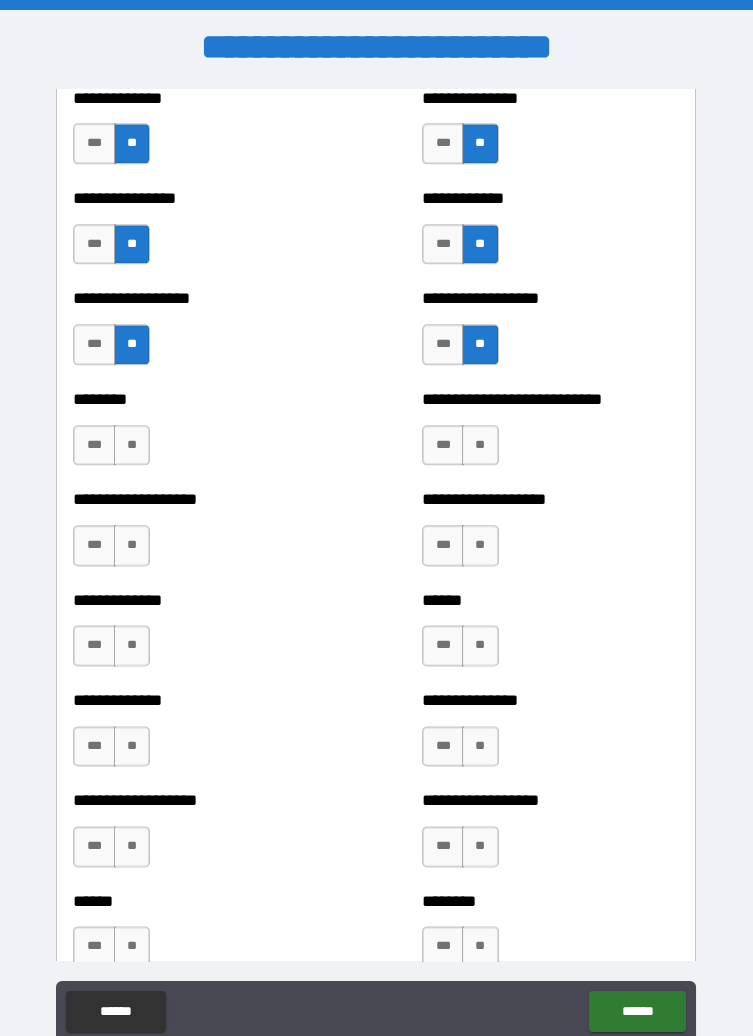 scroll, scrollTop: 4343, scrollLeft: 0, axis: vertical 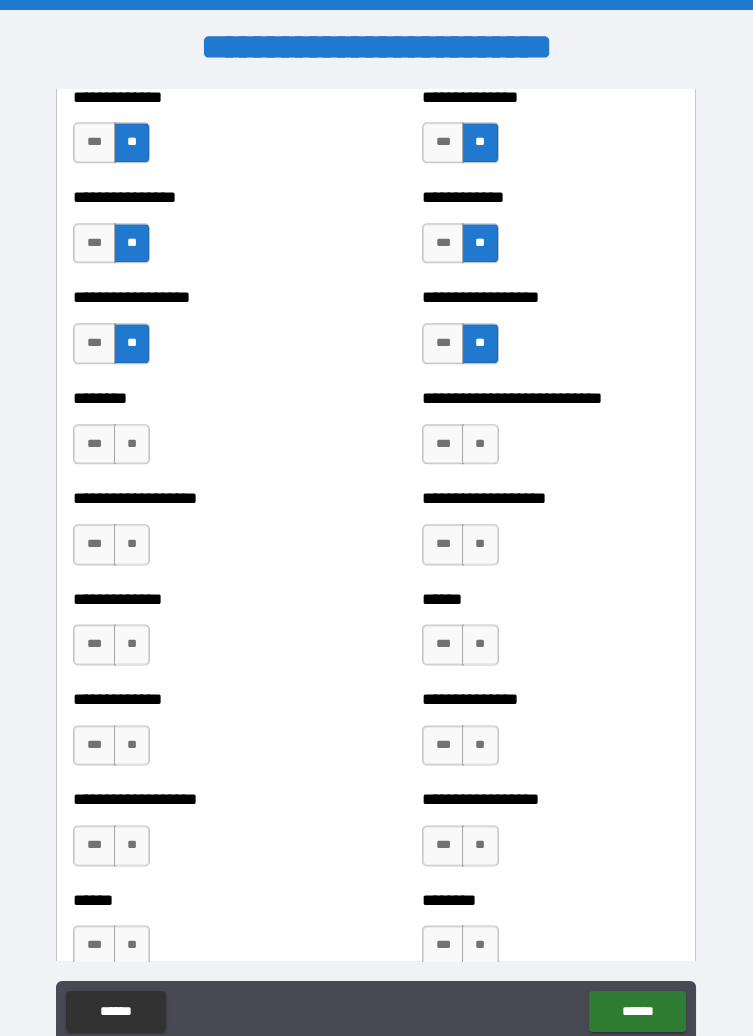 click on "**" at bounding box center (132, 444) 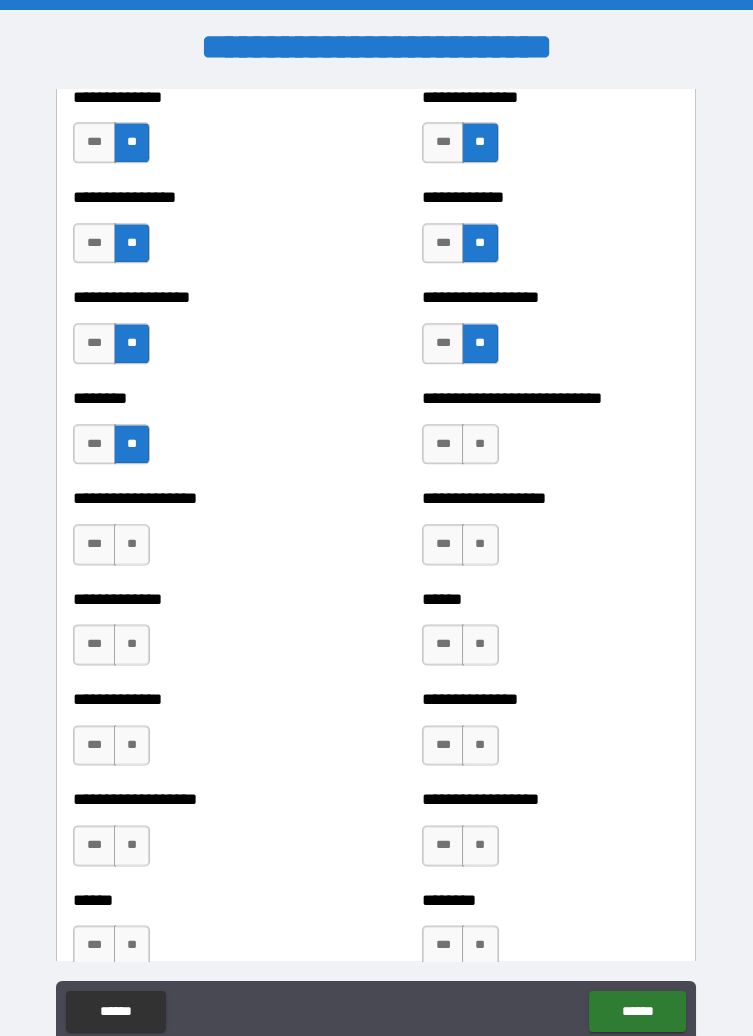 click on "**" at bounding box center [132, 544] 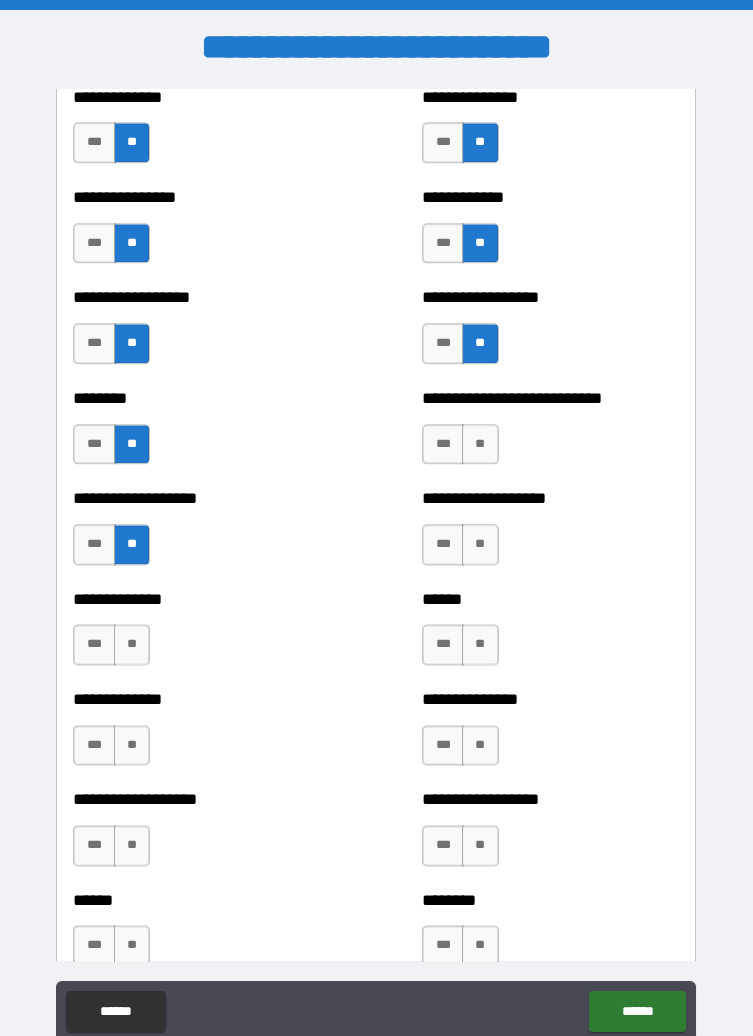 click on "**" at bounding box center [132, 644] 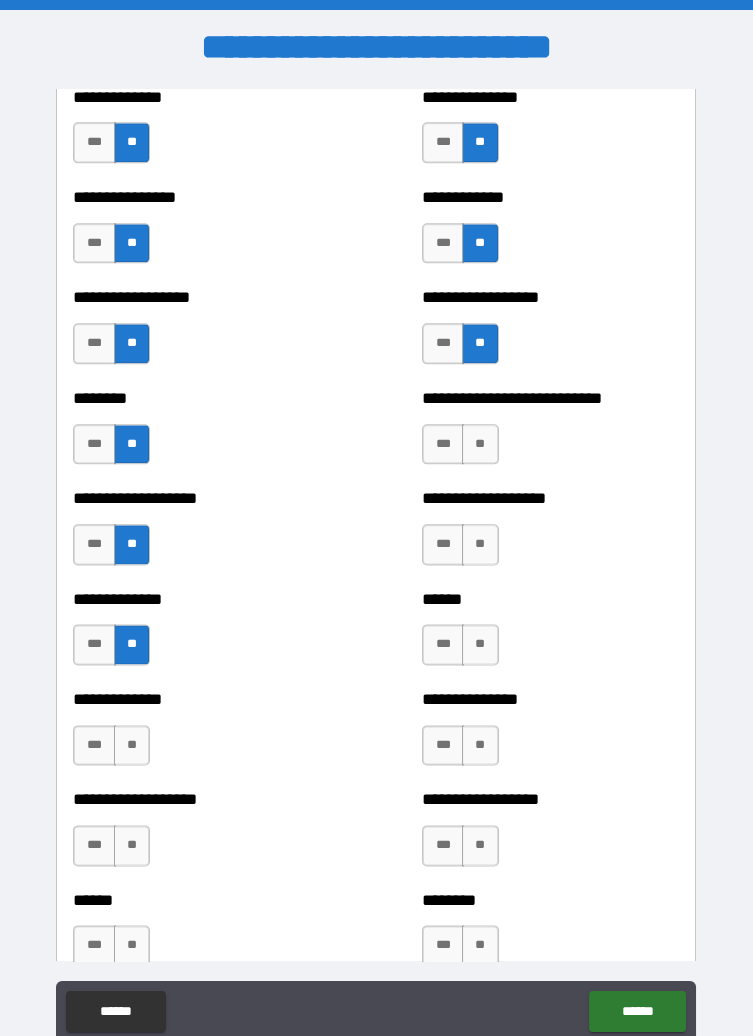 click on "**" at bounding box center [132, 745] 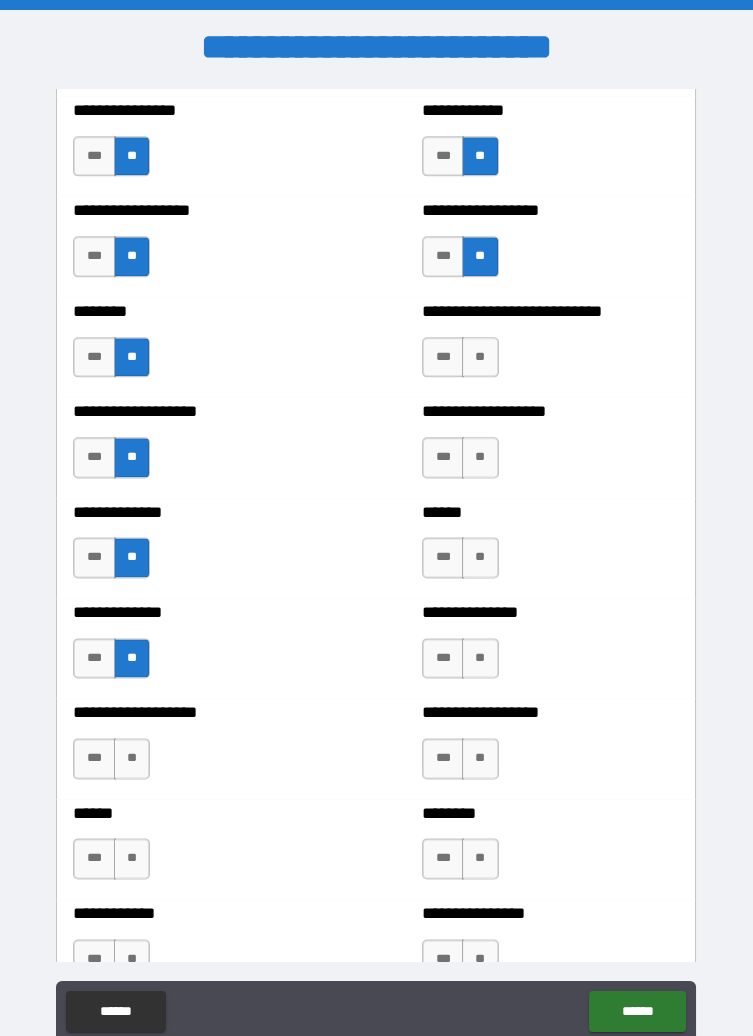 scroll, scrollTop: 4495, scrollLeft: 0, axis: vertical 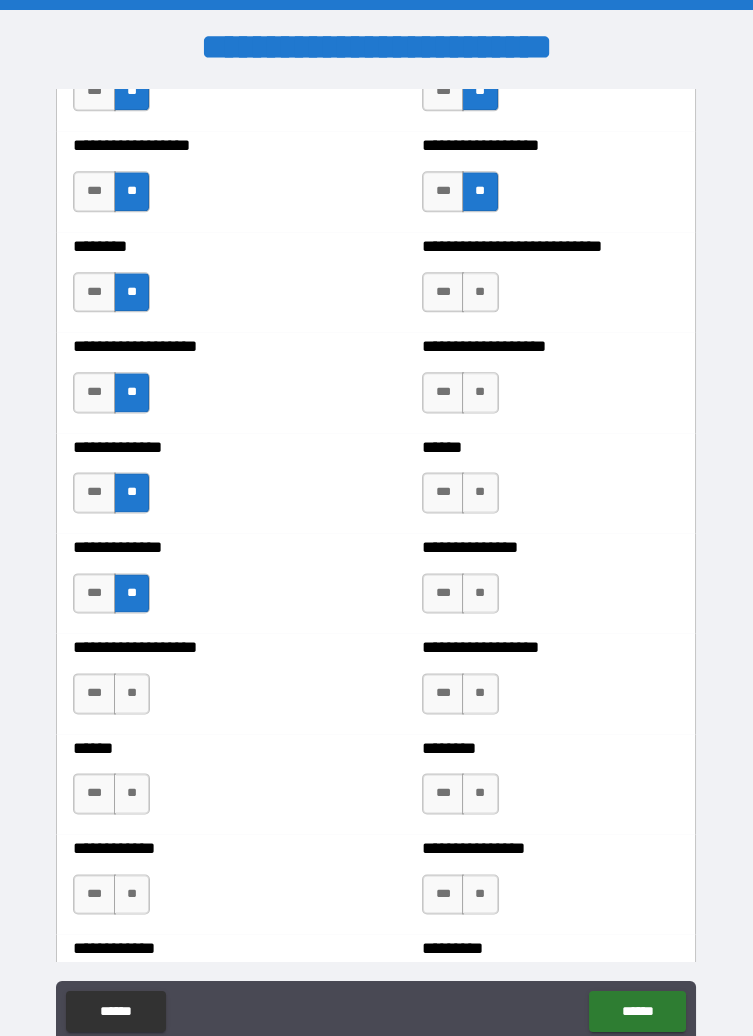 click on "**" at bounding box center [480, 292] 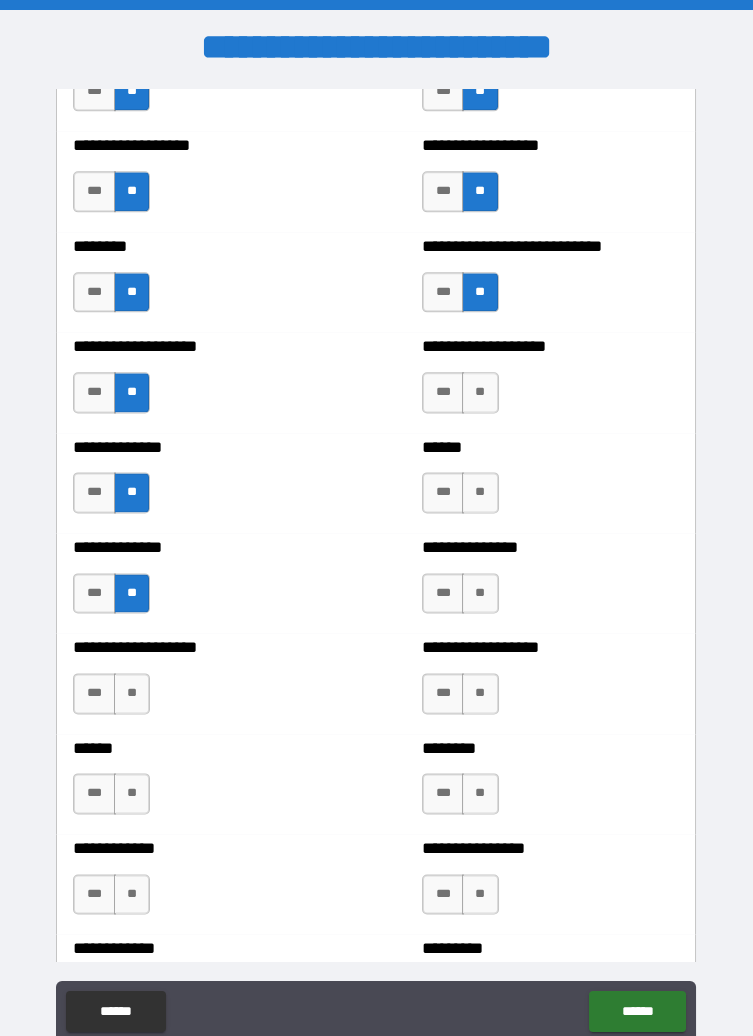 click on "**" at bounding box center [480, 392] 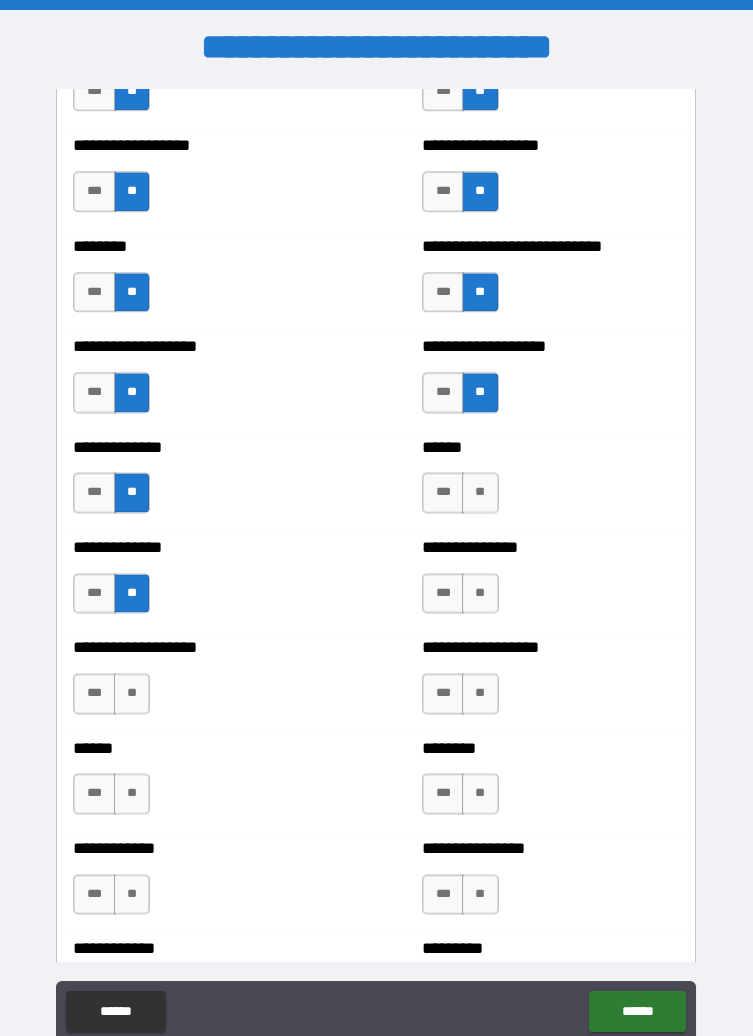 click on "**" at bounding box center (480, 492) 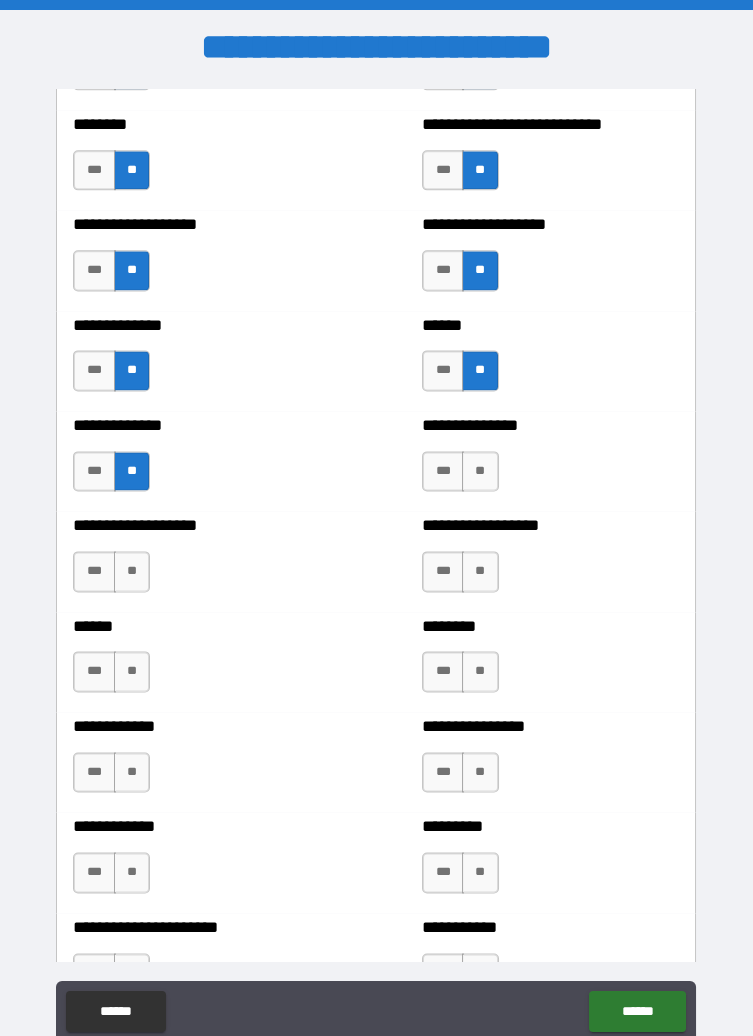 click on "**" at bounding box center (480, 471) 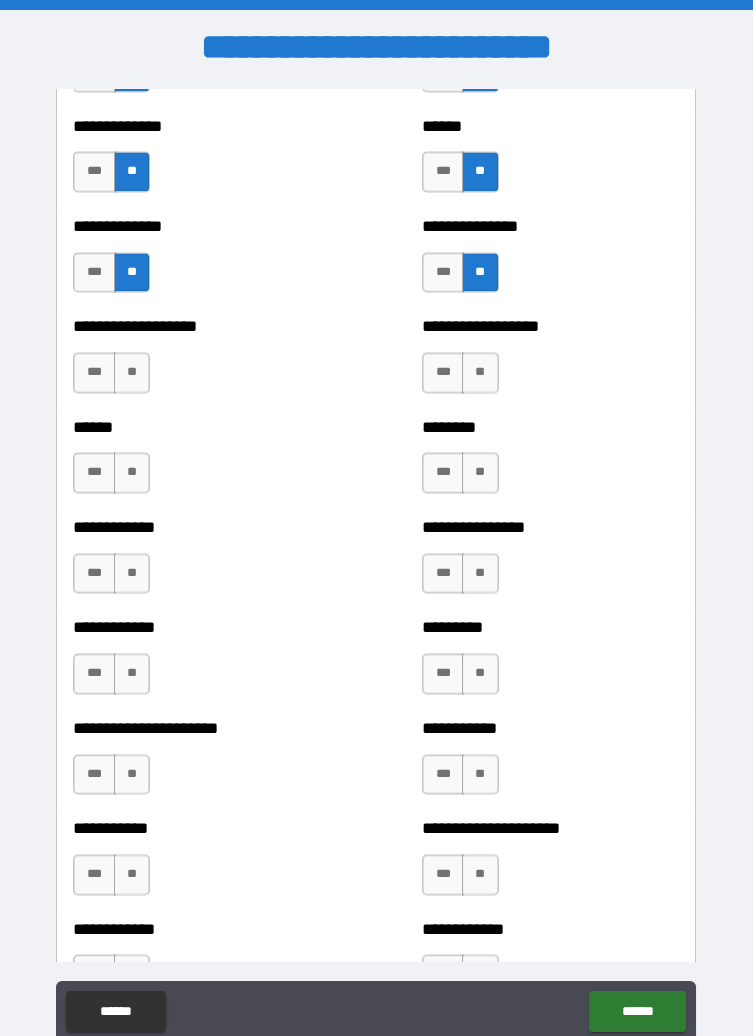 scroll, scrollTop: 4822, scrollLeft: 0, axis: vertical 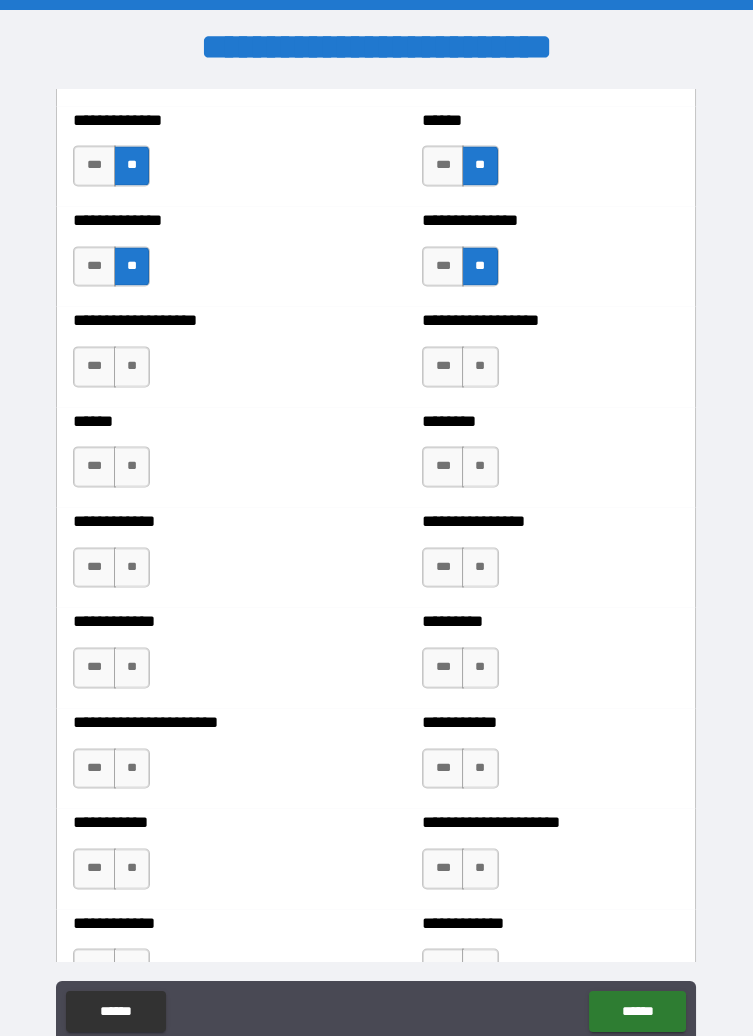 click on "**" at bounding box center [132, 366] 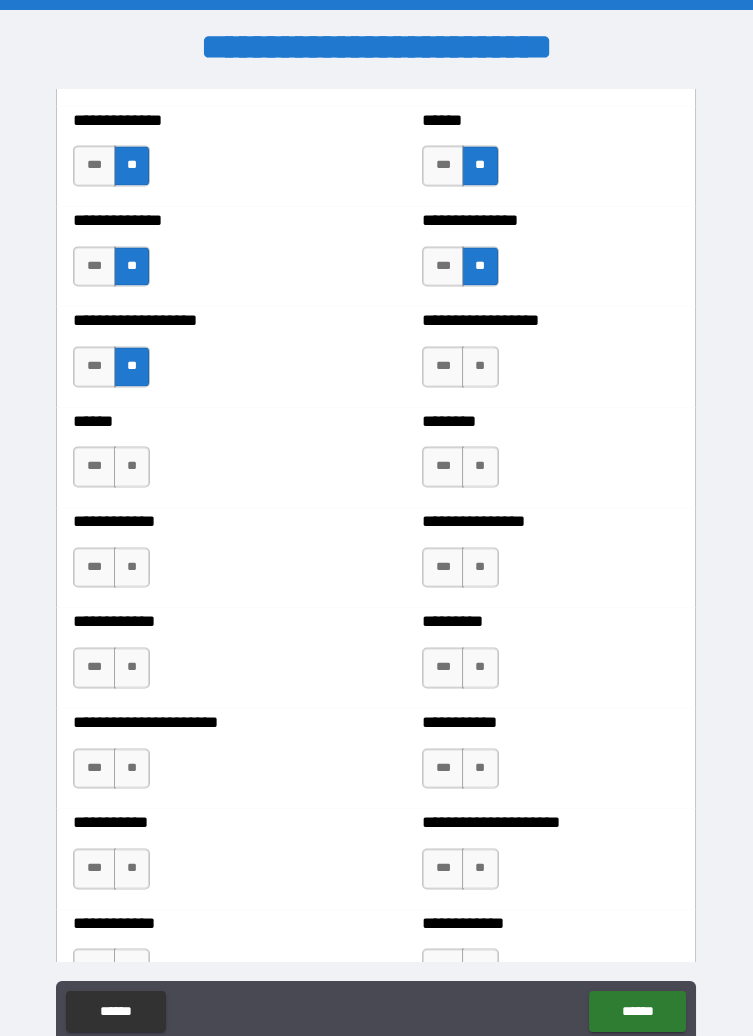 click on "**" at bounding box center (480, 366) 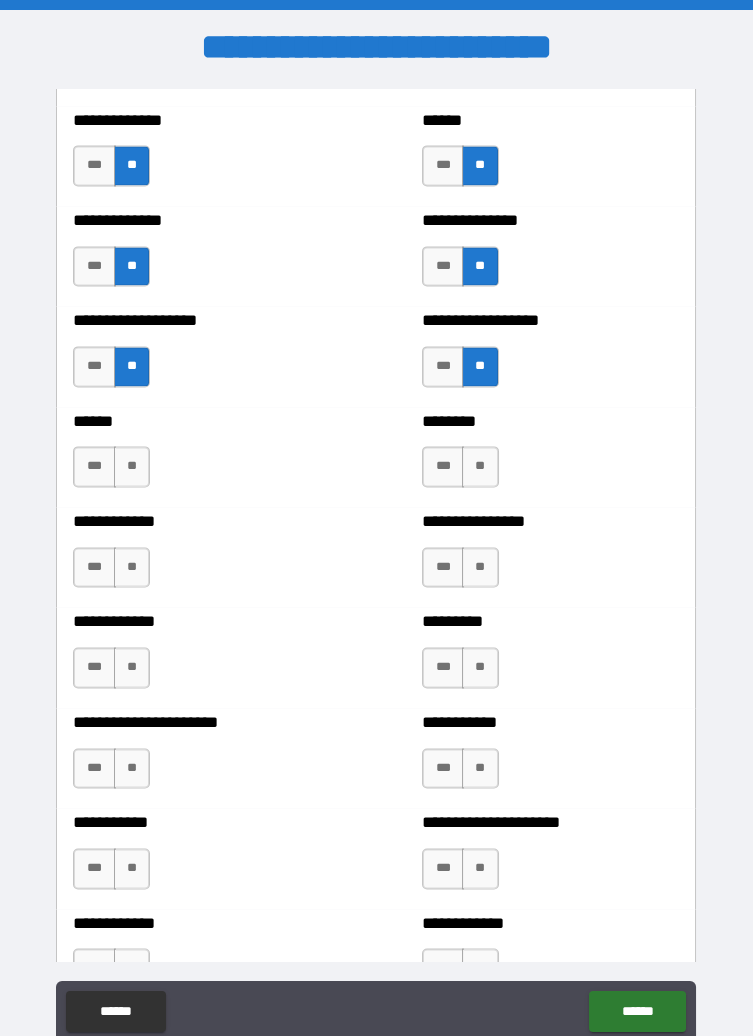 click on "**" at bounding box center [480, 466] 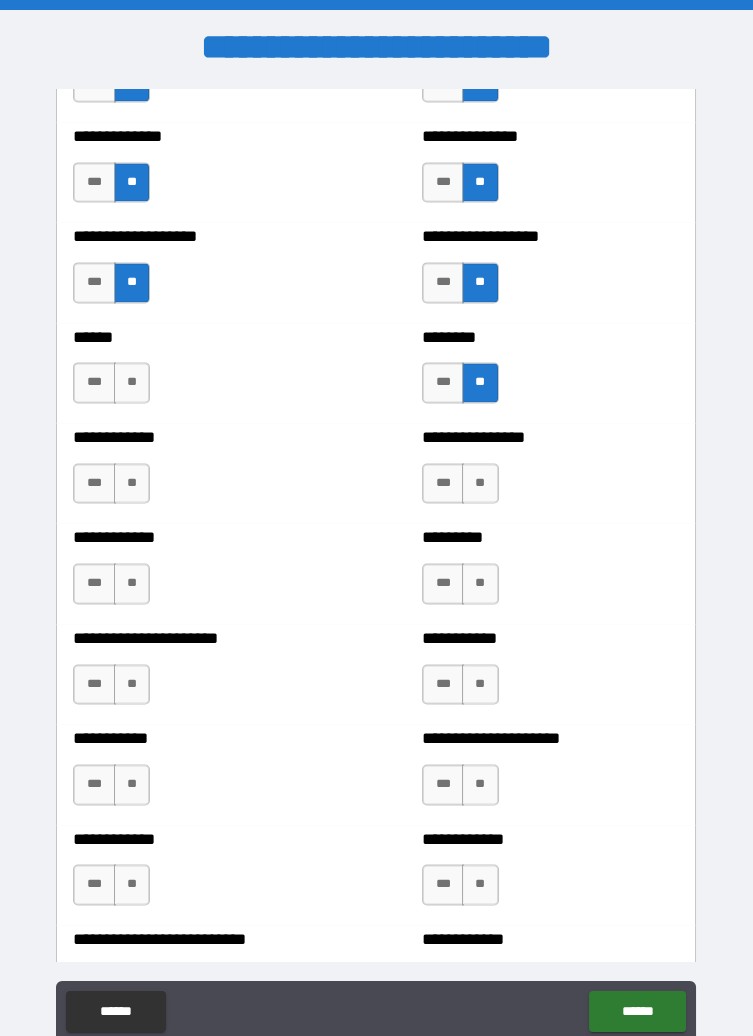 scroll, scrollTop: 4960, scrollLeft: 0, axis: vertical 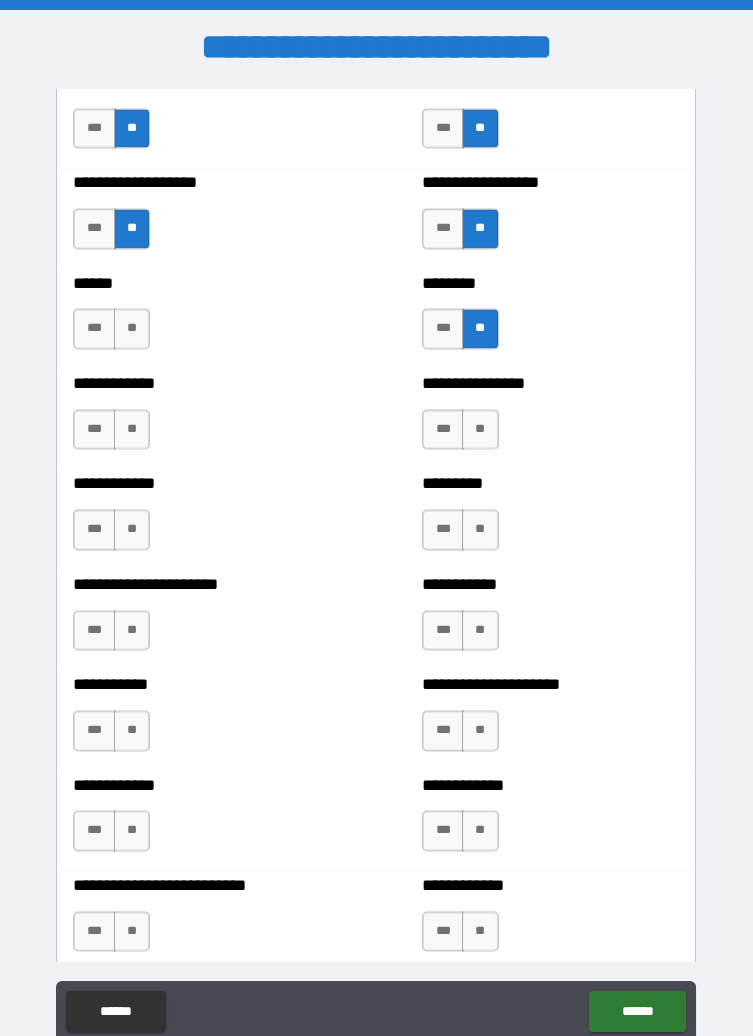 click on "**" at bounding box center (132, 328) 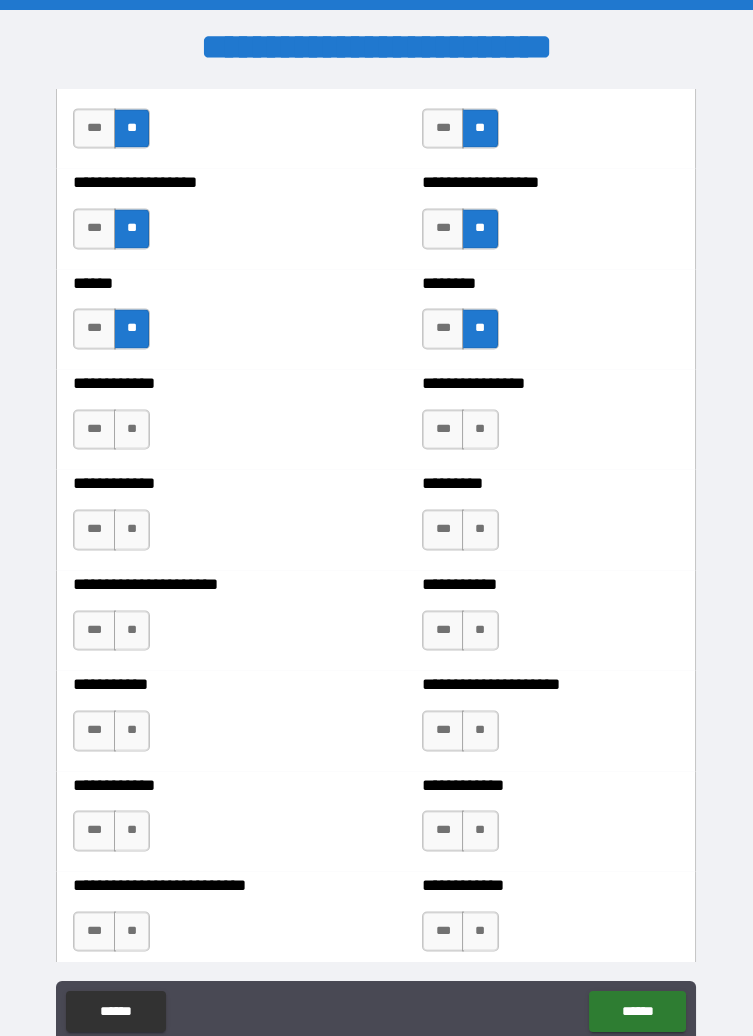 click on "**" at bounding box center (132, 429) 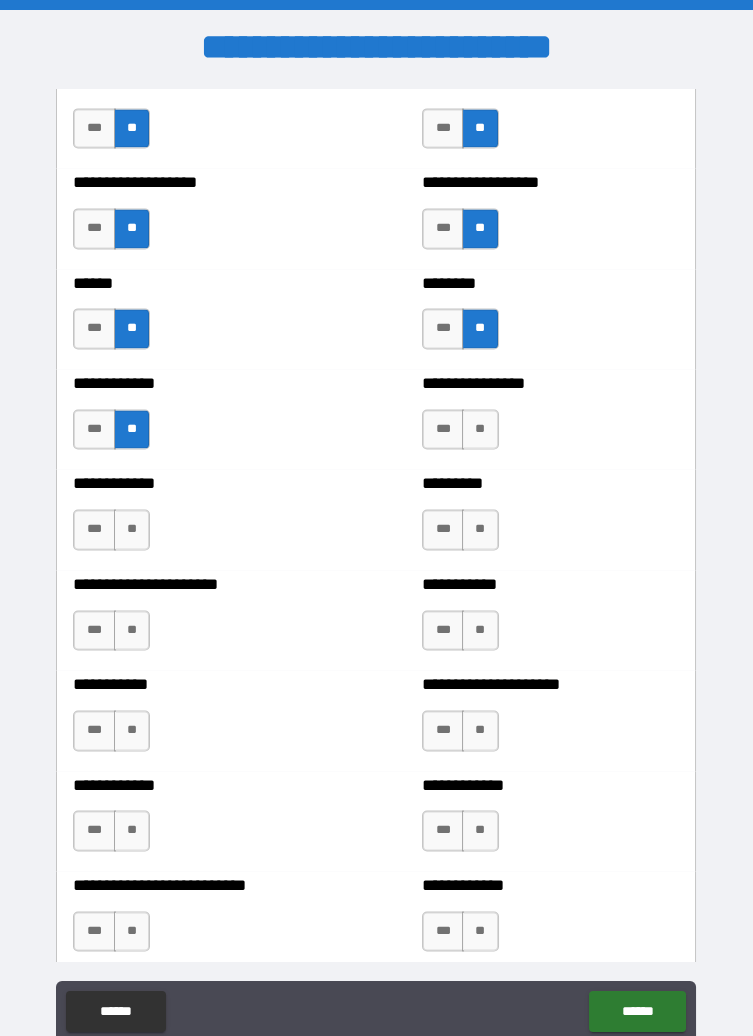 click on "**" at bounding box center [132, 529] 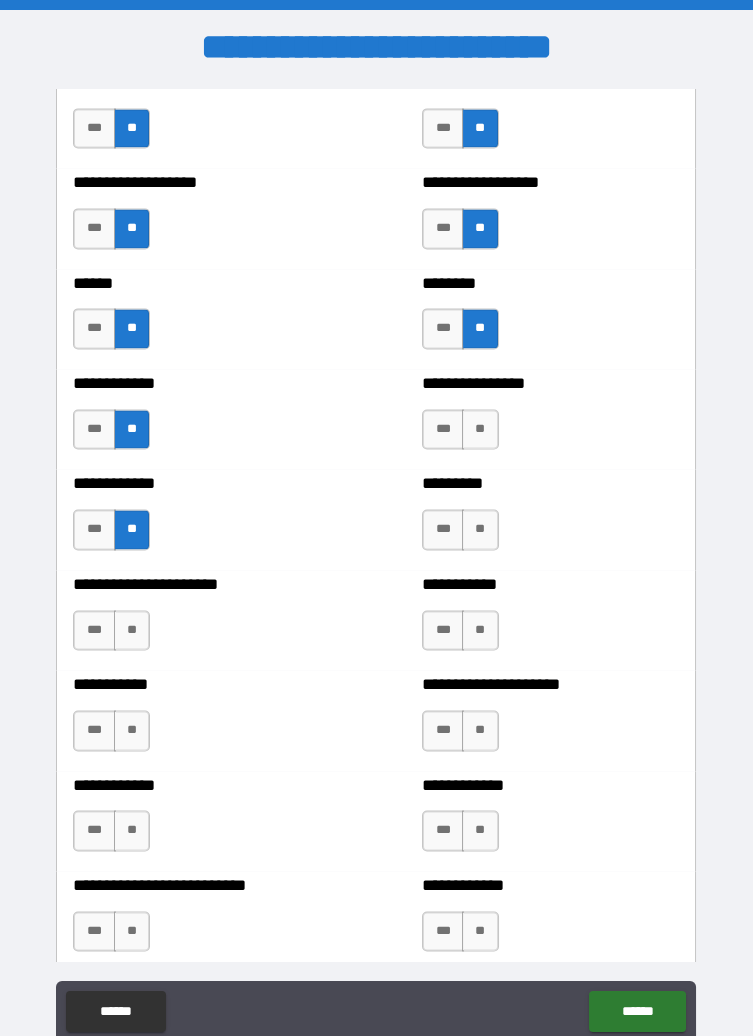 click on "**" at bounding box center (132, 630) 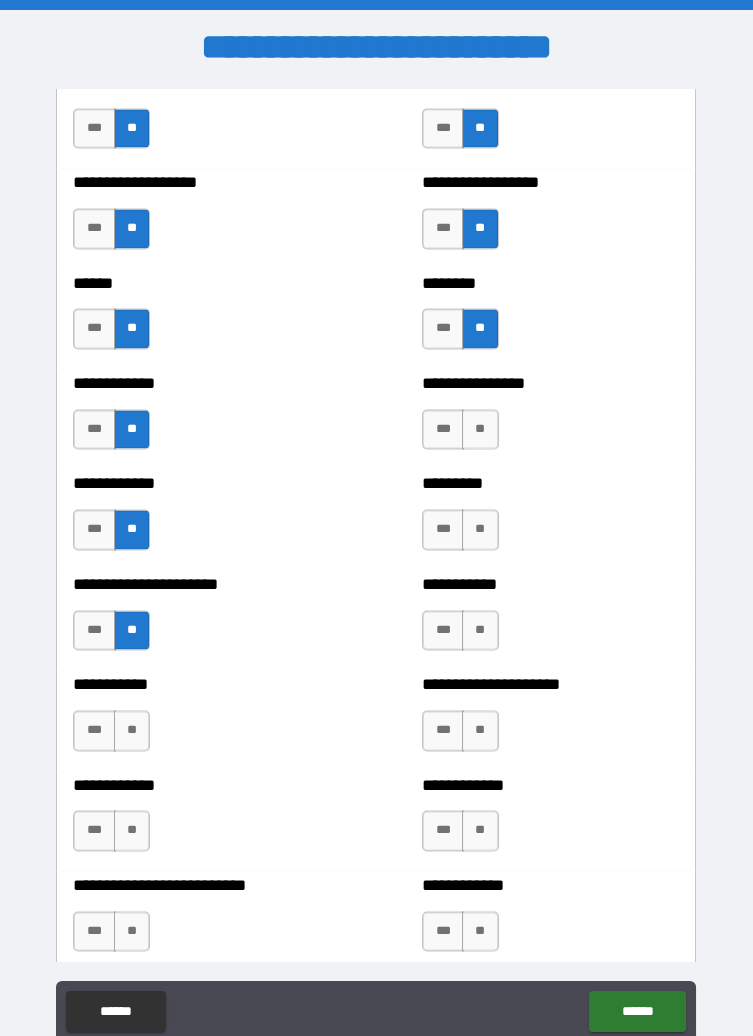 click on "**" at bounding box center (132, 730) 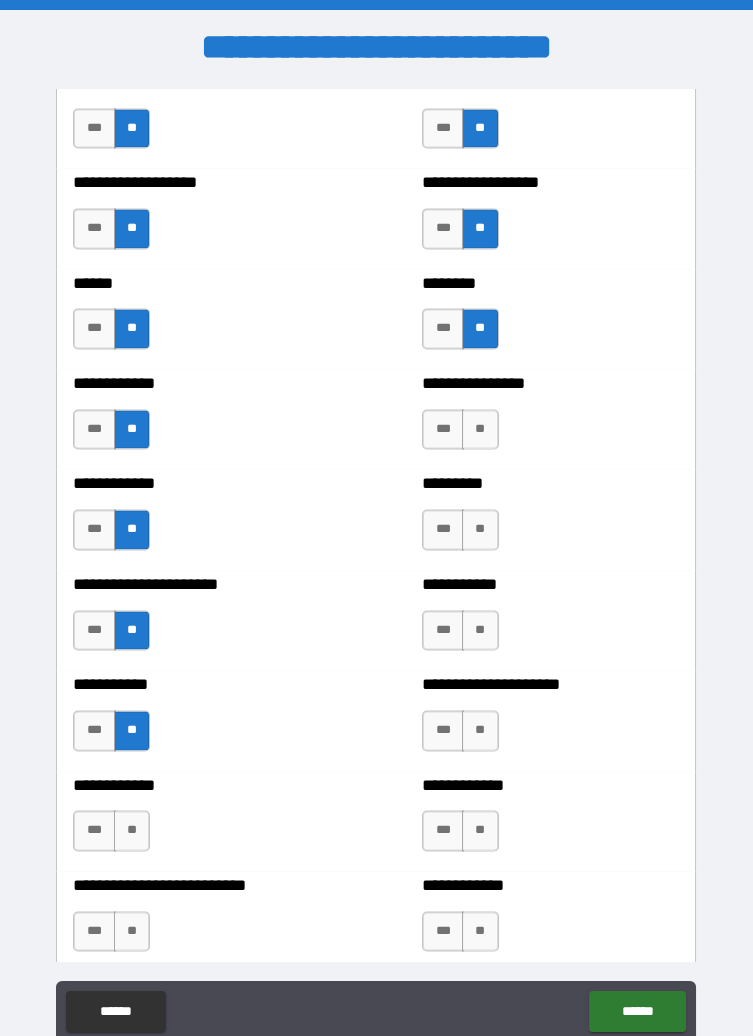 click on "**" at bounding box center [480, 429] 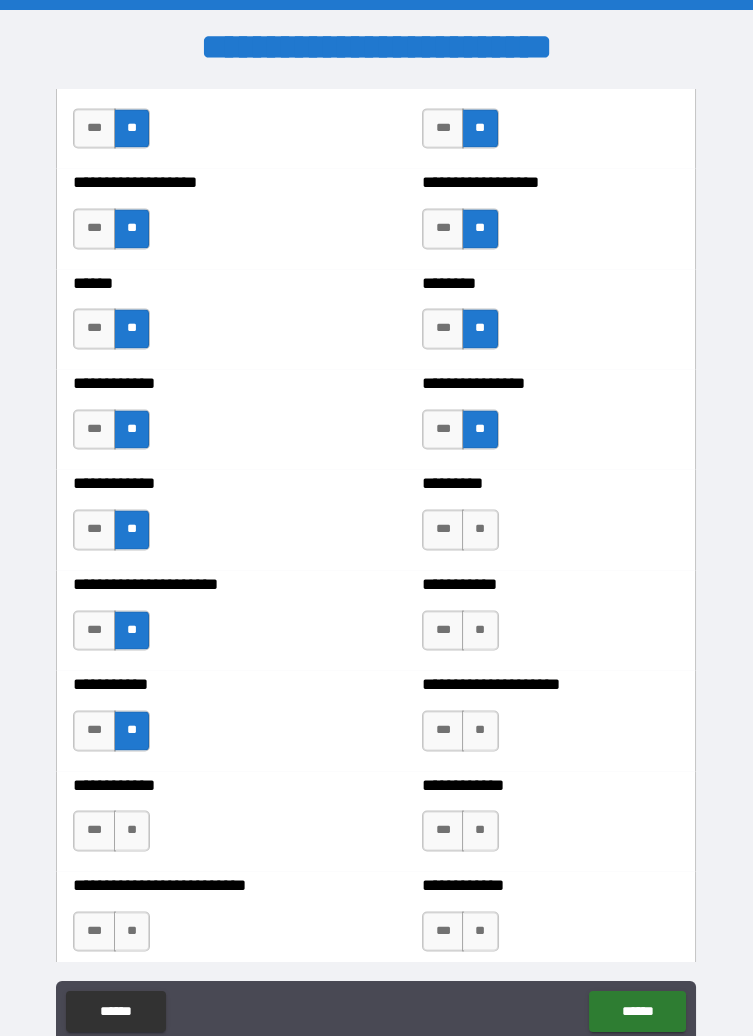 click on "**" at bounding box center (480, 529) 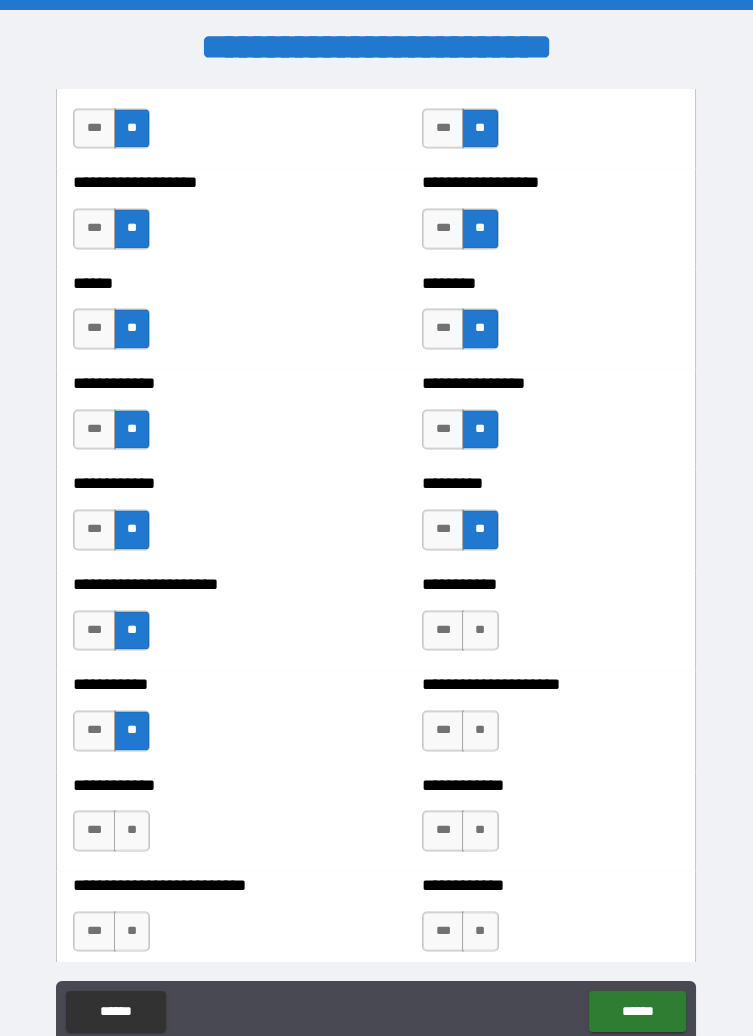 click on "**" at bounding box center (480, 630) 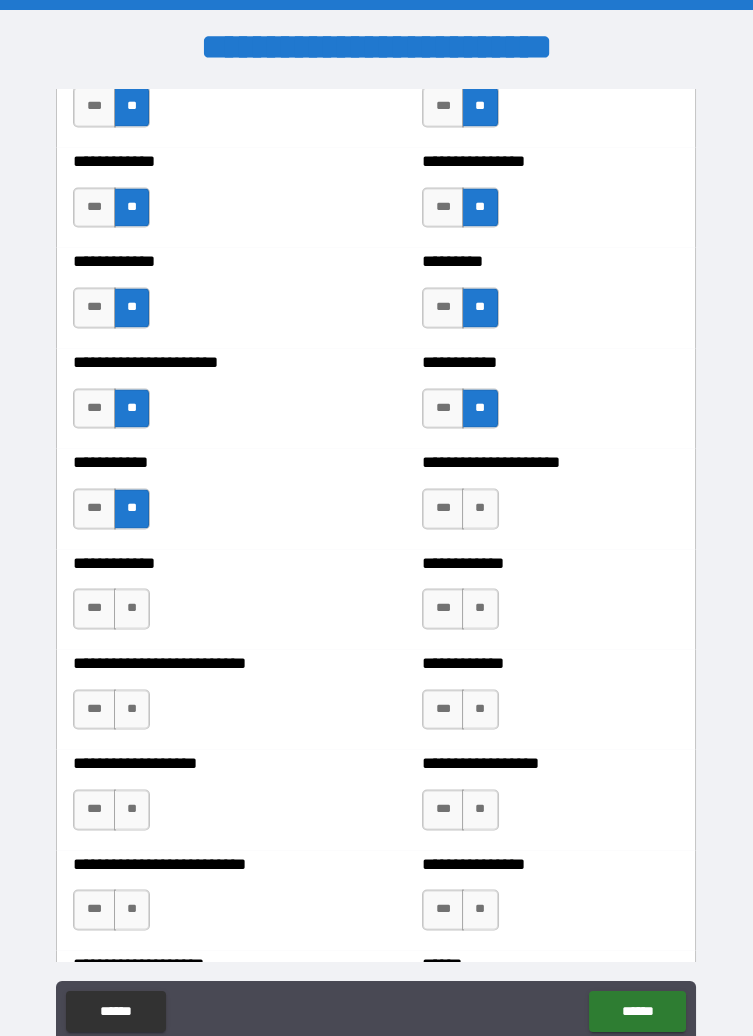 scroll, scrollTop: 5200, scrollLeft: 0, axis: vertical 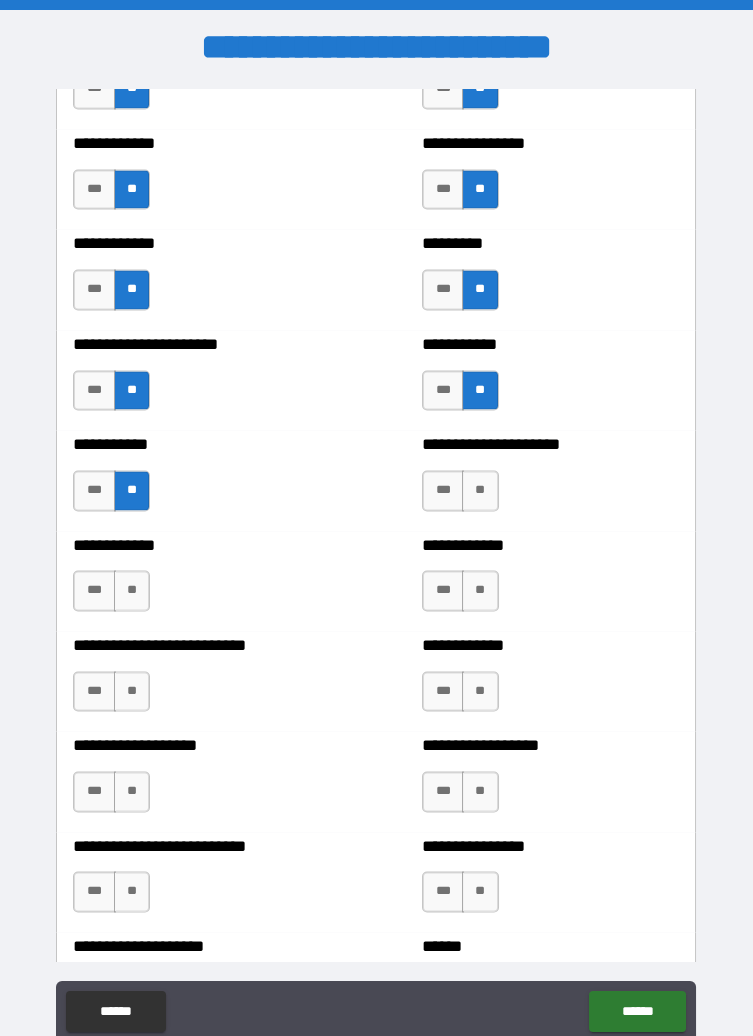 click on "**" at bounding box center [480, 490] 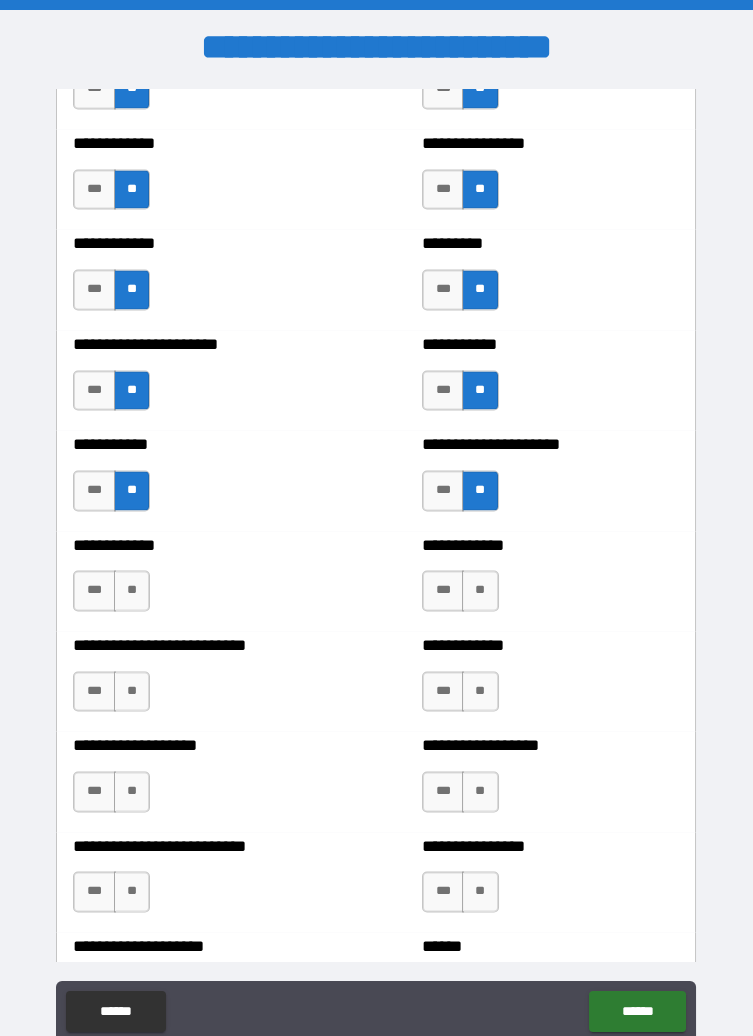 click on "**" at bounding box center (132, 590) 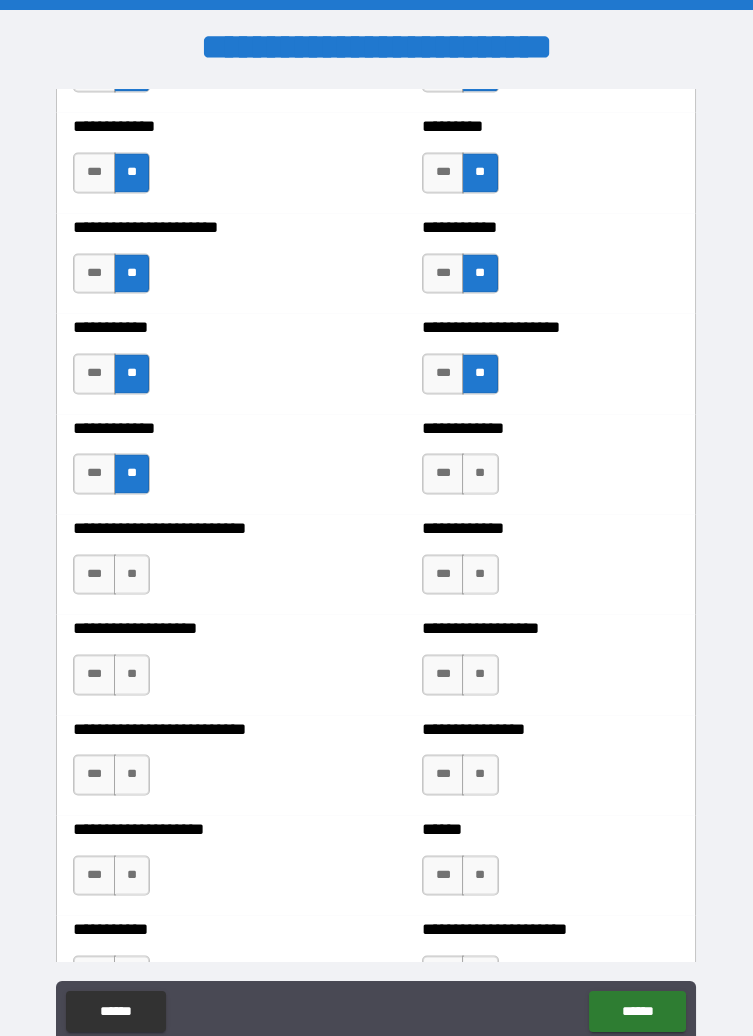 click on "**" at bounding box center (480, 473) 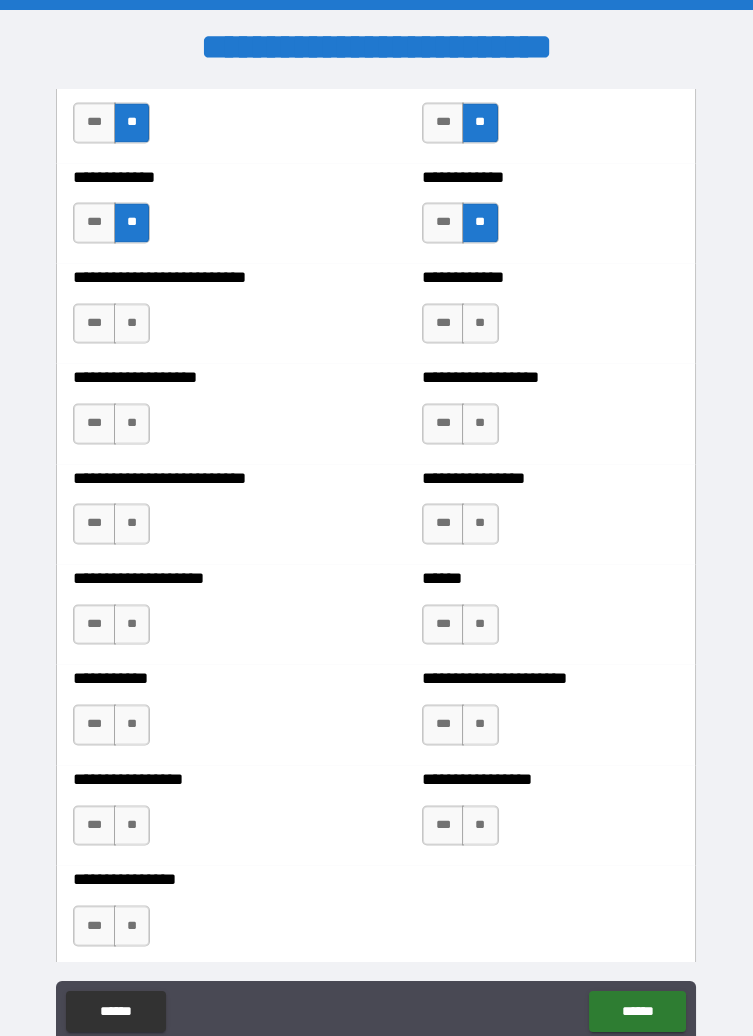 scroll, scrollTop: 5568, scrollLeft: 0, axis: vertical 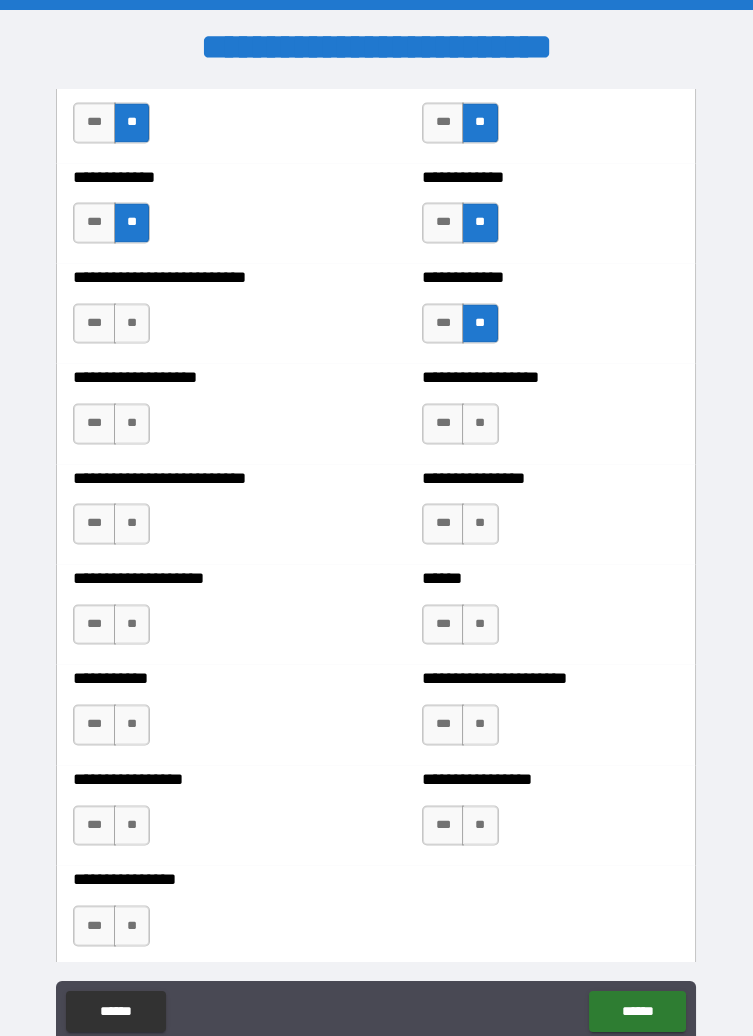 click on "**" at bounding box center (132, 323) 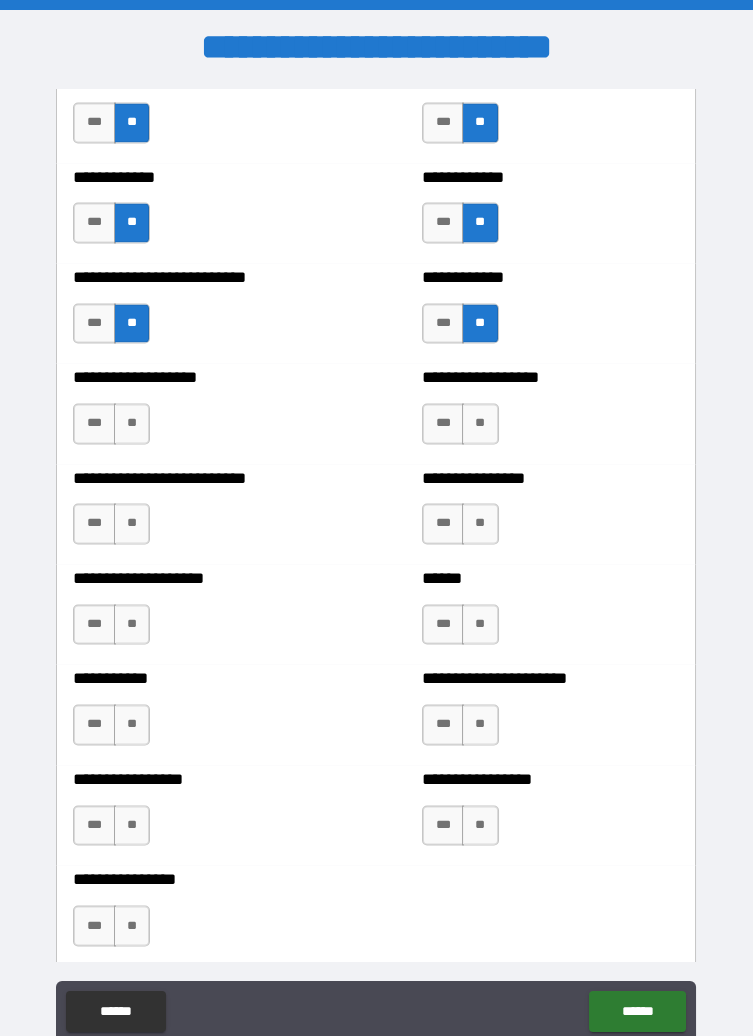 click on "**" at bounding box center [132, 423] 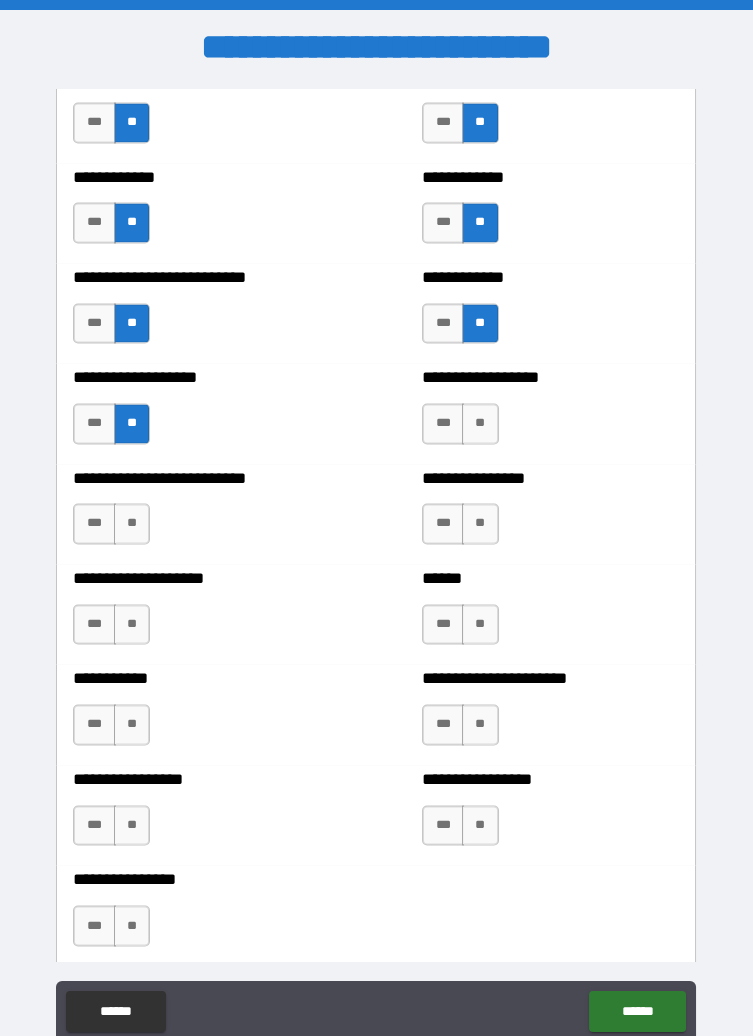 click on "**" at bounding box center [132, 523] 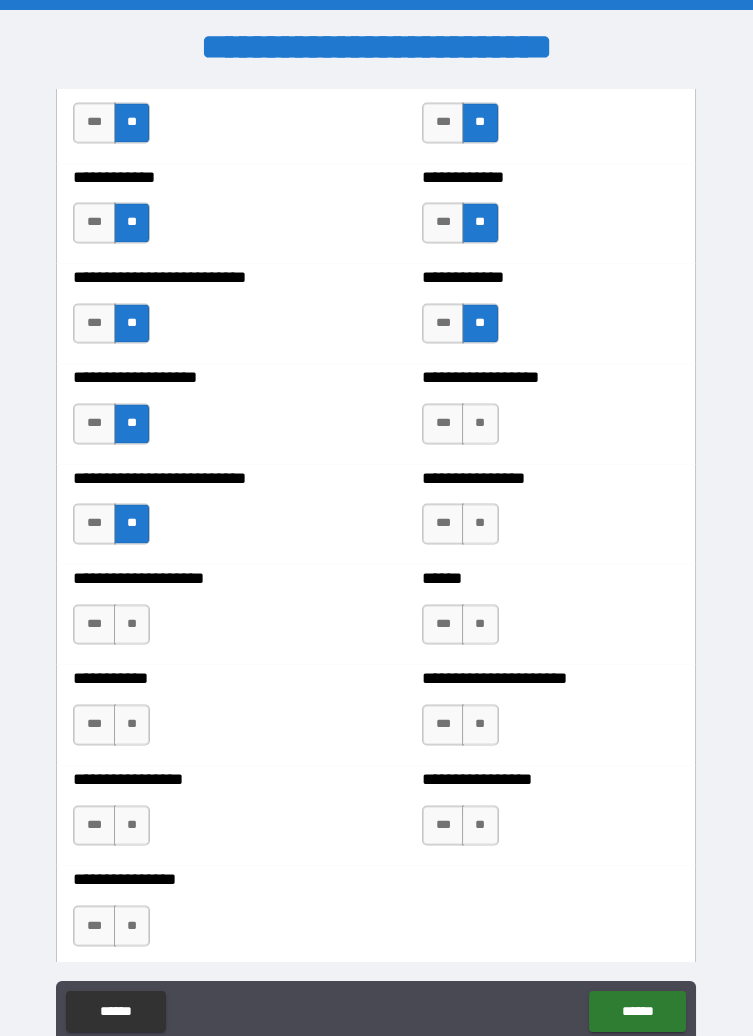 click on "**" at bounding box center [132, 624] 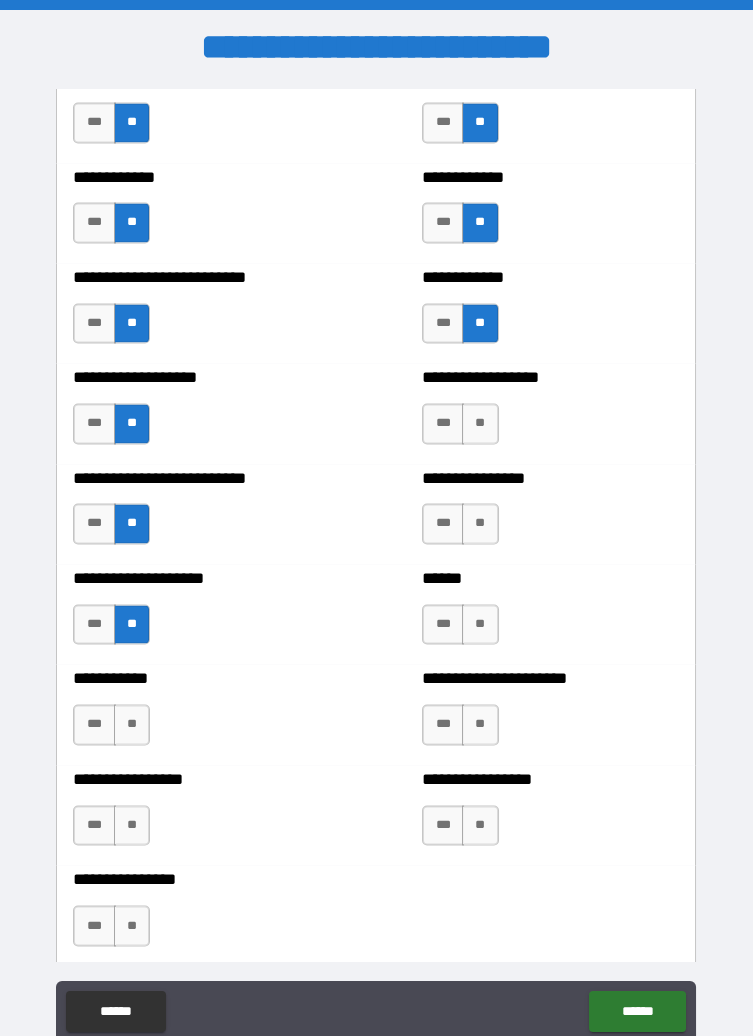 click on "**" at bounding box center [132, 724] 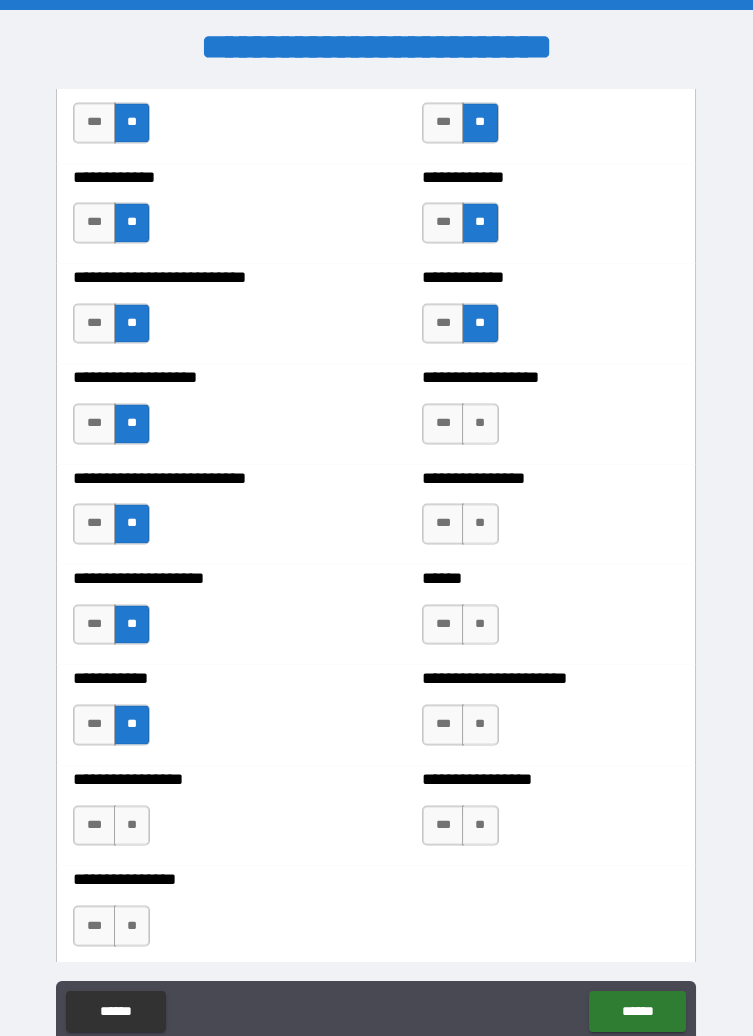 click on "**" at bounding box center (132, 825) 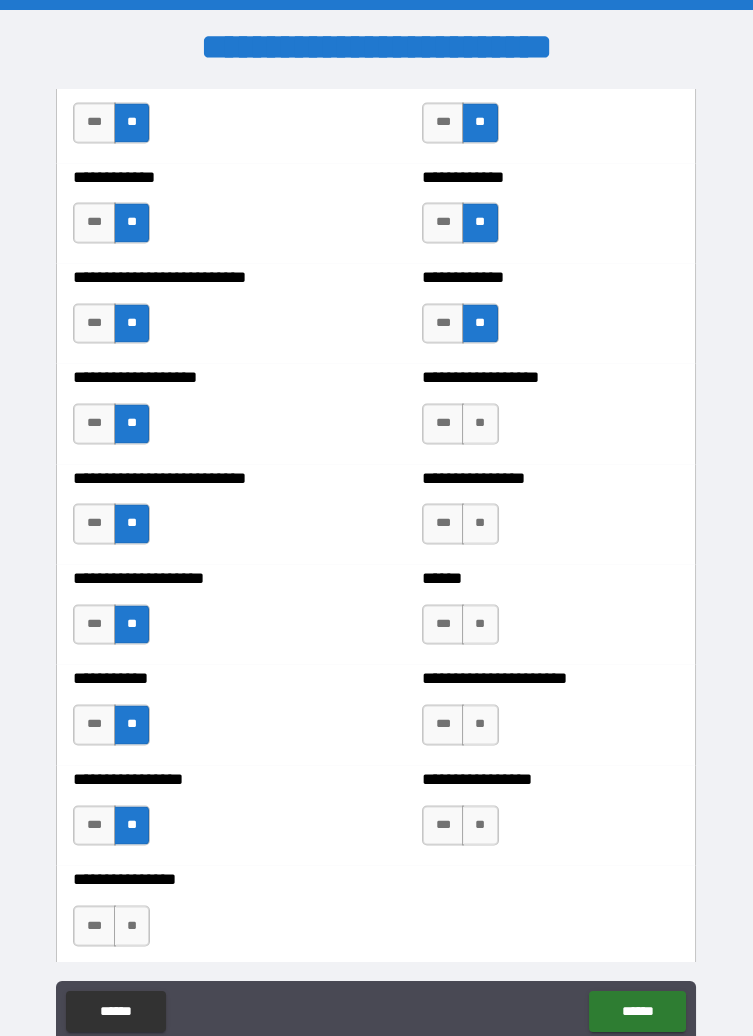 click on "**" at bounding box center [132, 925] 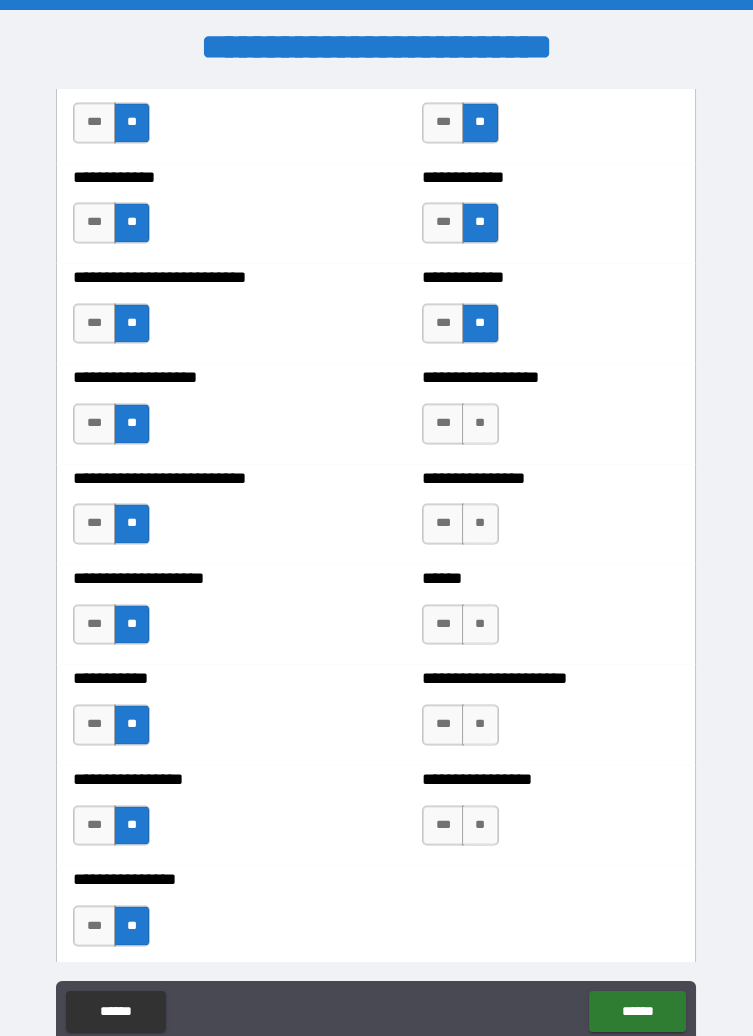 click on "**" at bounding box center (480, 825) 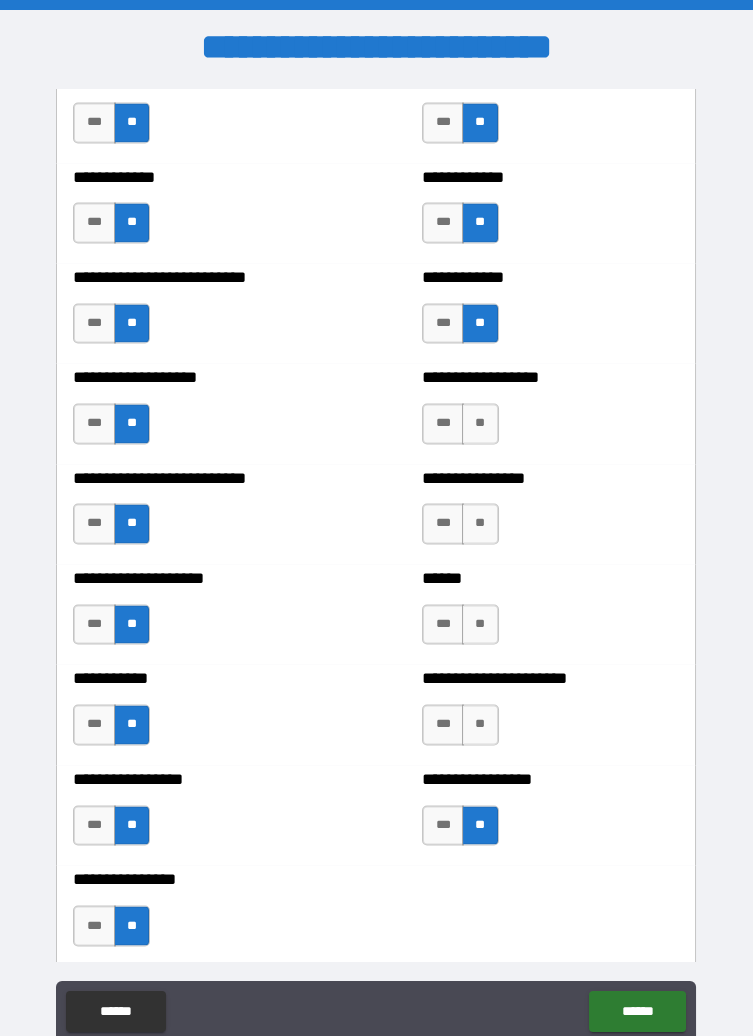 click on "**" at bounding box center (480, 724) 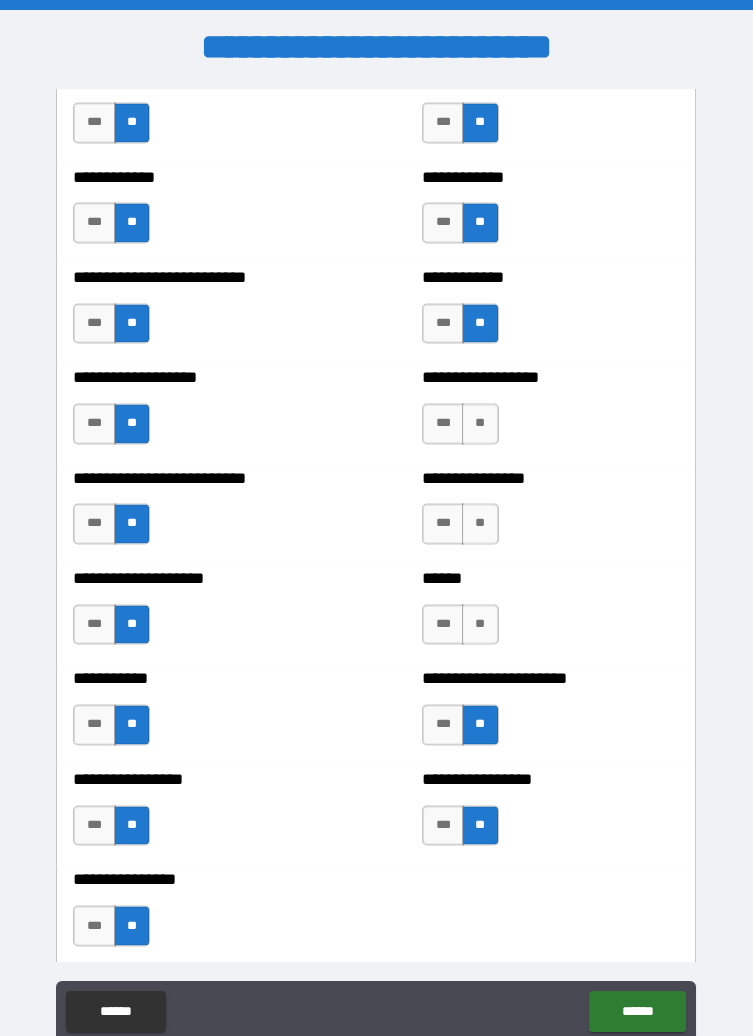 click on "**" at bounding box center [480, 624] 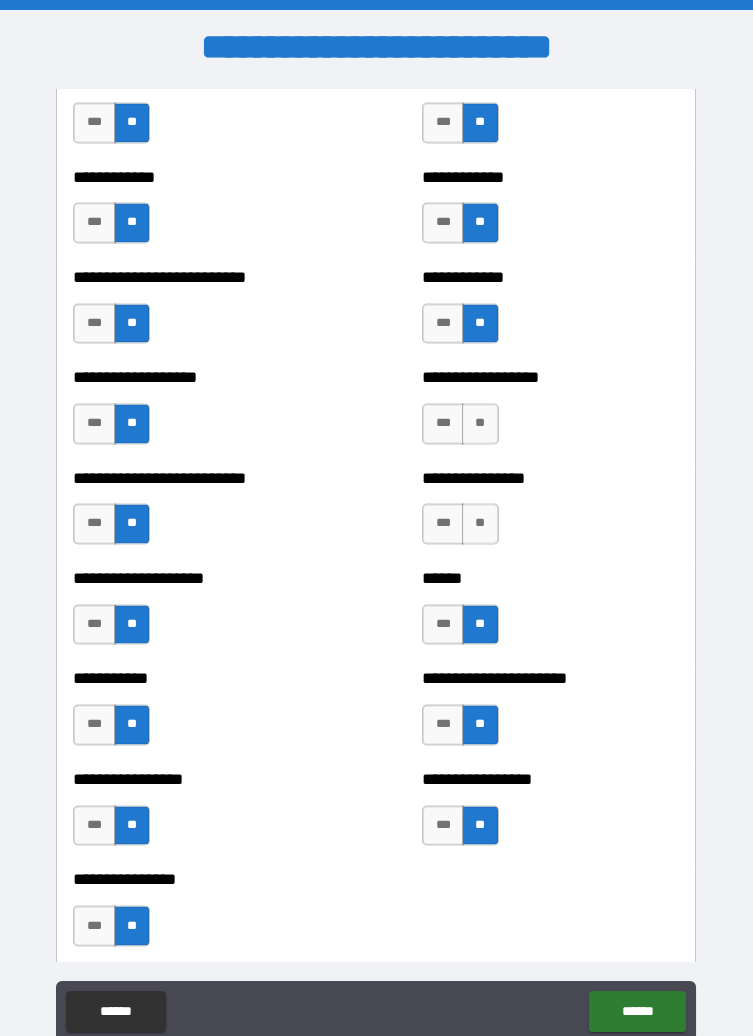 click on "**" at bounding box center [480, 523] 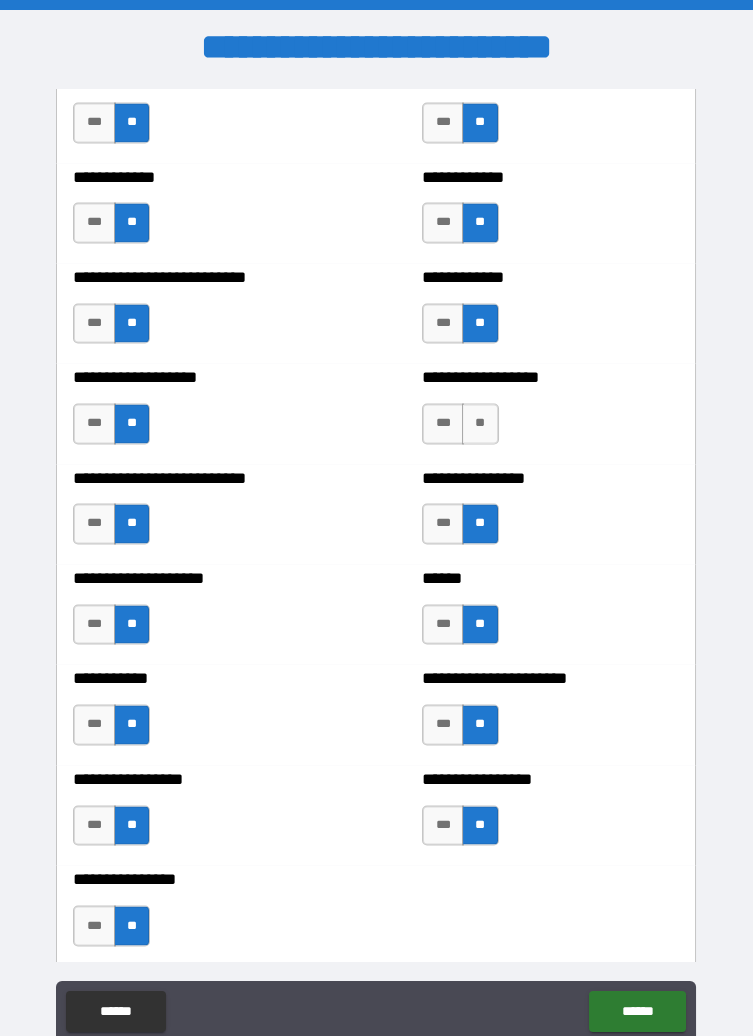 click on "**" at bounding box center [480, 423] 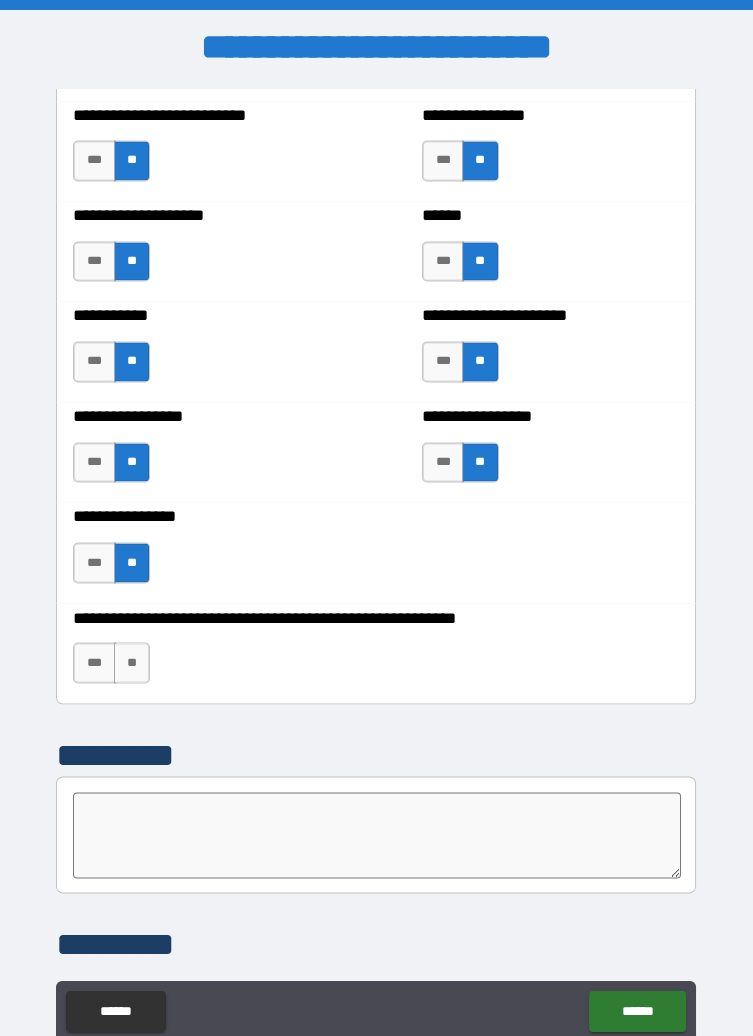 scroll, scrollTop: 6099, scrollLeft: 0, axis: vertical 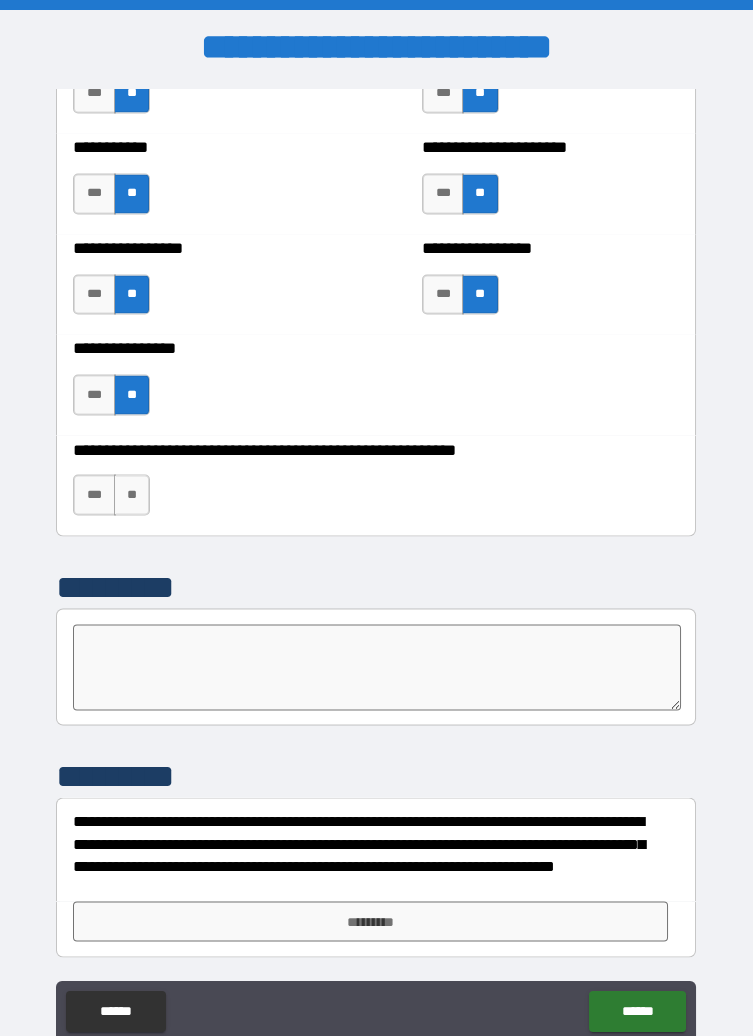 click on "**" at bounding box center [132, 494] 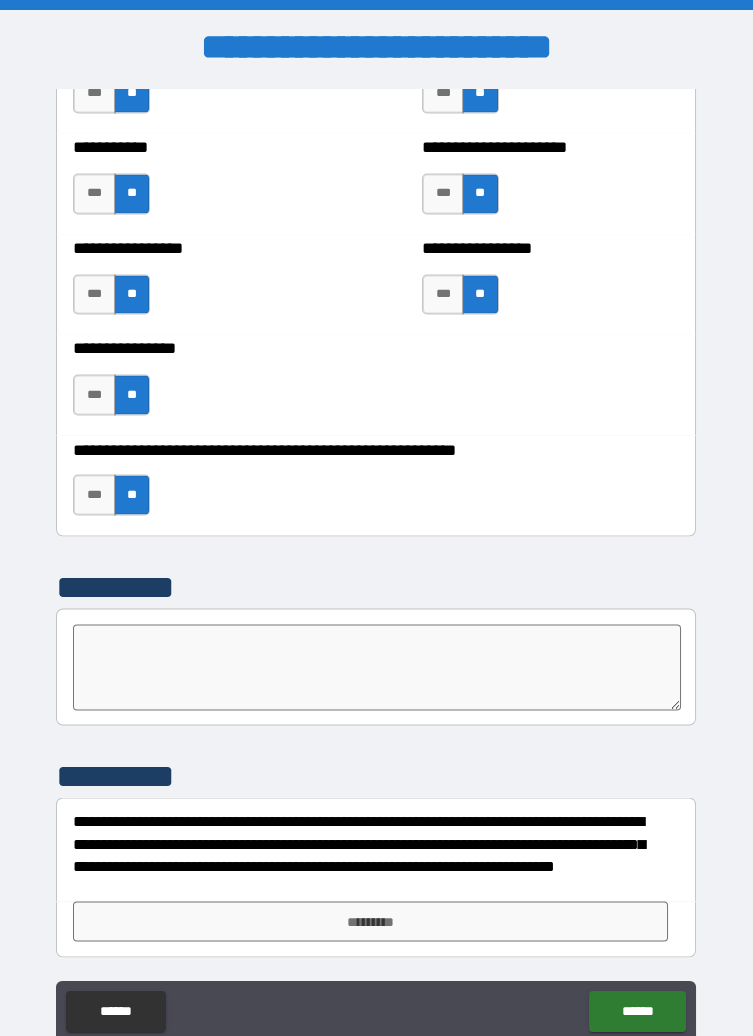 click on "*********" at bounding box center (370, 921) 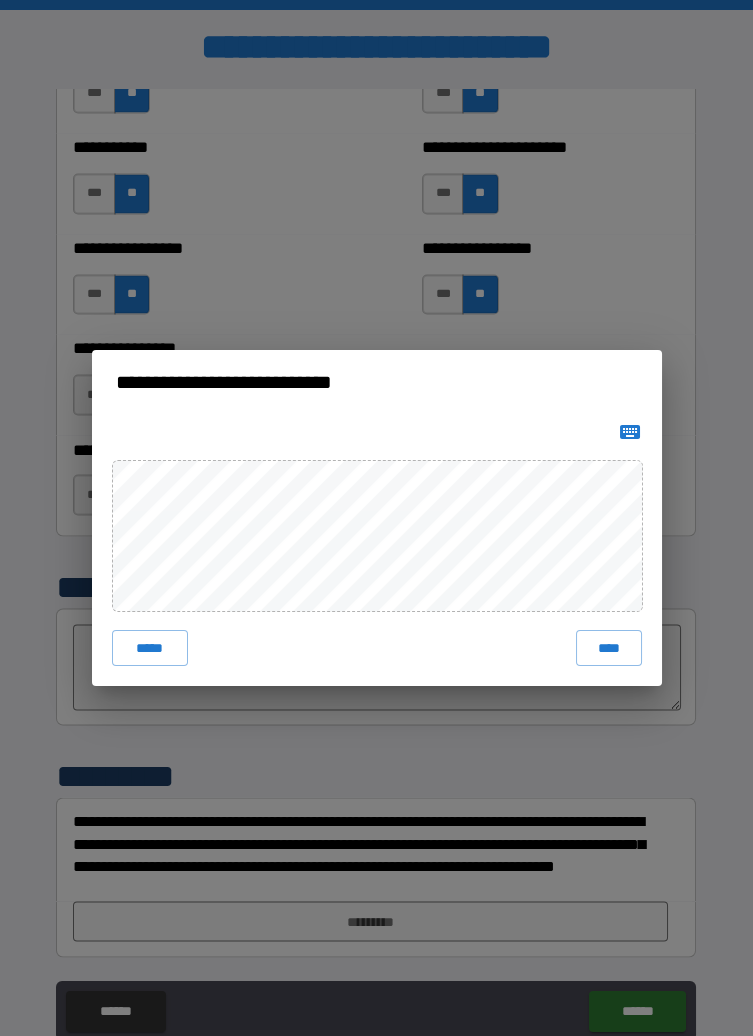 click on "****" at bounding box center [608, 648] 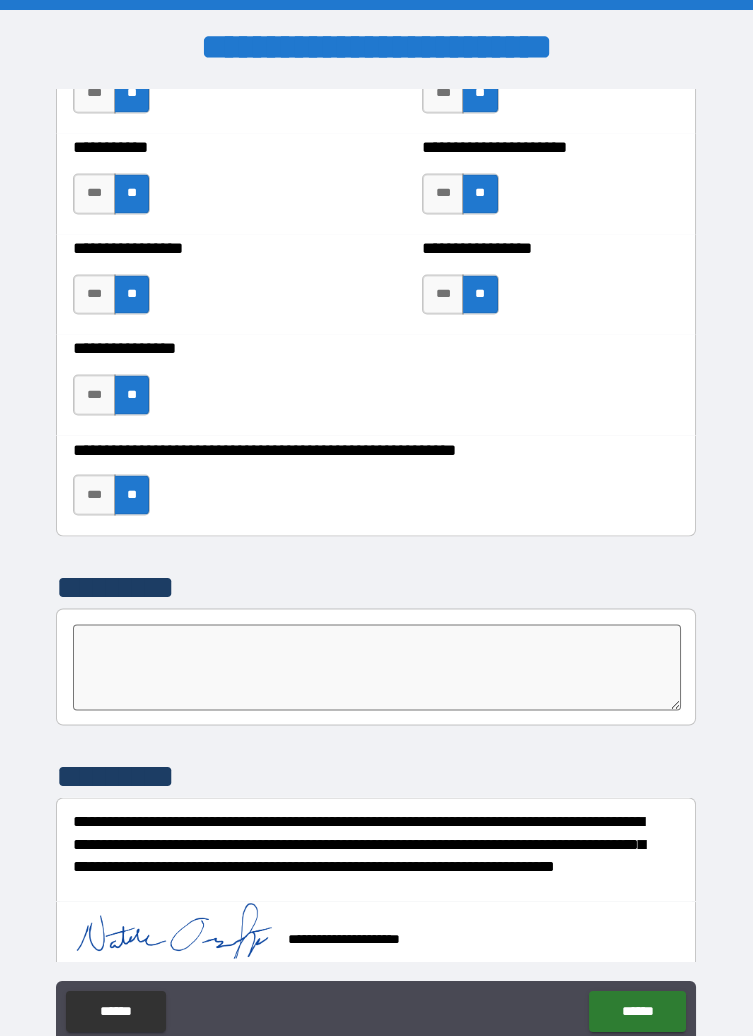 click on "******" at bounding box center (637, 1011) 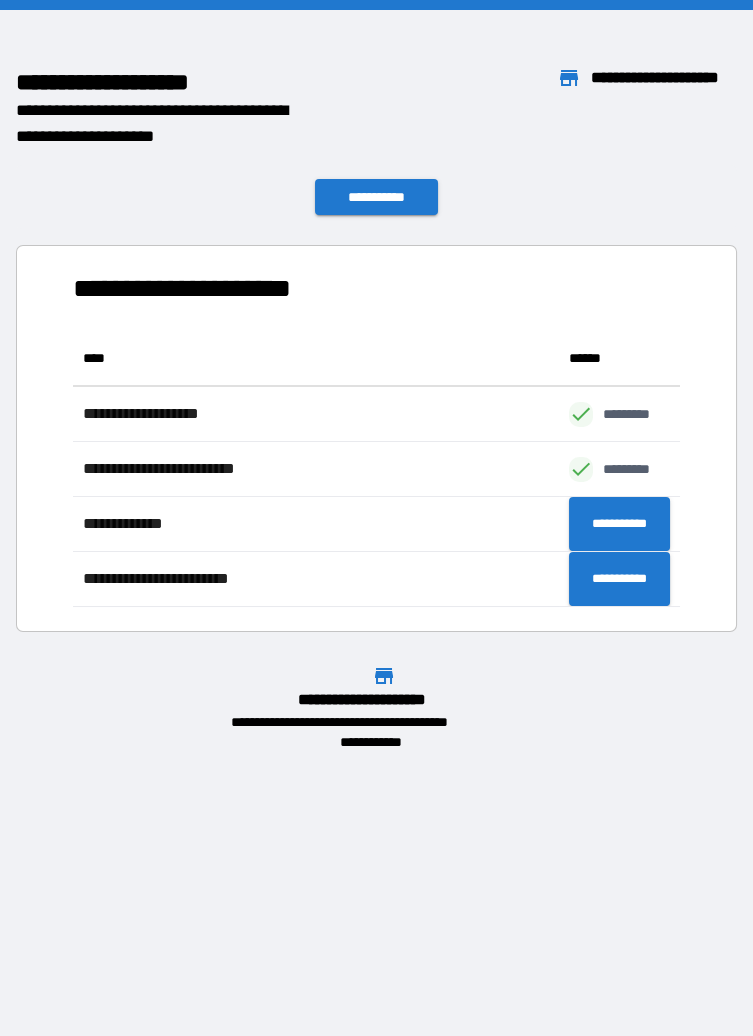 scroll, scrollTop: 0, scrollLeft: 0, axis: both 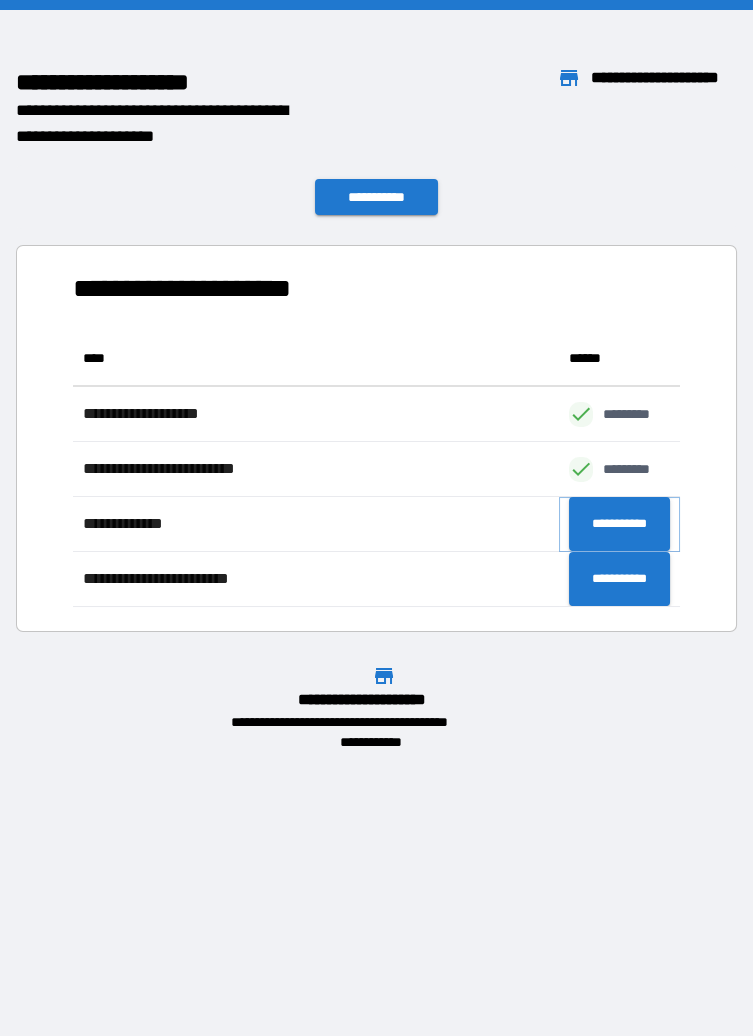 click on "**********" at bounding box center [619, 524] 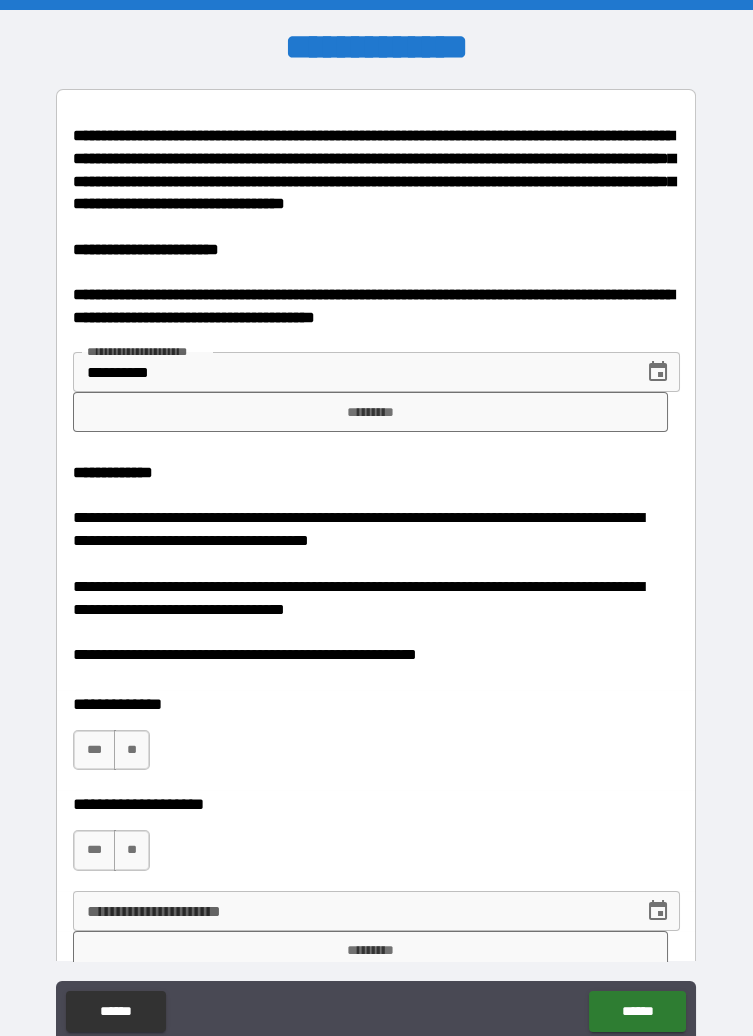 scroll, scrollTop: 55, scrollLeft: 0, axis: vertical 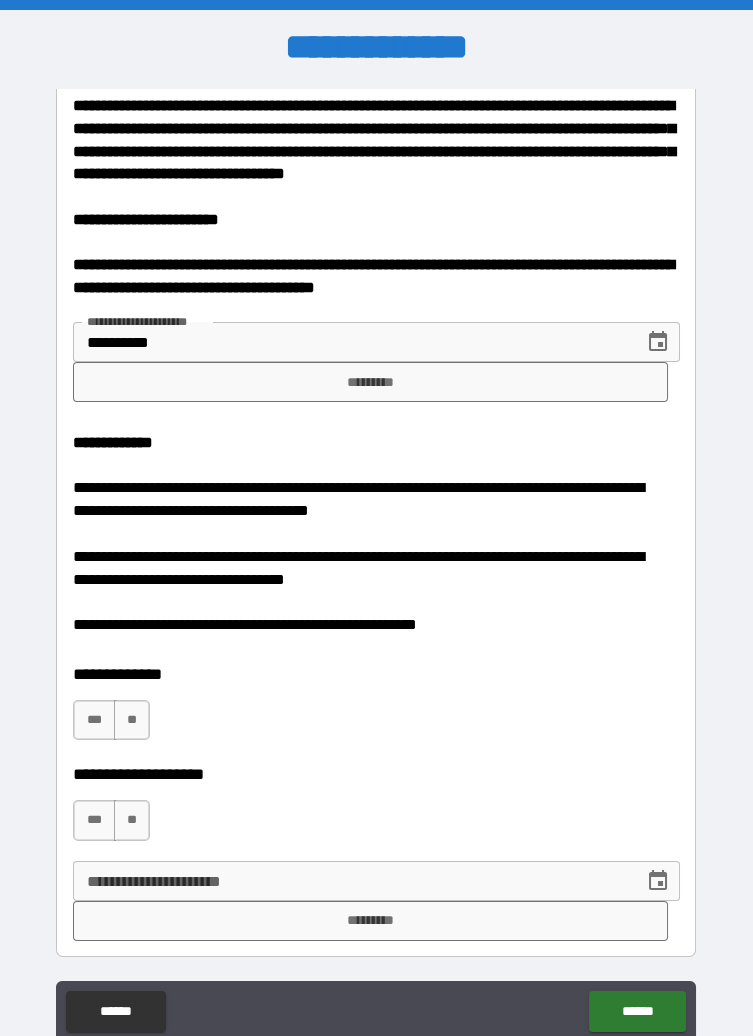 click on "**" at bounding box center (132, 720) 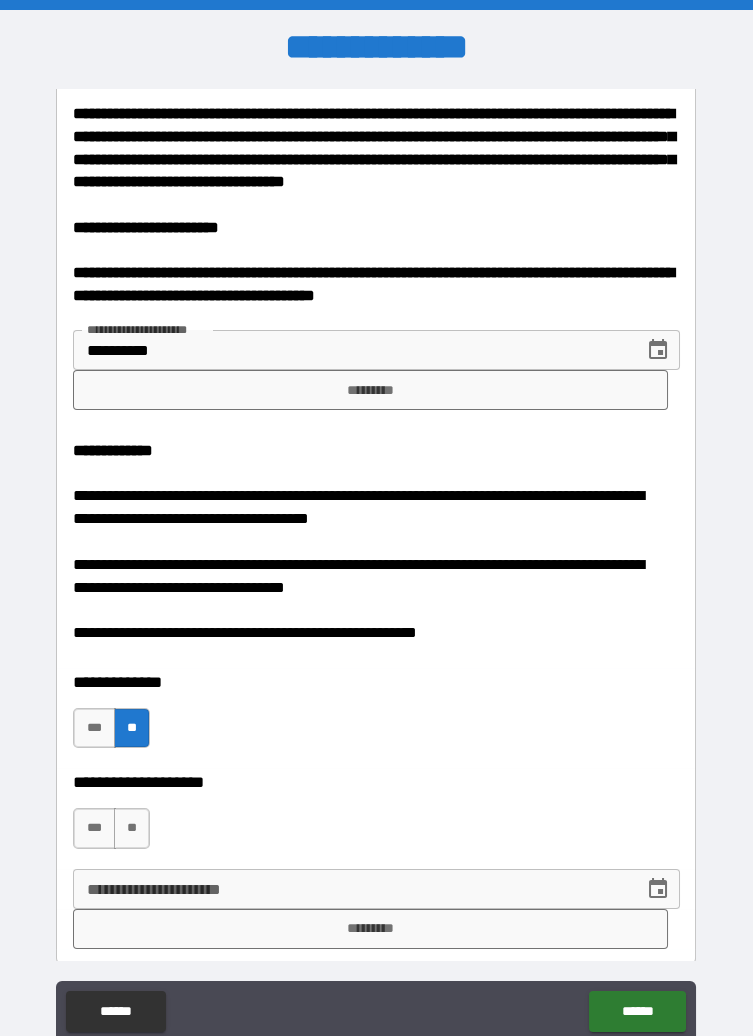 scroll, scrollTop: 55, scrollLeft: 0, axis: vertical 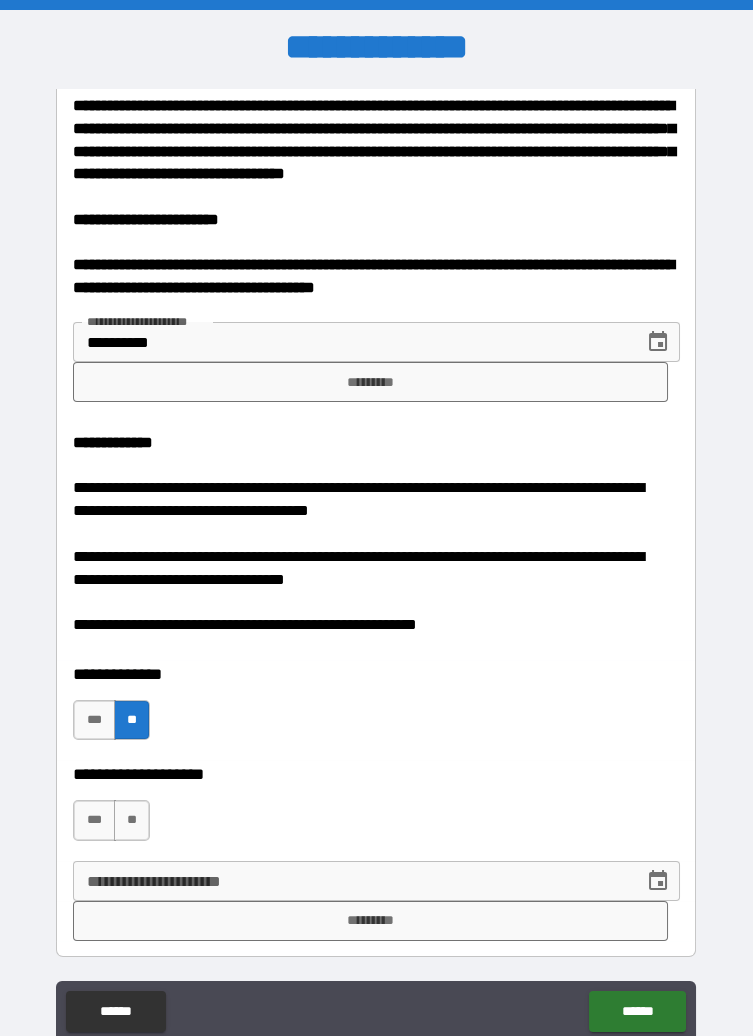 click on "**" at bounding box center [132, 820] 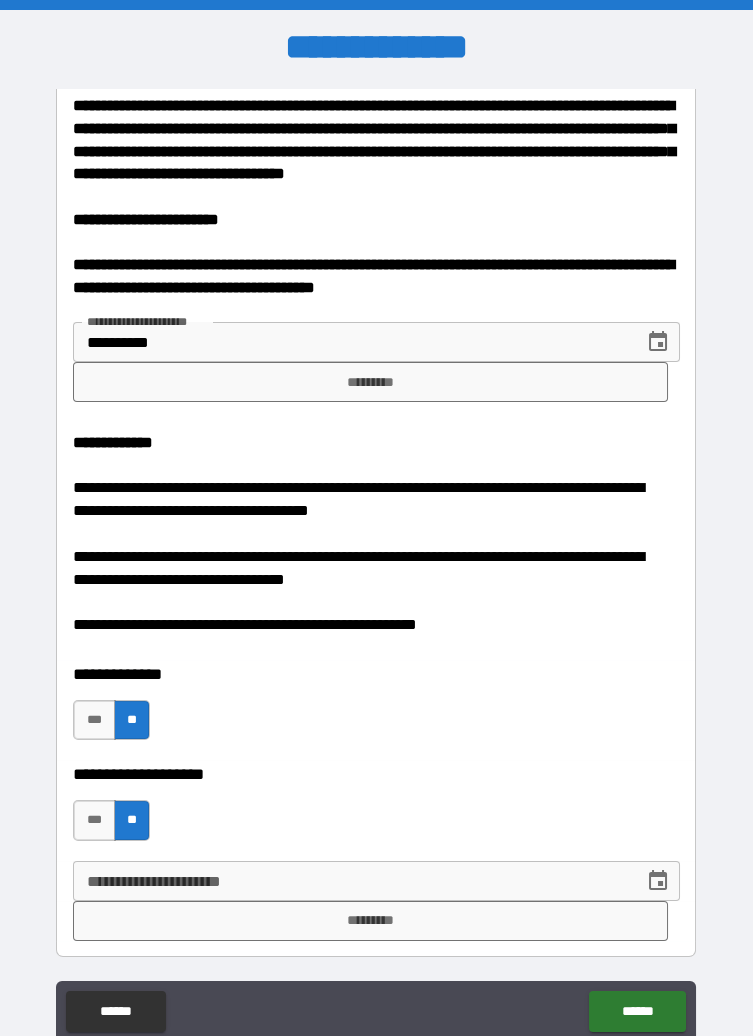 click on "*********" at bounding box center [370, 921] 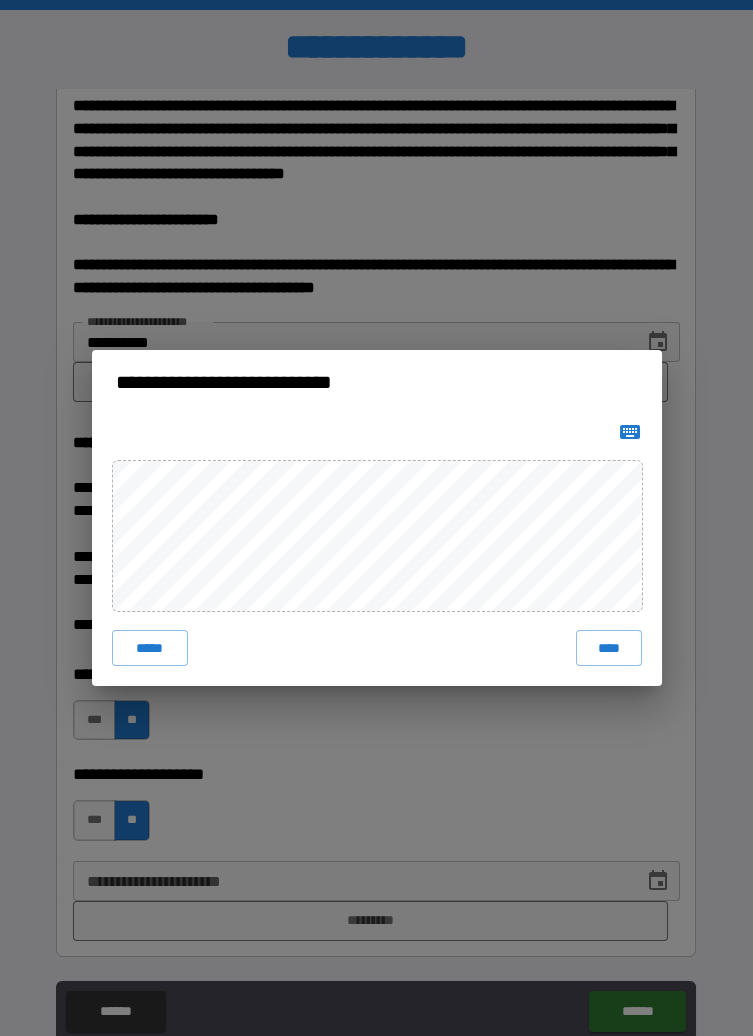 click on "****" at bounding box center (608, 648) 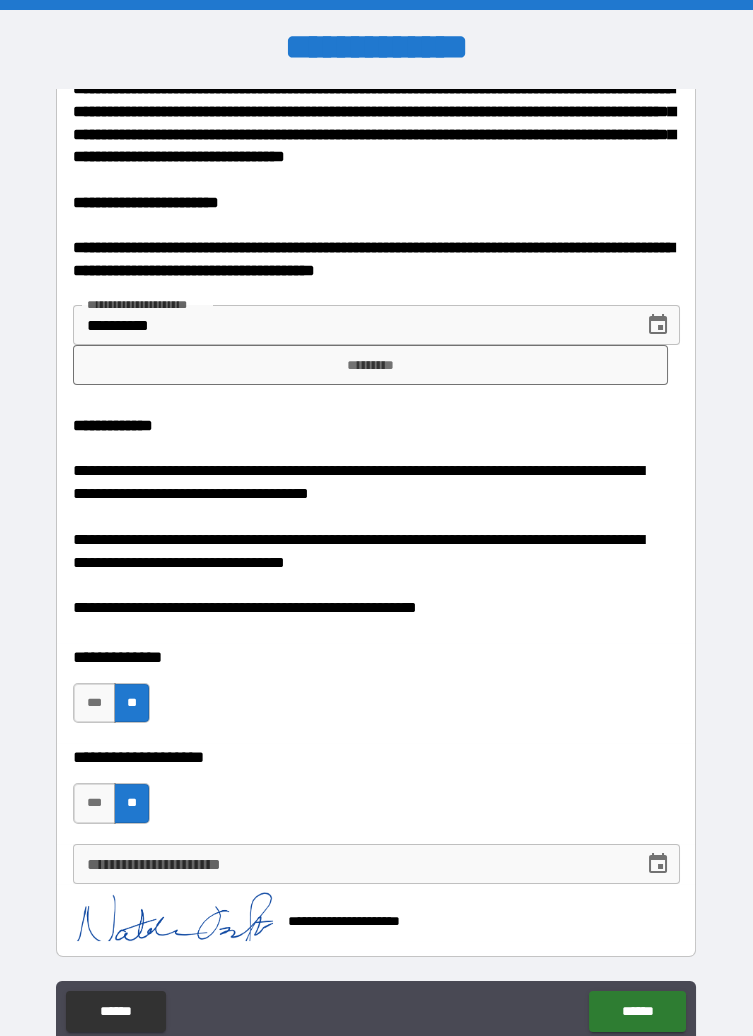 scroll, scrollTop: 72, scrollLeft: 0, axis: vertical 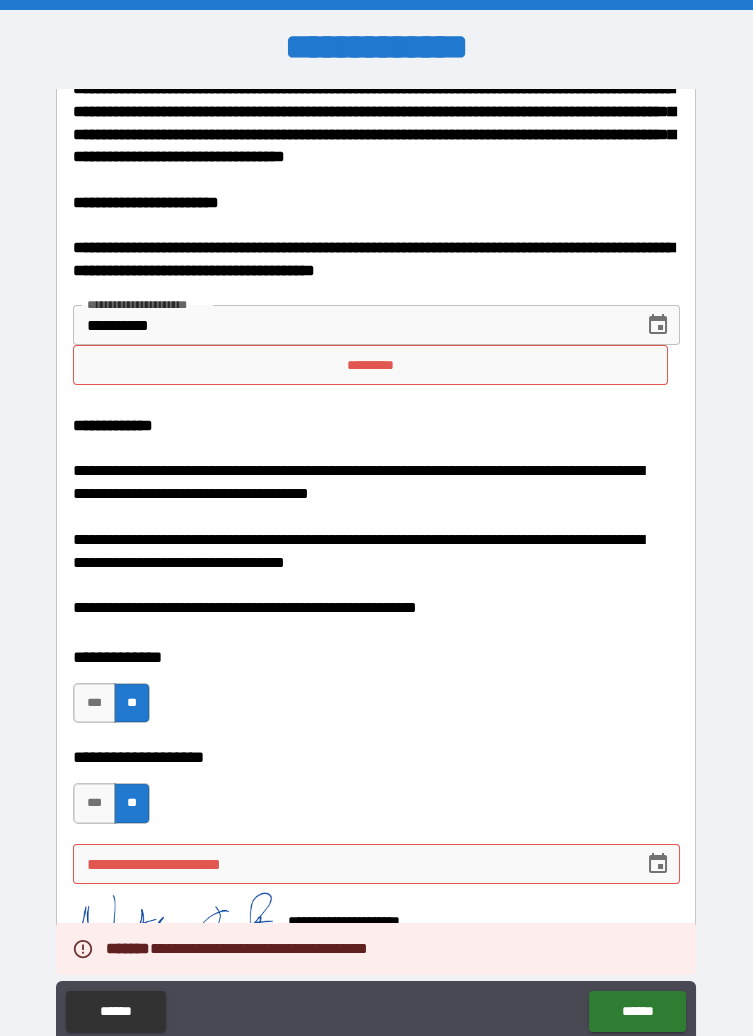 click on "*********" at bounding box center [370, 365] 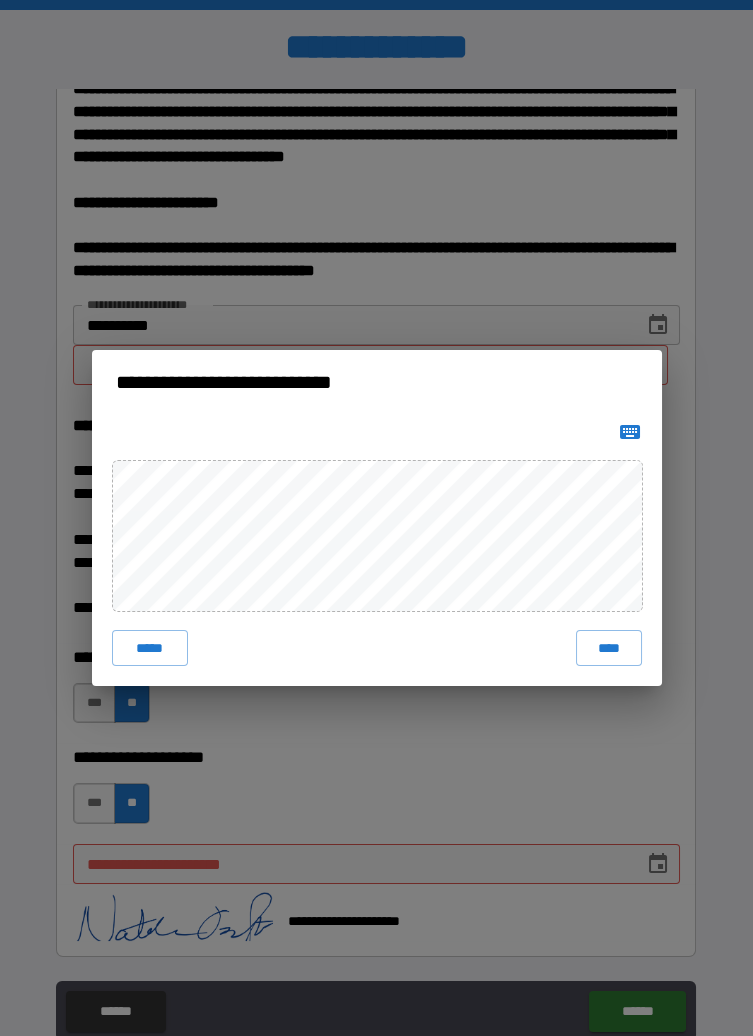 click on "****" at bounding box center [608, 648] 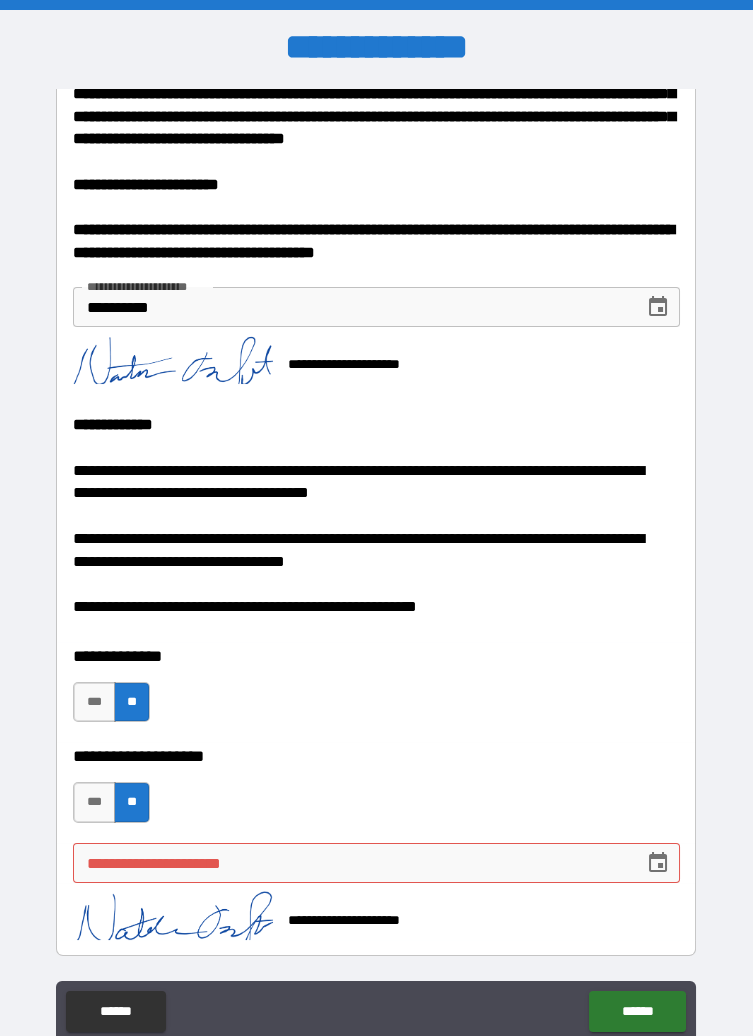 scroll, scrollTop: 89, scrollLeft: 0, axis: vertical 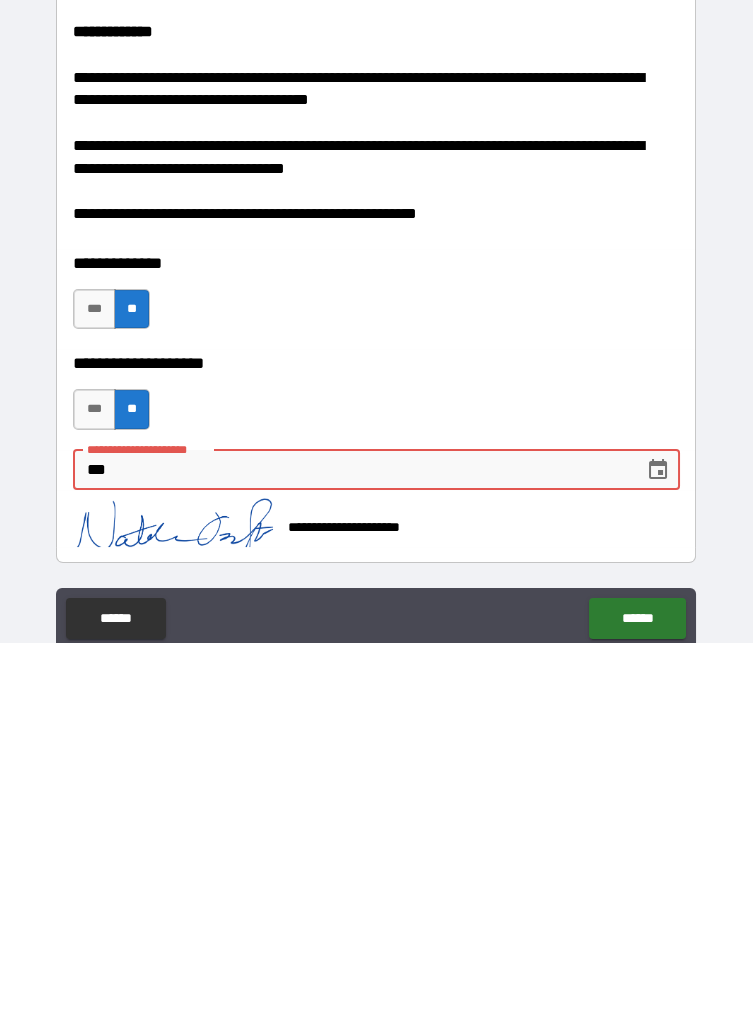 type on "*" 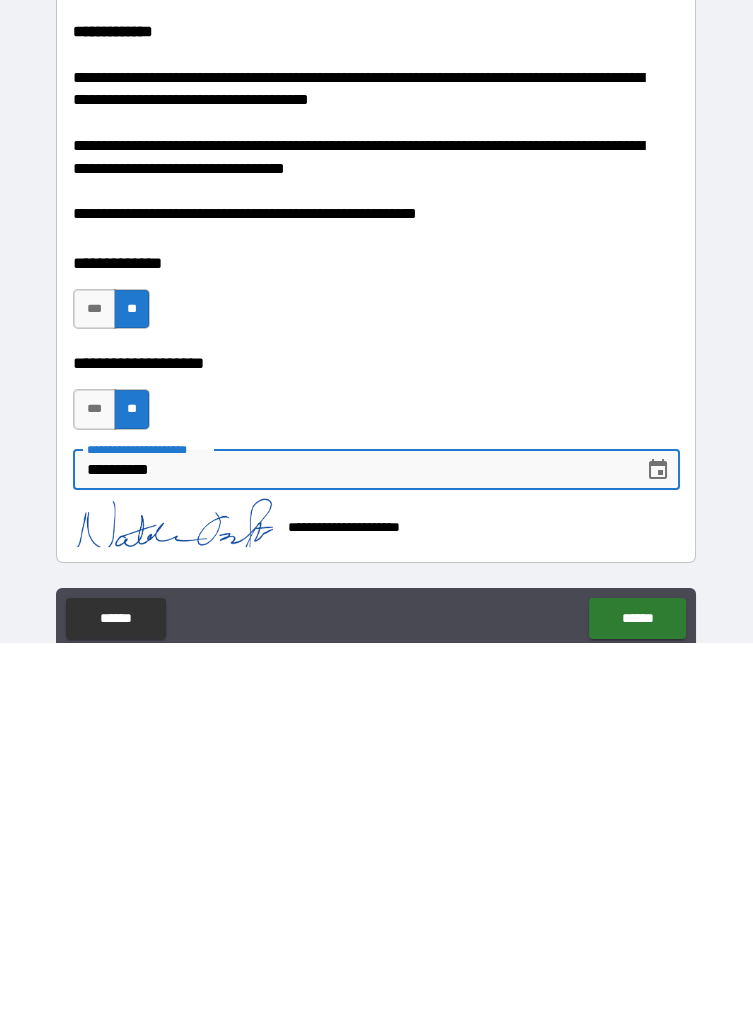 click on "**********" at bounding box center [376, 692] 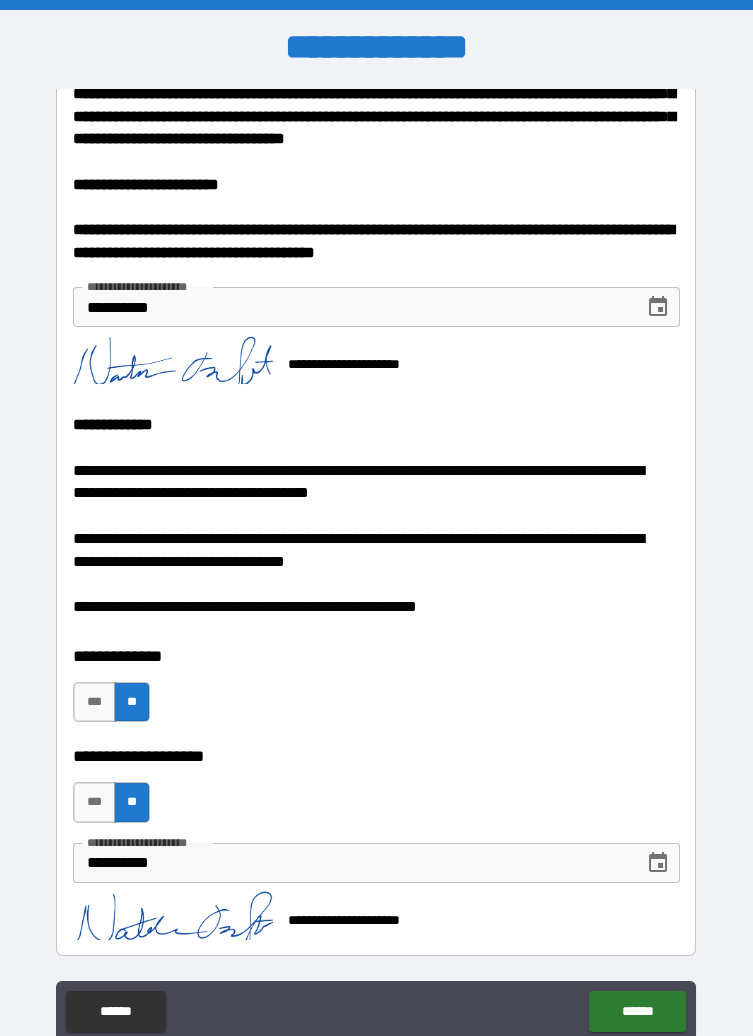 click on "**********" at bounding box center [351, 863] 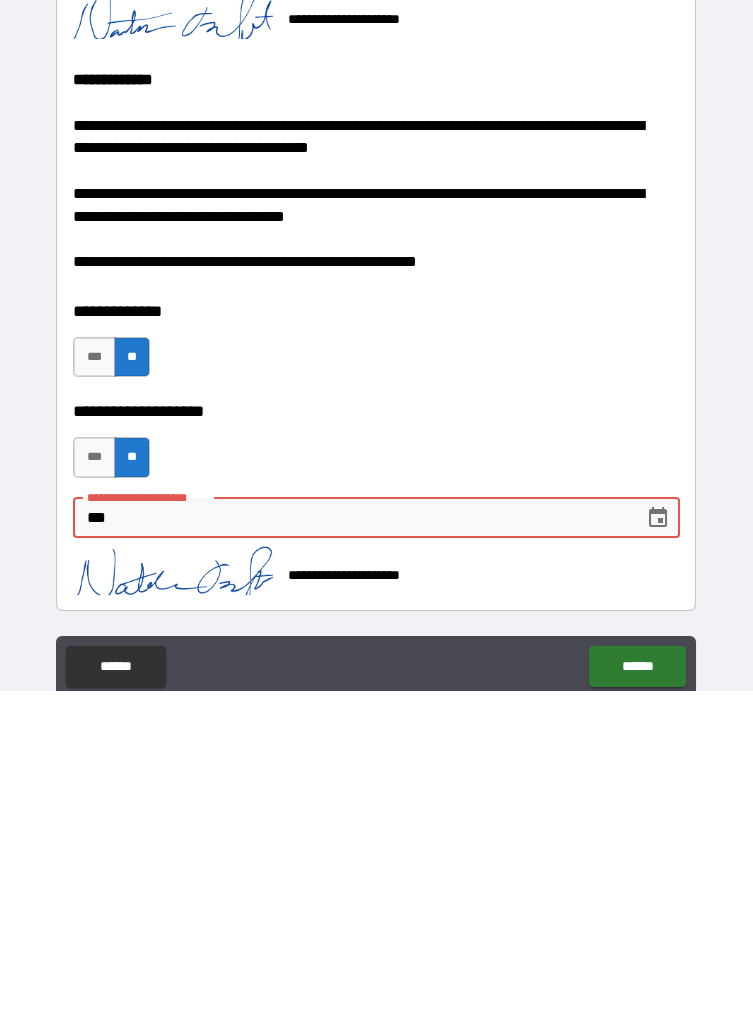 type on "*" 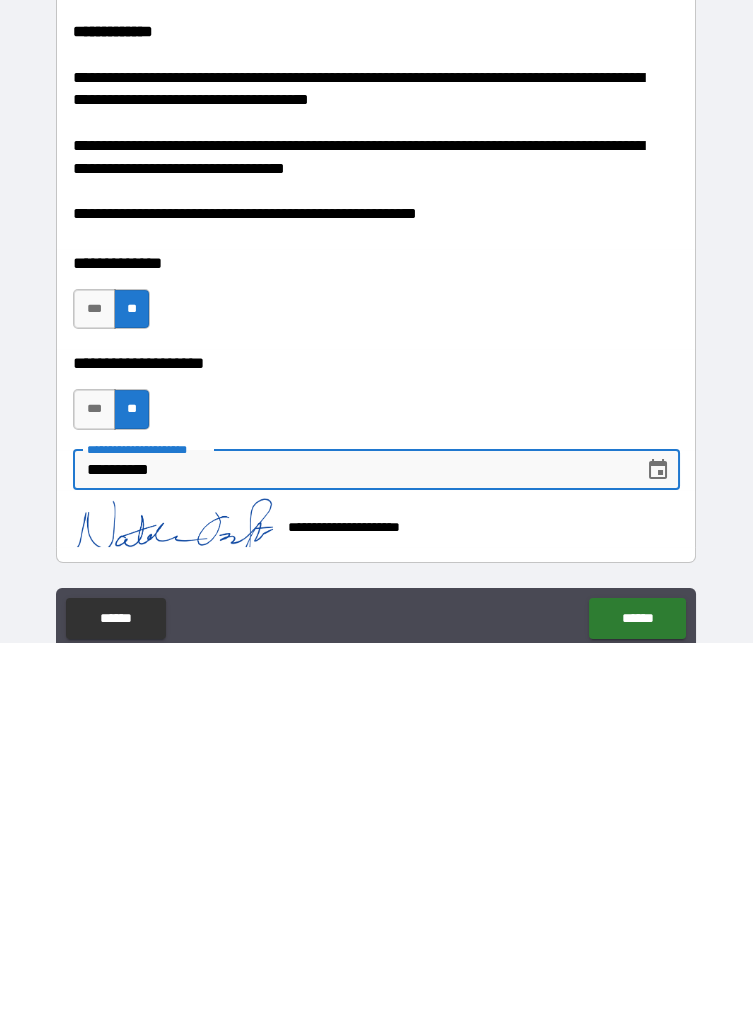 type on "**********" 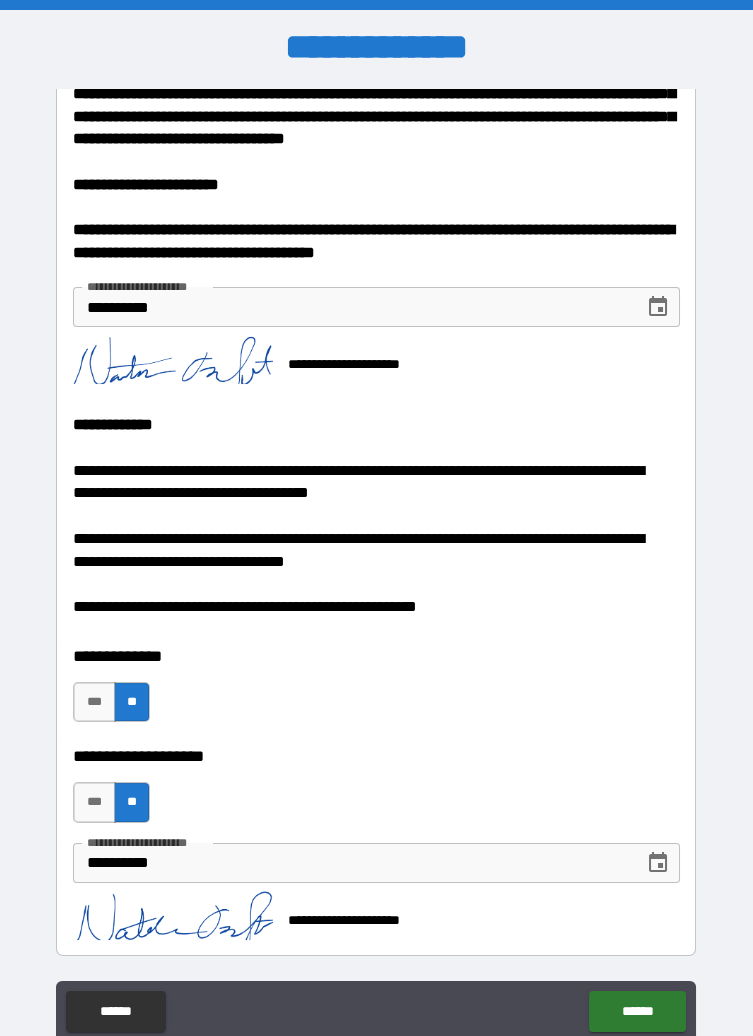click on "******" at bounding box center [637, 1011] 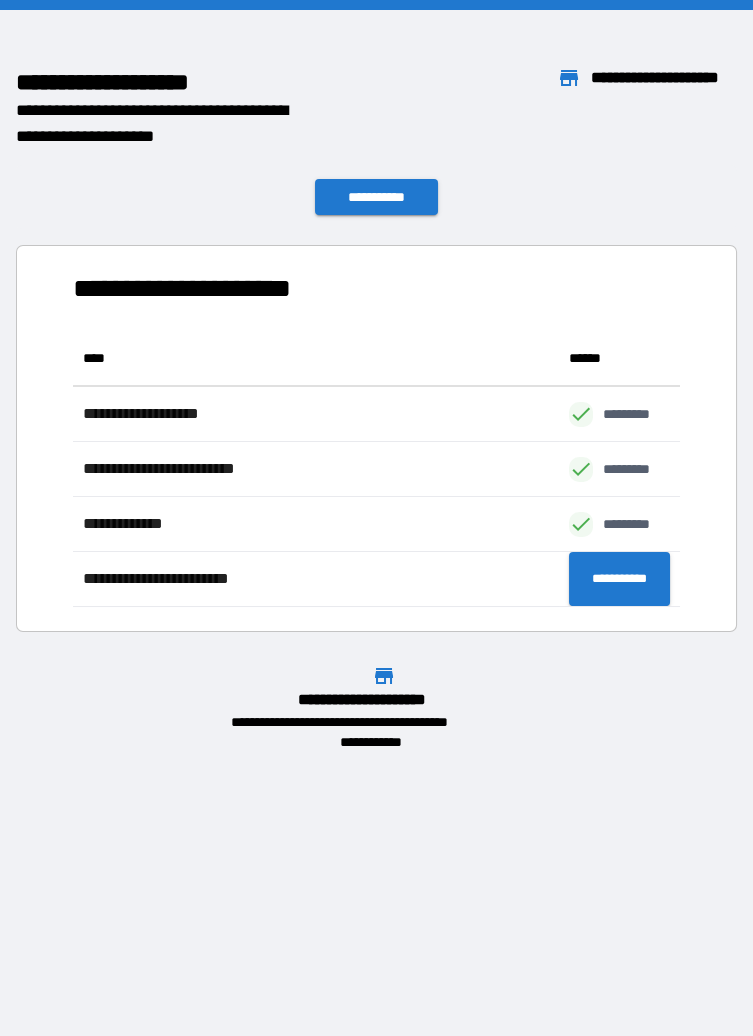 scroll, scrollTop: 0, scrollLeft: 0, axis: both 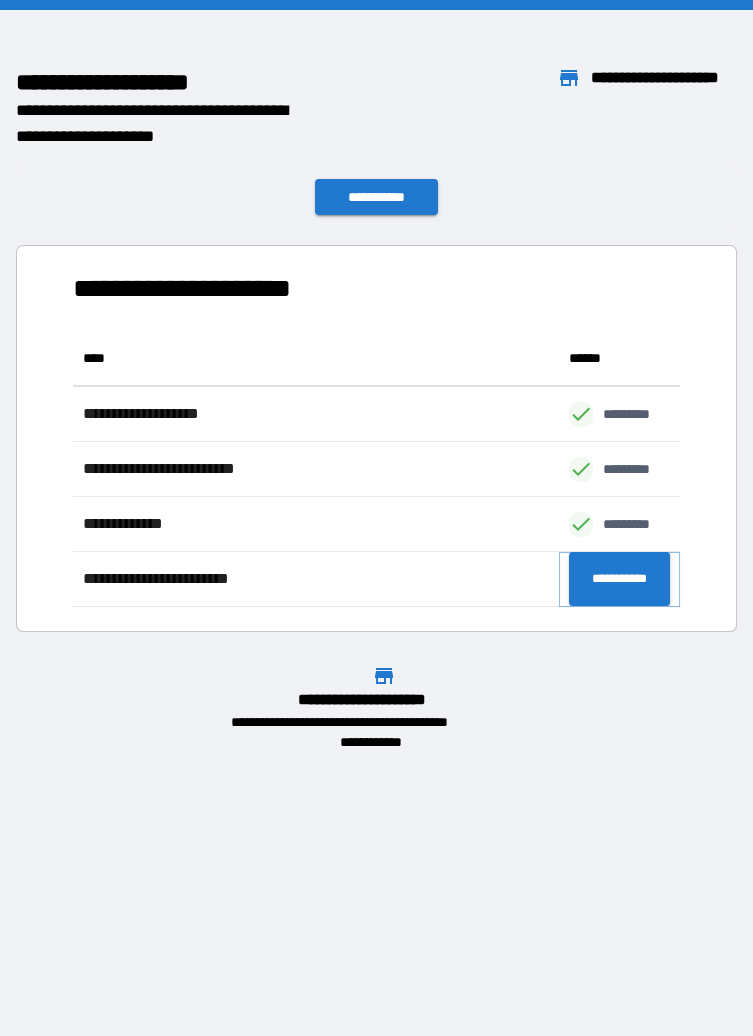 click on "**********" at bounding box center [619, 579] 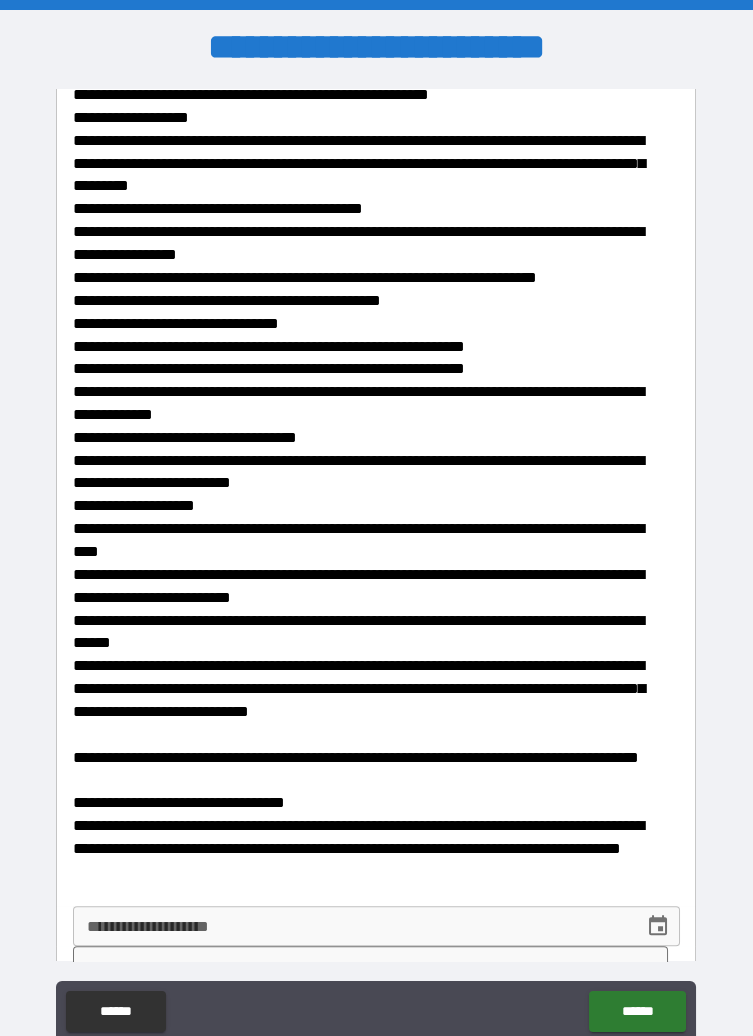 scroll, scrollTop: 2527, scrollLeft: 0, axis: vertical 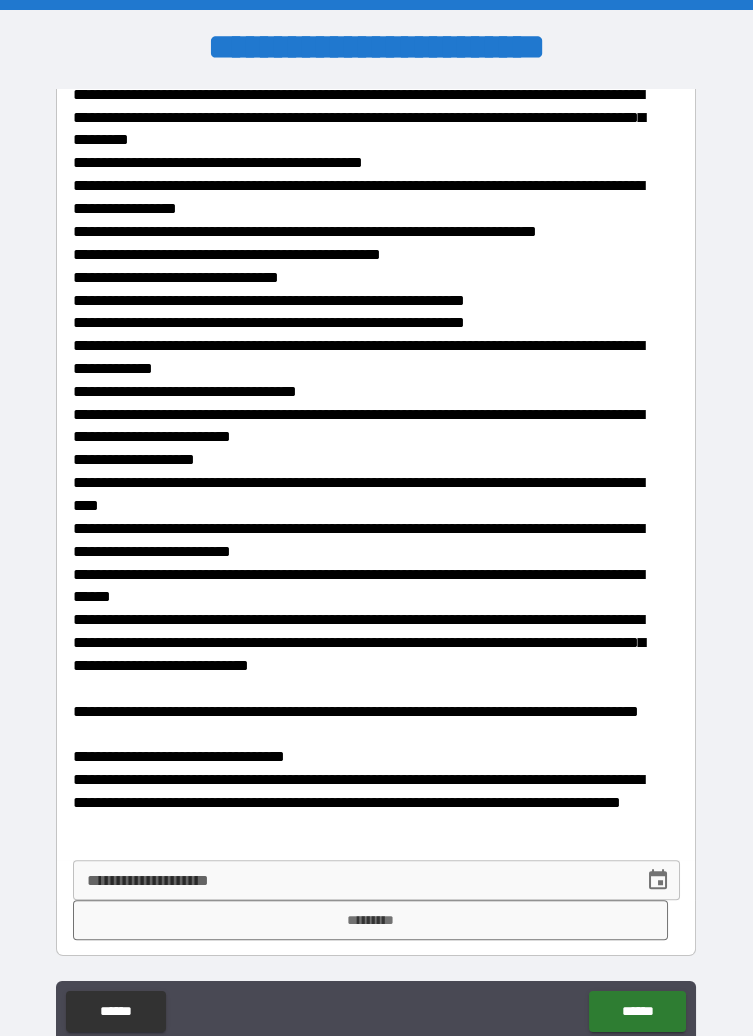 click on "**********" at bounding box center [351, 880] 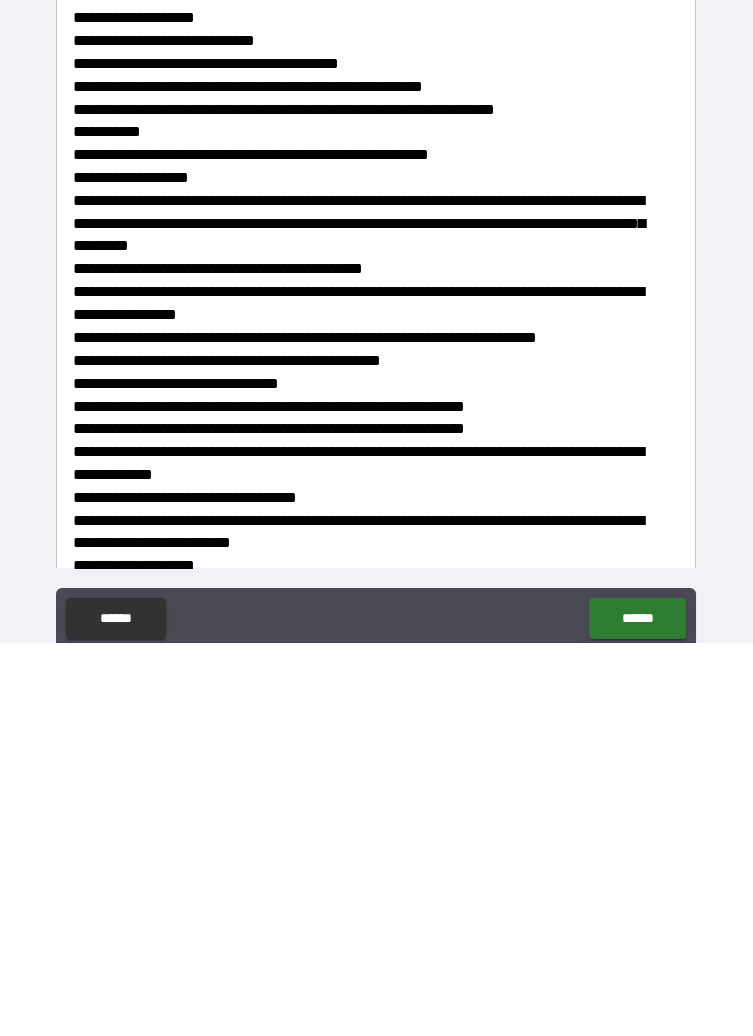 scroll, scrollTop: 2527, scrollLeft: 0, axis: vertical 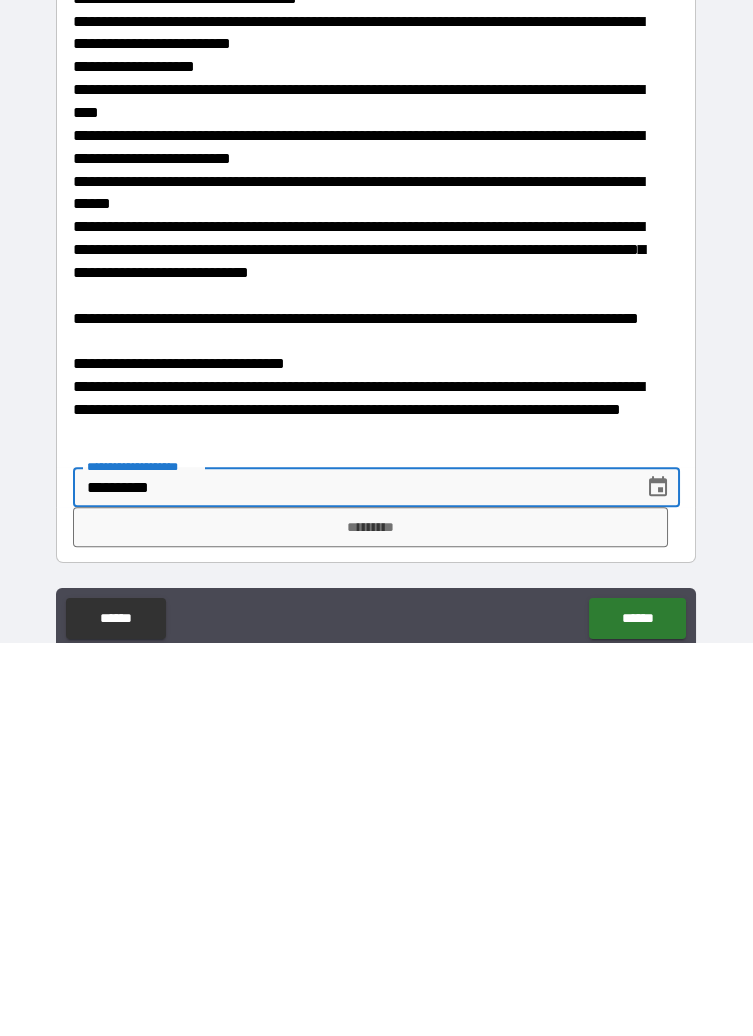 type on "**********" 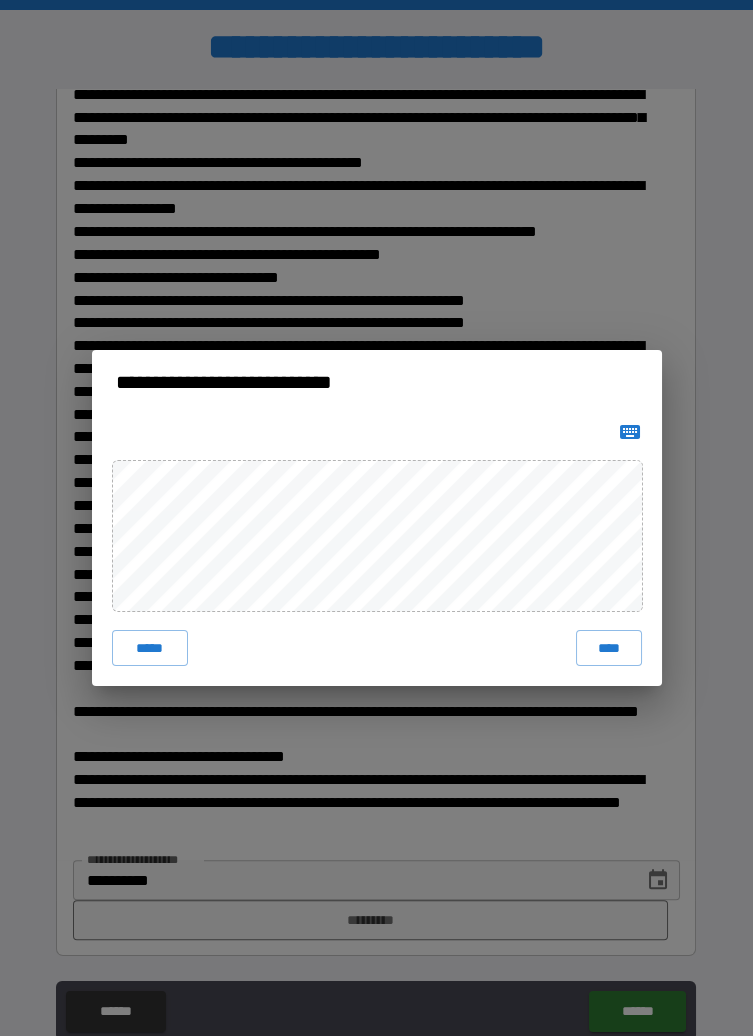 click on "****" at bounding box center [608, 648] 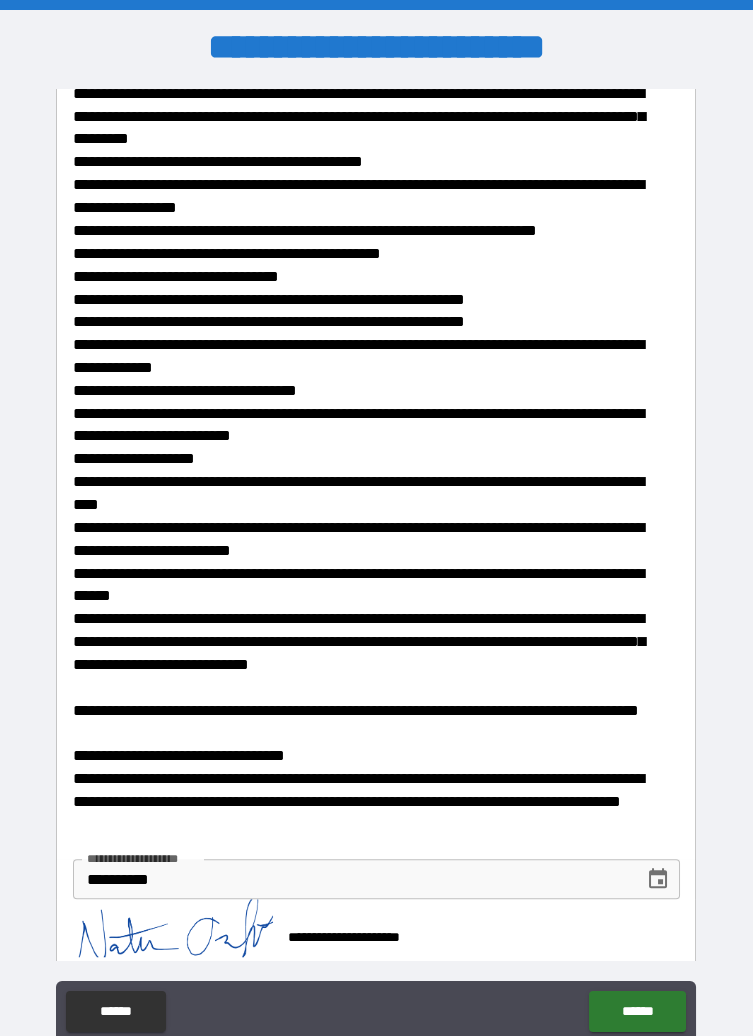 scroll, scrollTop: 2544, scrollLeft: 0, axis: vertical 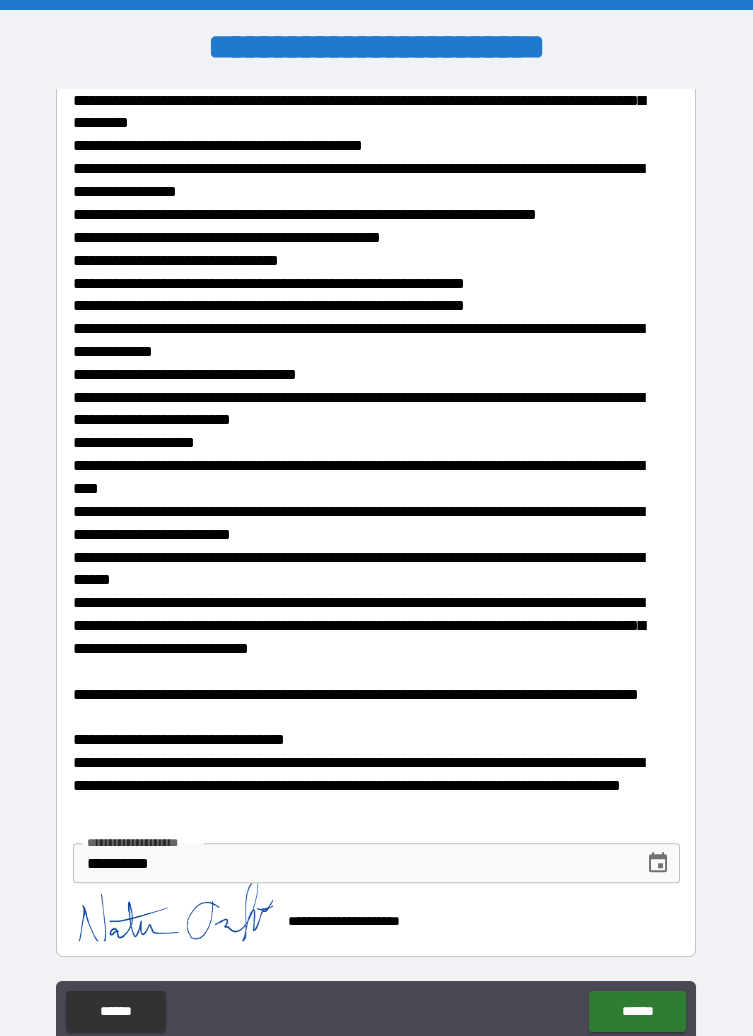 click on "******" at bounding box center (637, 1011) 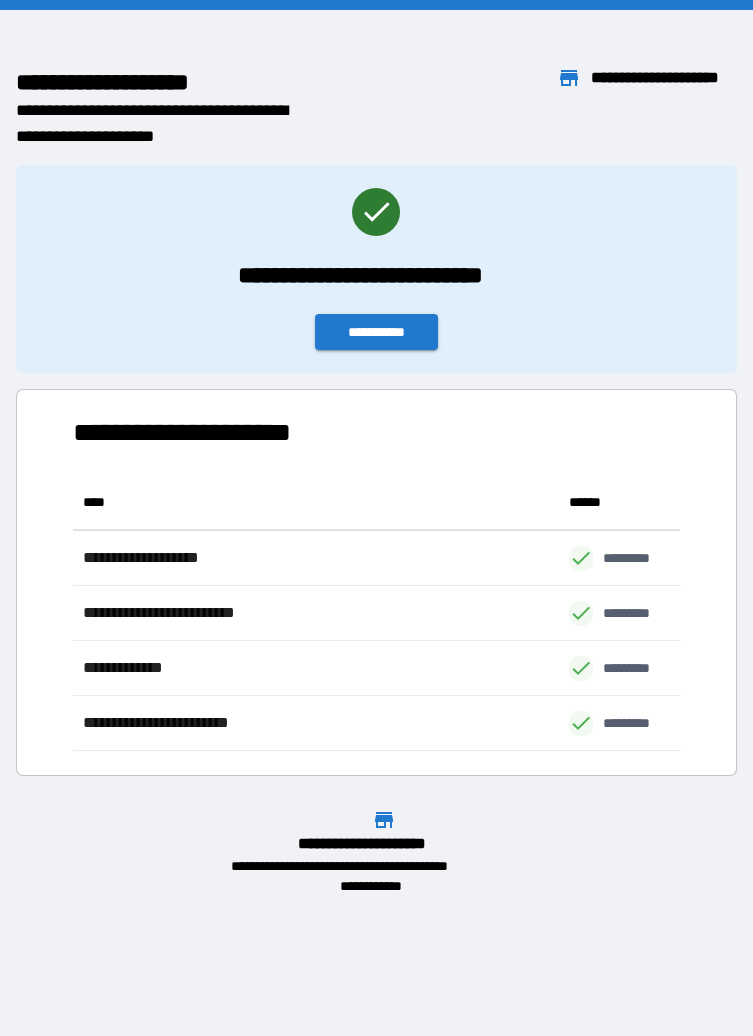scroll, scrollTop: 0, scrollLeft: 0, axis: both 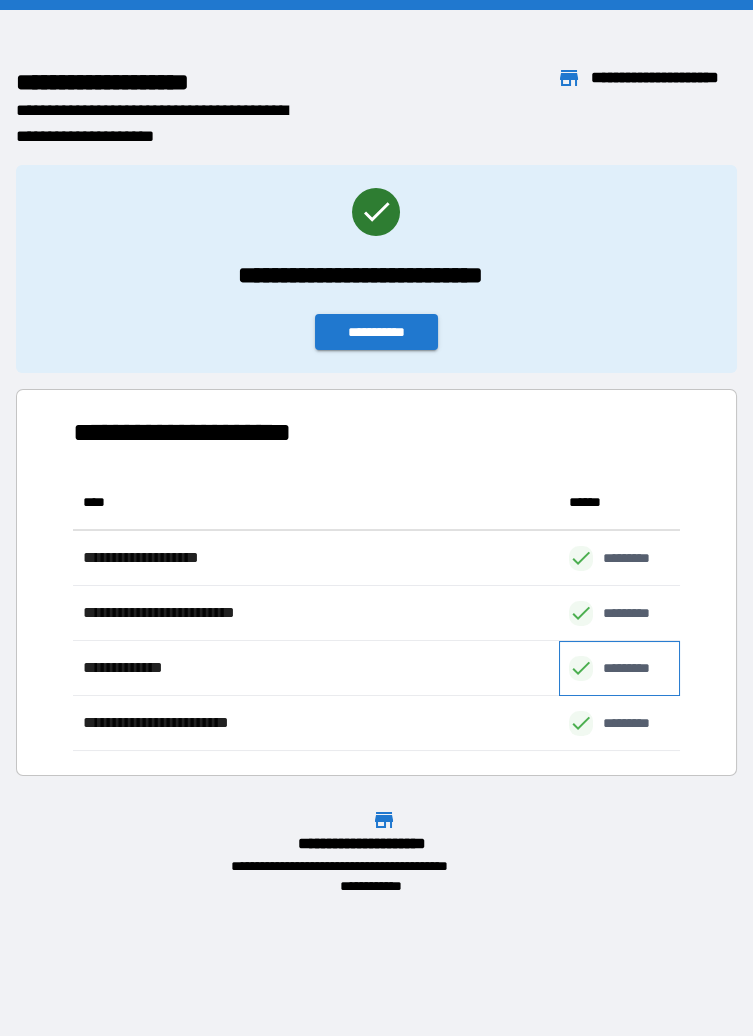 click on "*********" at bounding box center [637, 668] 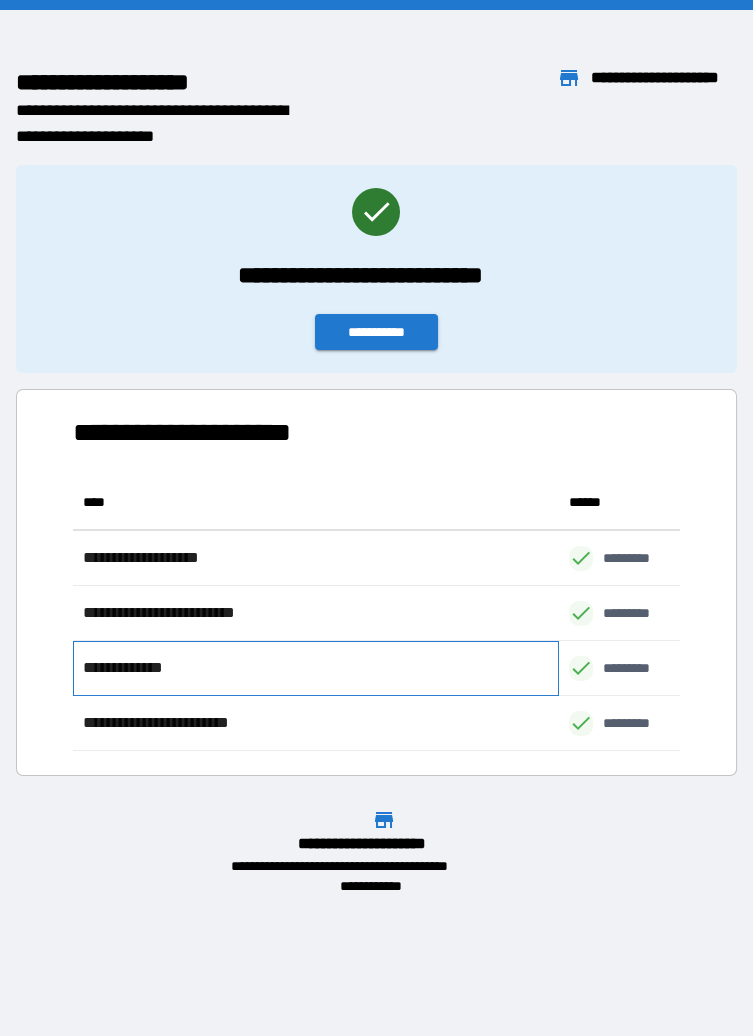 click on "**********" at bounding box center (316, 668) 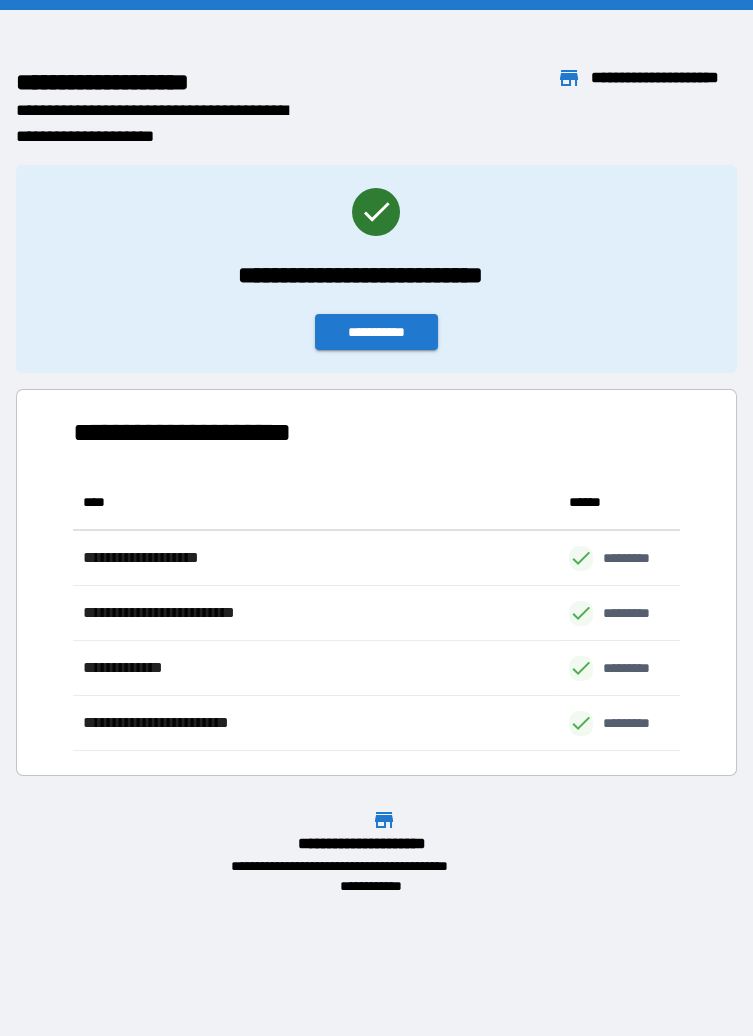 click on "**********" at bounding box center (376, 269) 